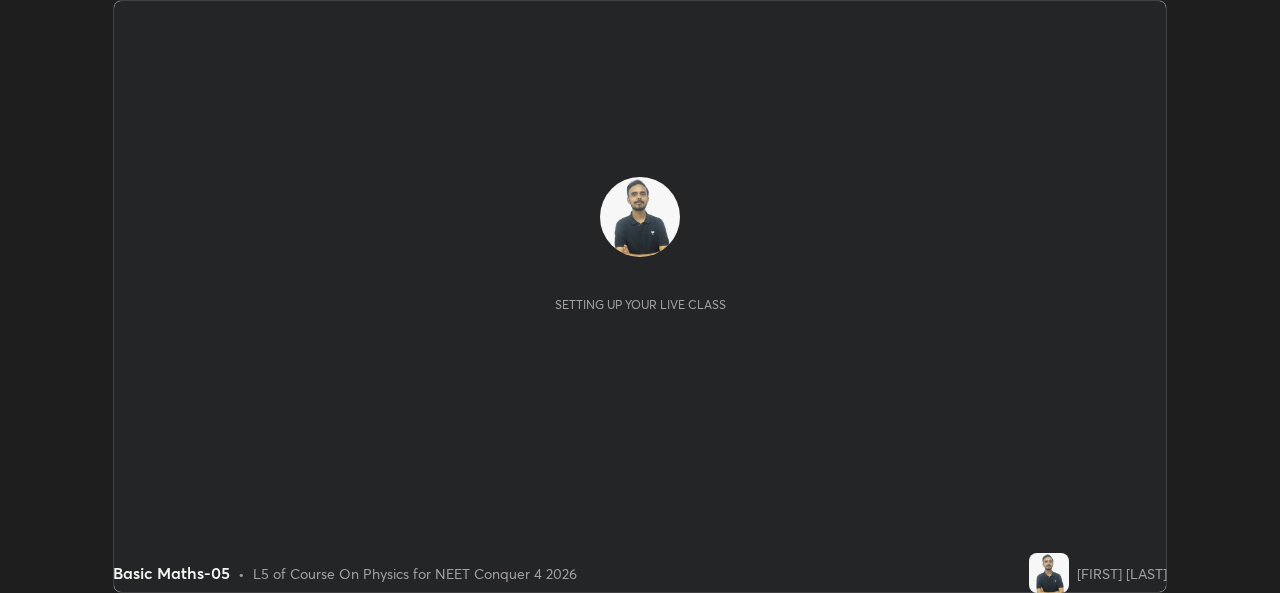 scroll, scrollTop: 0, scrollLeft: 0, axis: both 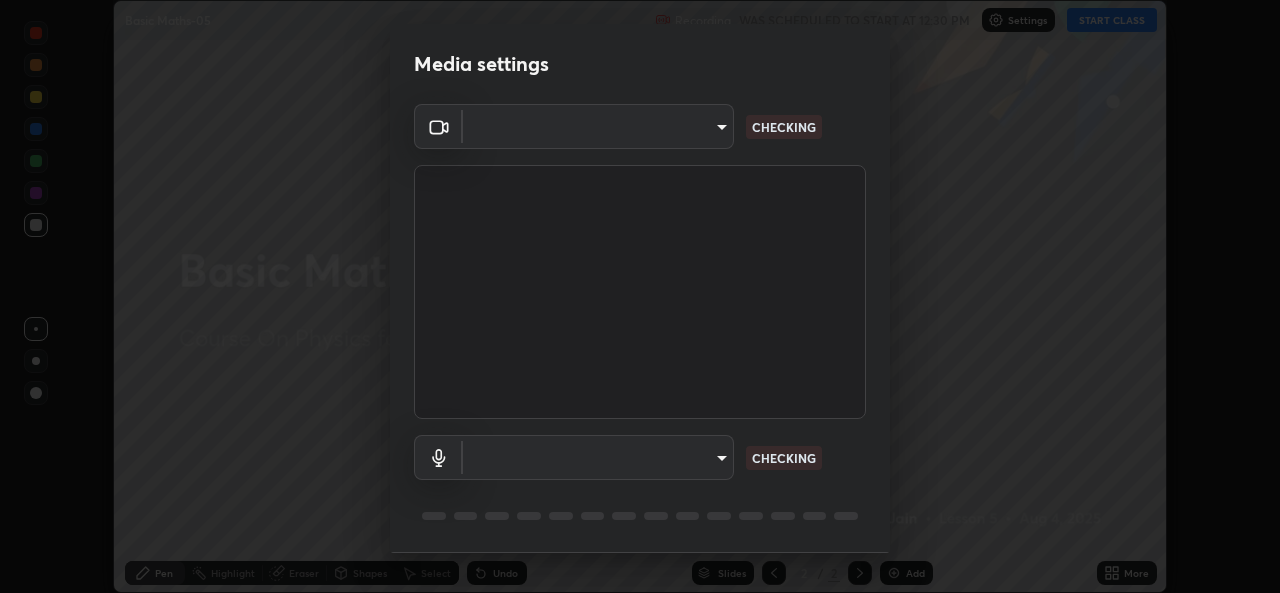 click on "Erase all Basic Maths-05 Recording WAS SCHEDULED TO START AT  12:30 PM Settings START CLASS Setting up your live class Basic Maths-05 • L5 of Course On Physics for NEET Conquer 4 2026 [FIRST] [LAST] Pen Highlight Eraser Shapes Select Undo Slides 2 / 2 Add More No doubts shared Encourage your learners to ask a doubt for better clarity Report an issue Reason for reporting Buffering Chat not working Audio - Video sync issue Educator video quality low ​ Attach an image Report Media settings ​ CHECKING ​ CHECKING 1 / 5 Next" at bounding box center (640, 296) 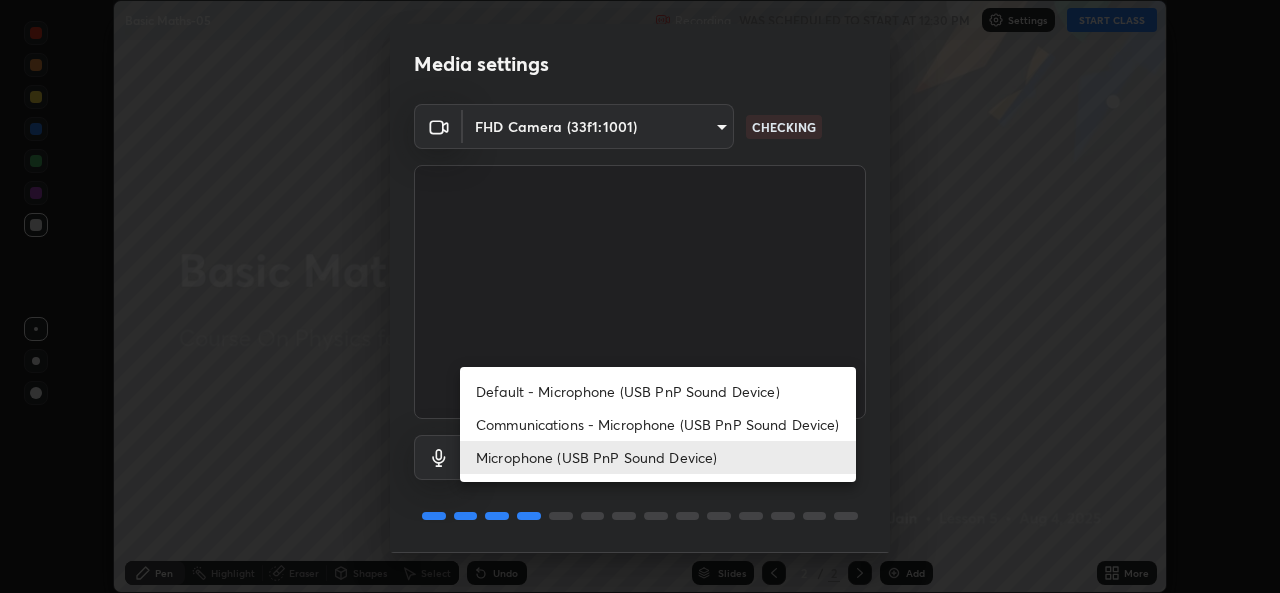 click on "Communications - Microphone (USB PnP Sound Device)" at bounding box center (658, 424) 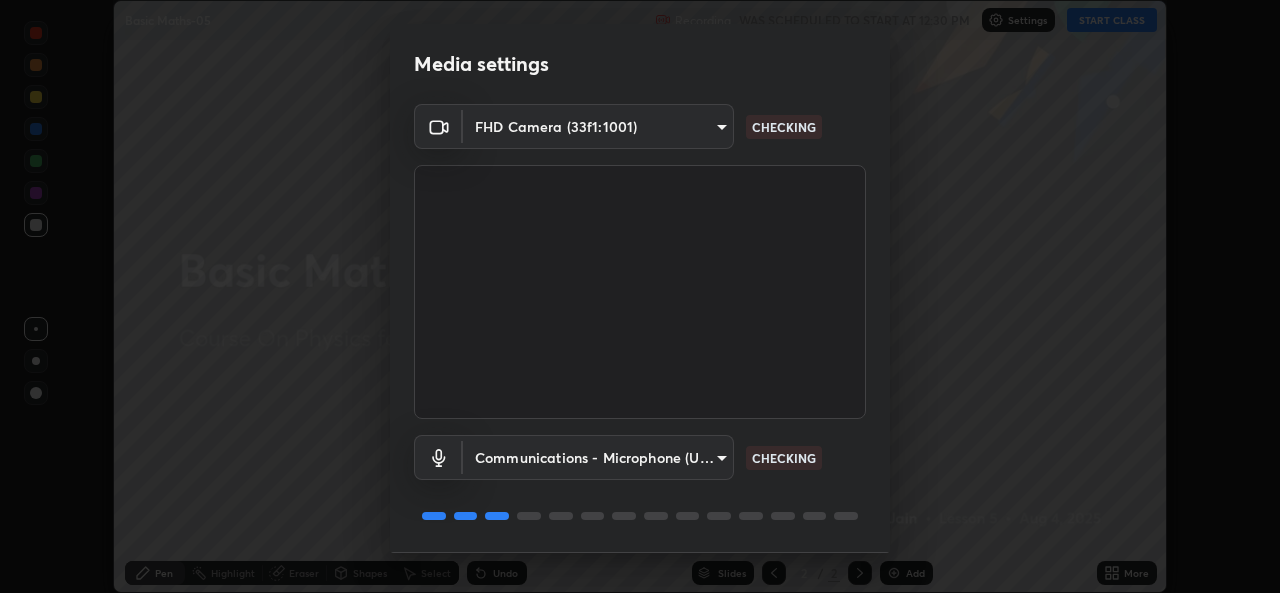 click on "Erase all Basic Maths-05 Recording WAS SCHEDULED TO START AT  12:30 PM Settings START CLASS Setting up your live class Basic Maths-05 • L5 of Course On Physics for NEET Conquer 4 2026 [FIRST] [LAST] Pen Highlight Eraser Shapes Select Undo Slides 2 / 2 Add More No doubts shared Encourage your learners to ask a doubt for better clarity Report an issue Reason for reporting Buffering Chat not working Audio - Video sync issue Educator video quality low ​ Attach an image Report Media settings FHD Camera ([DEVICE_ID]) communications CHECKING 1 / 5 Next" at bounding box center (640, 296) 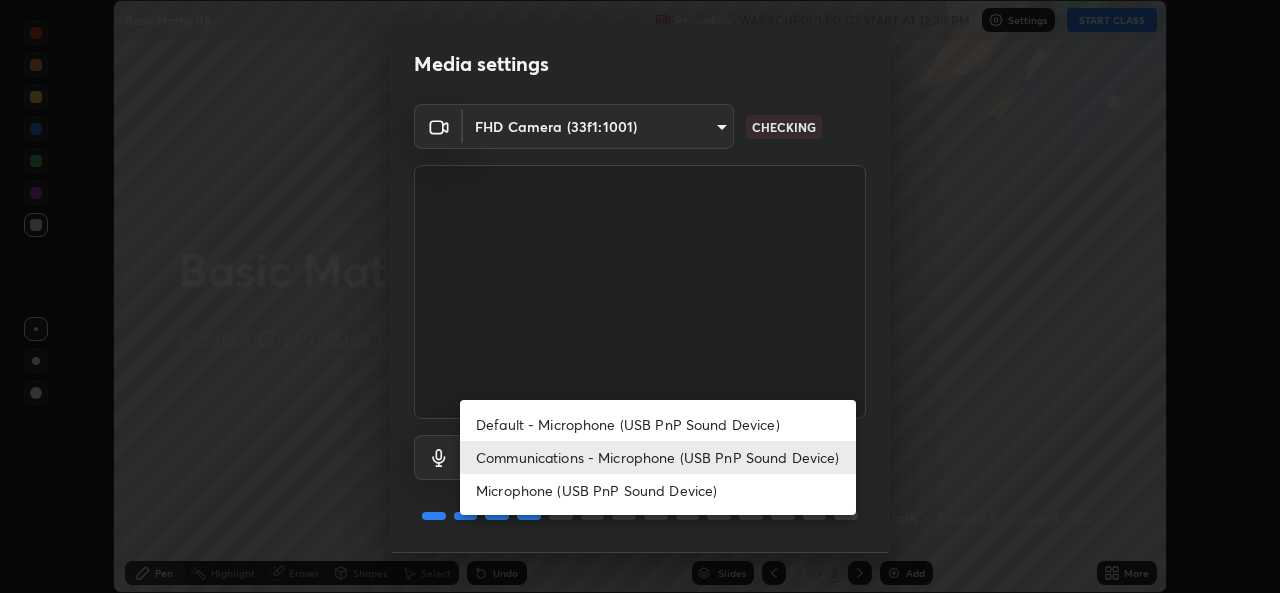 click on "Microphone (USB PnP Sound Device)" at bounding box center [658, 490] 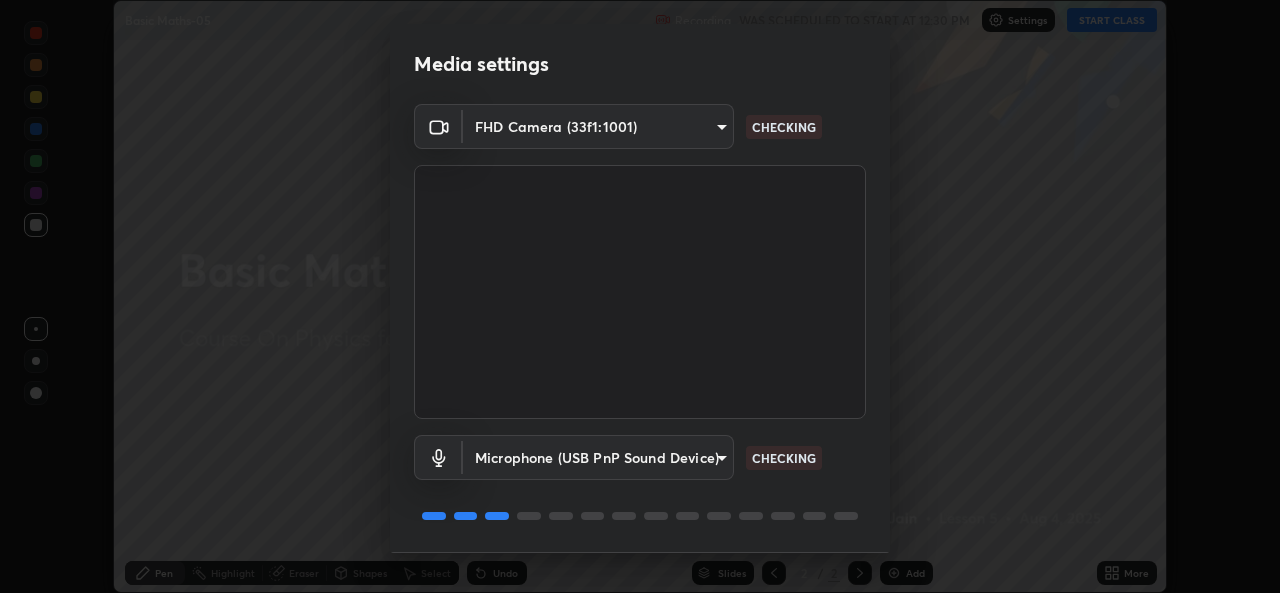 scroll, scrollTop: 63, scrollLeft: 0, axis: vertical 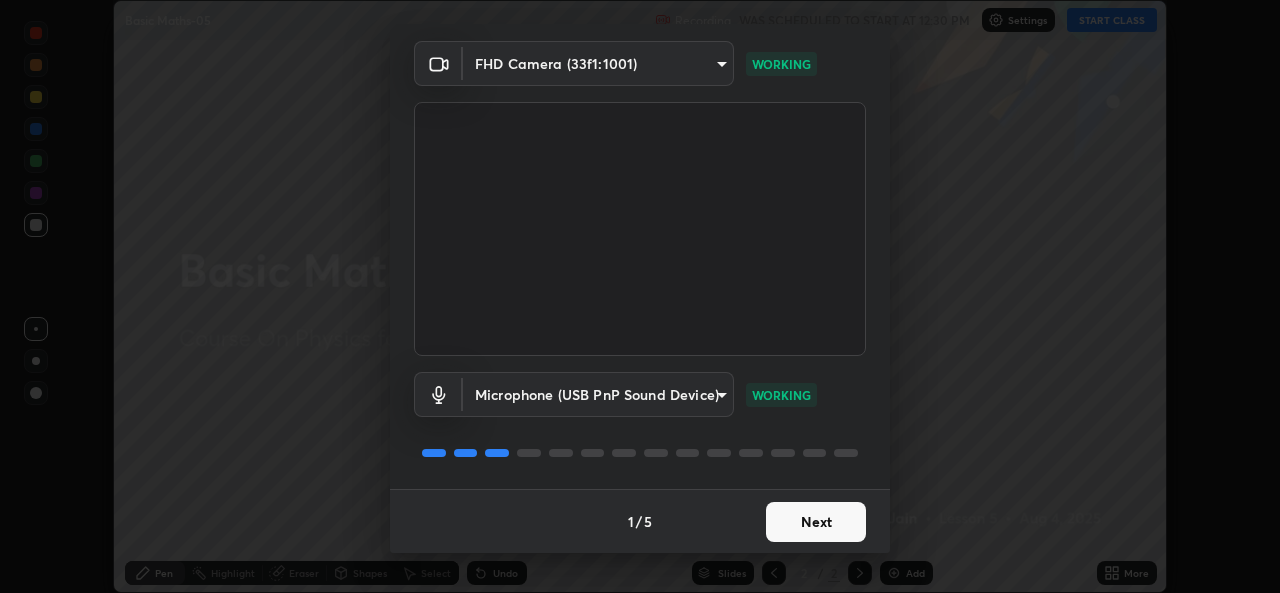 click on "Next" at bounding box center [816, 522] 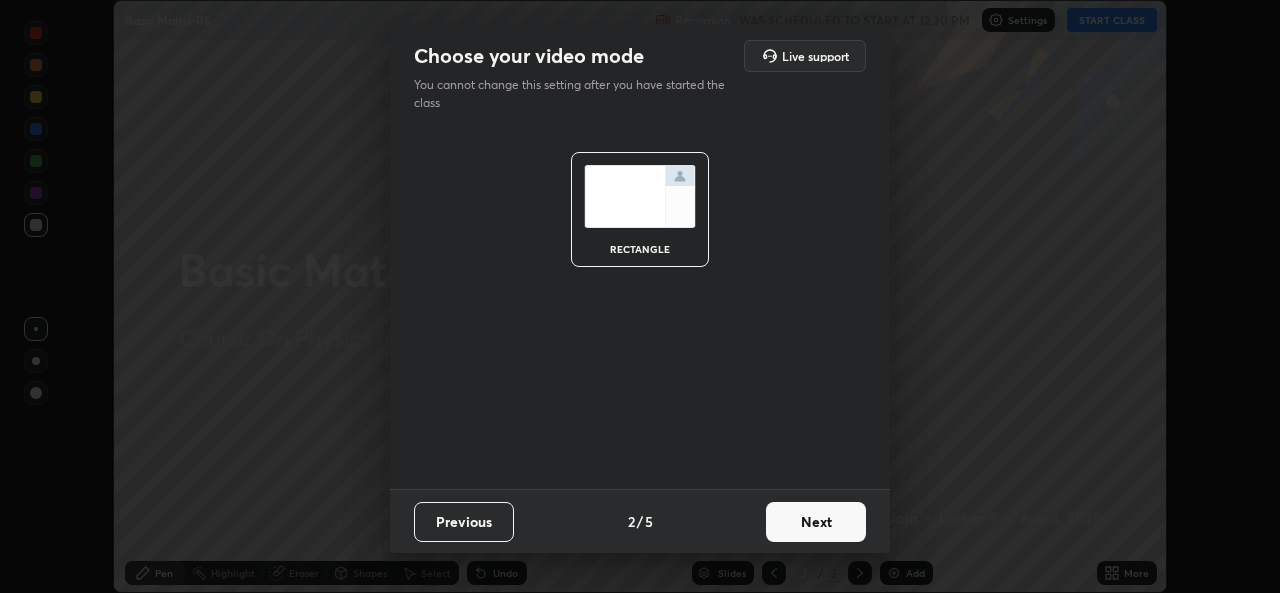 scroll, scrollTop: 0, scrollLeft: 0, axis: both 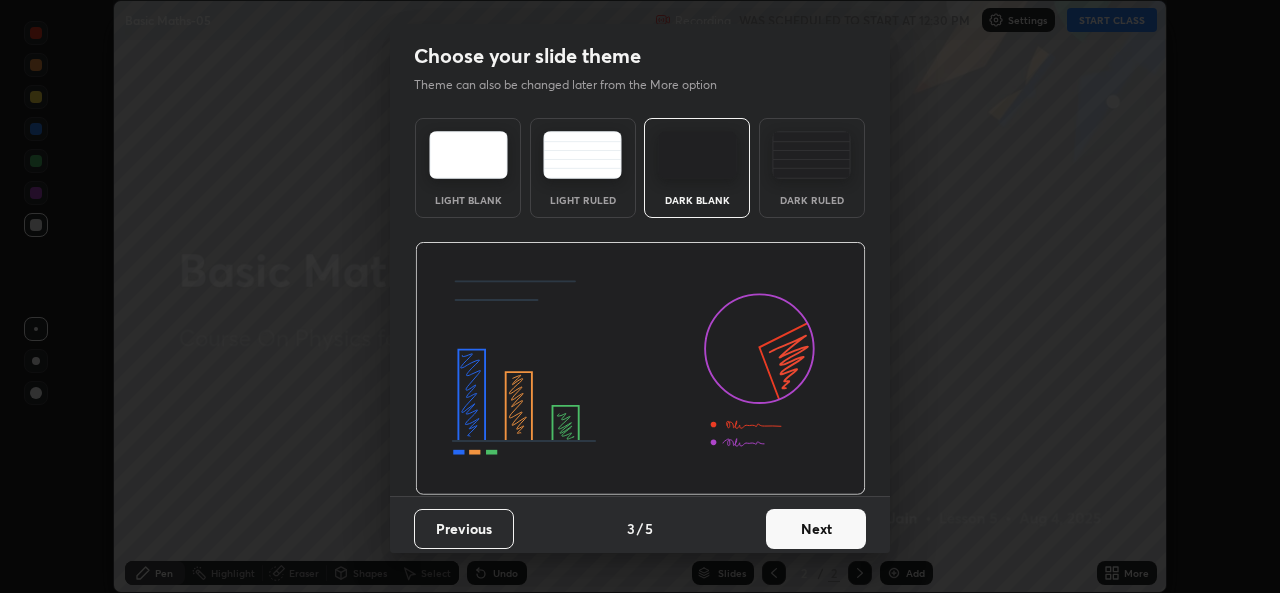 click on "Next" at bounding box center (816, 529) 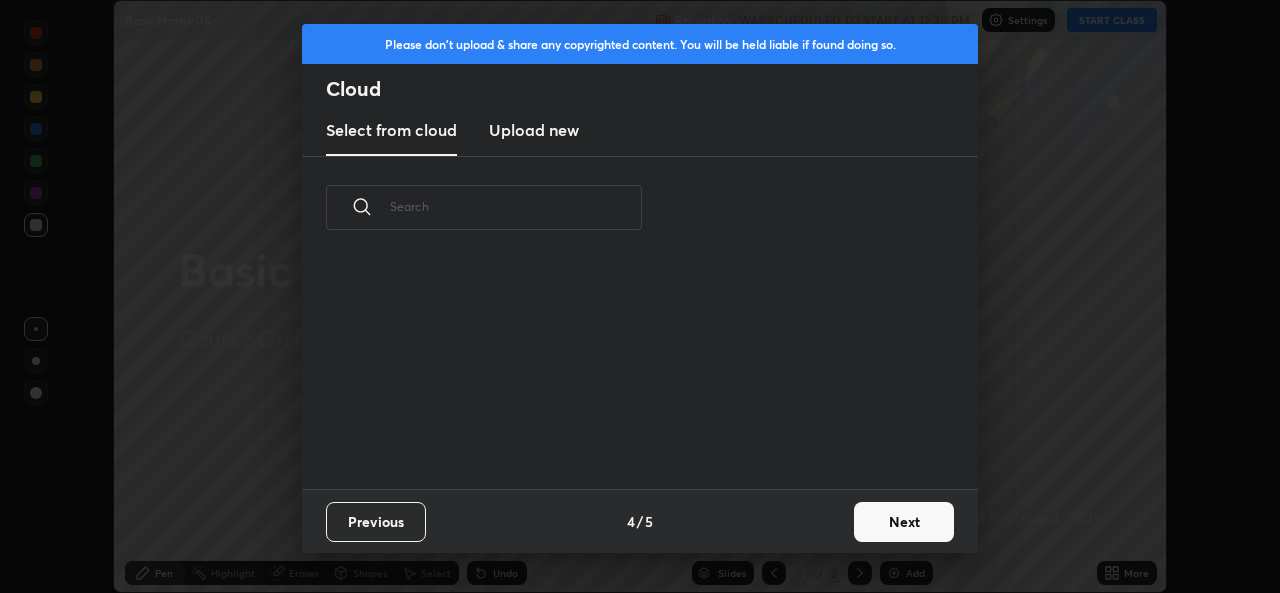 click on "Next" at bounding box center [904, 522] 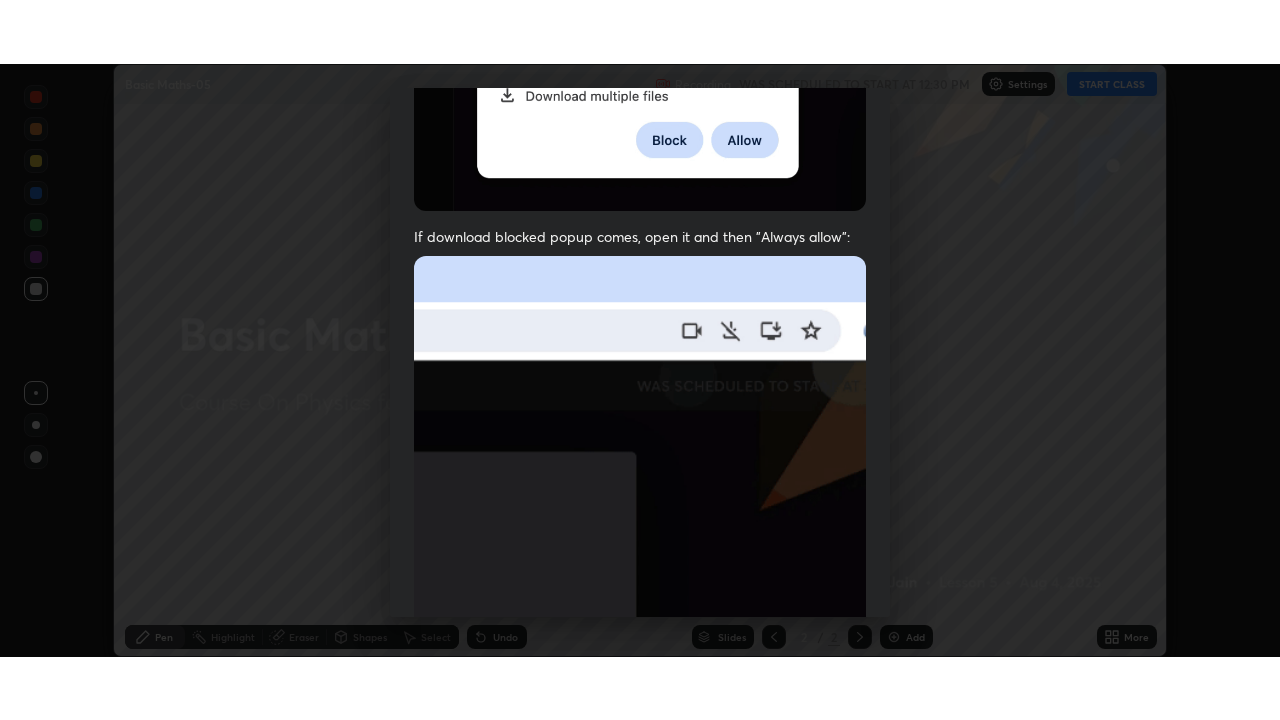 scroll, scrollTop: 471, scrollLeft: 0, axis: vertical 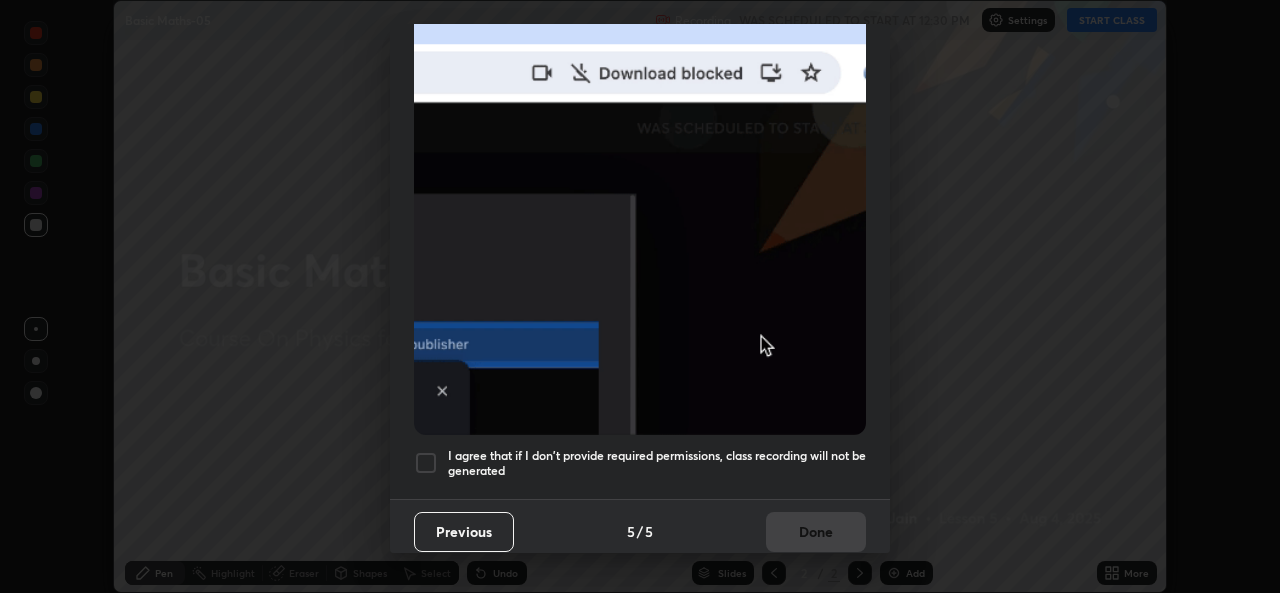 click on "I agree that if I don't provide required permissions, class recording will not be generated" at bounding box center (657, 463) 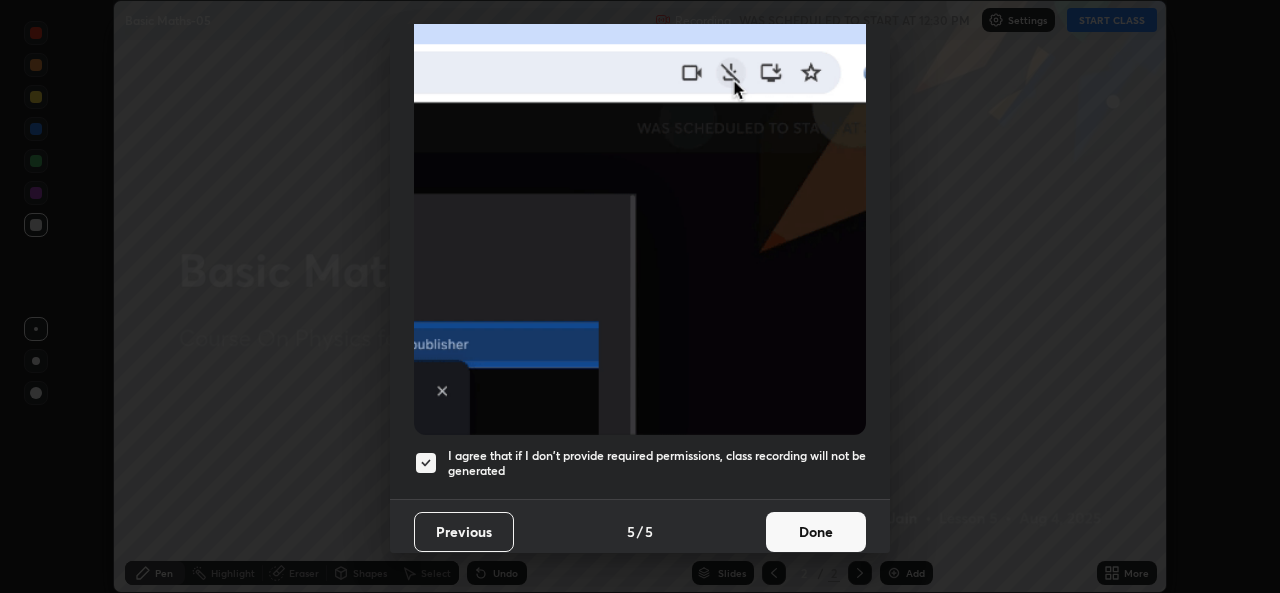 click on "Done" at bounding box center [816, 532] 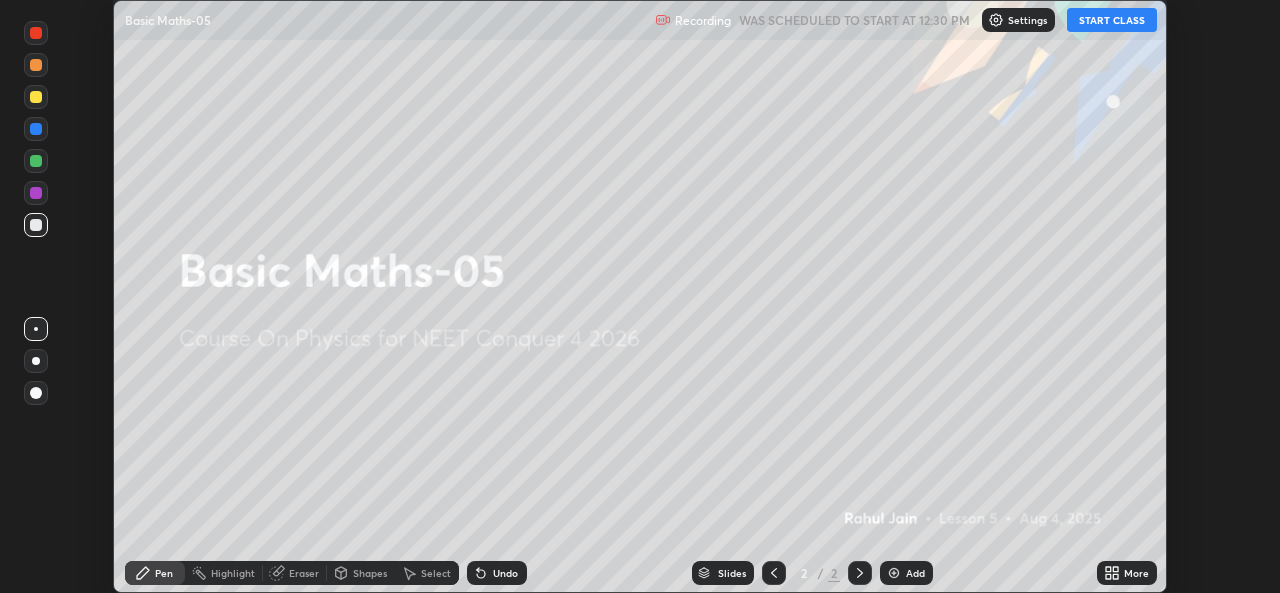click 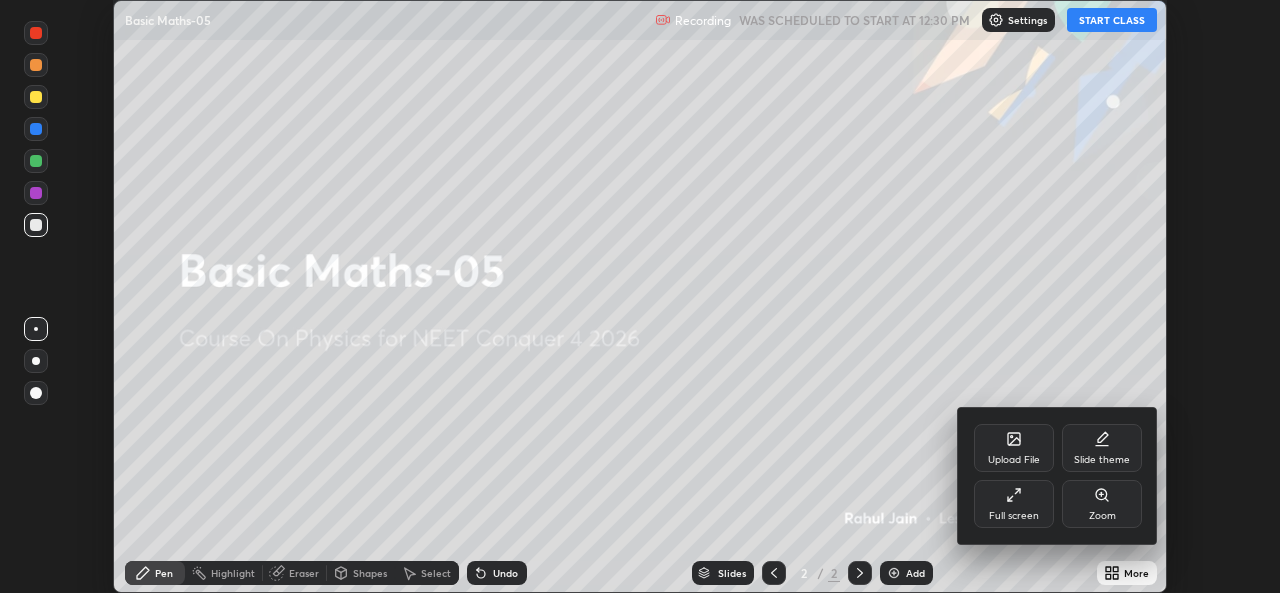 click on "Full screen" at bounding box center (1014, 504) 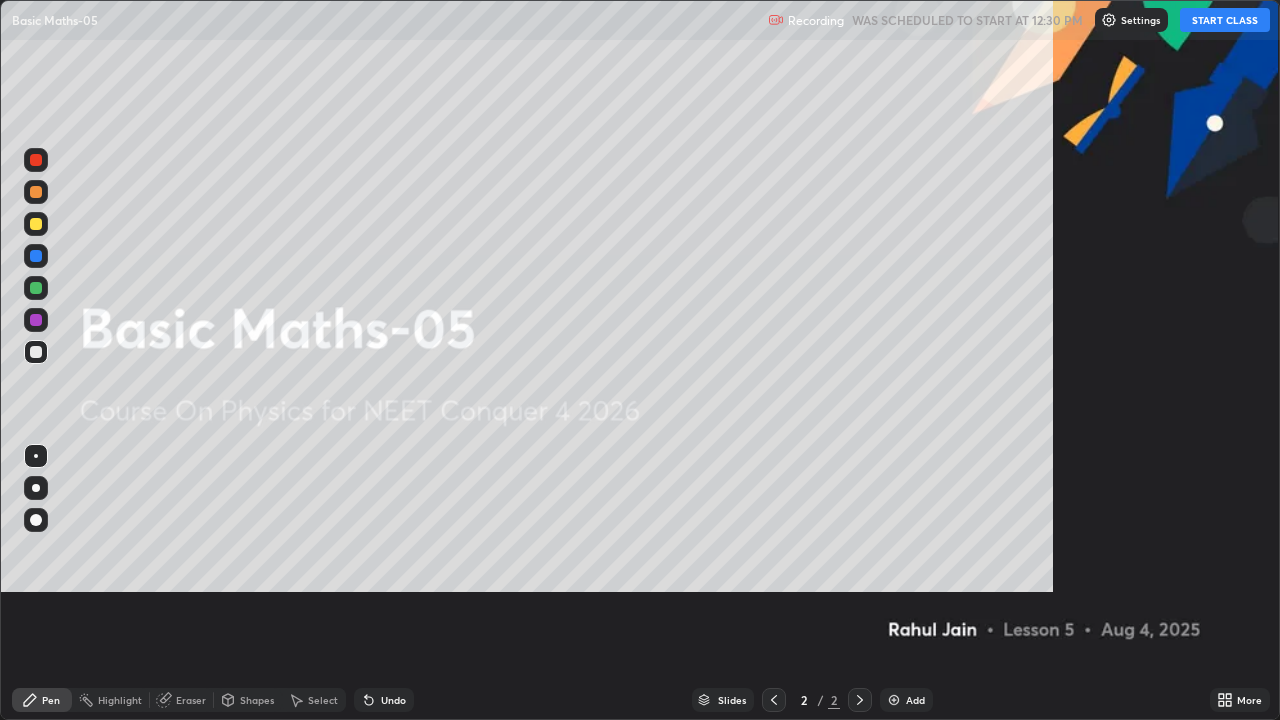 scroll, scrollTop: 99280, scrollLeft: 98720, axis: both 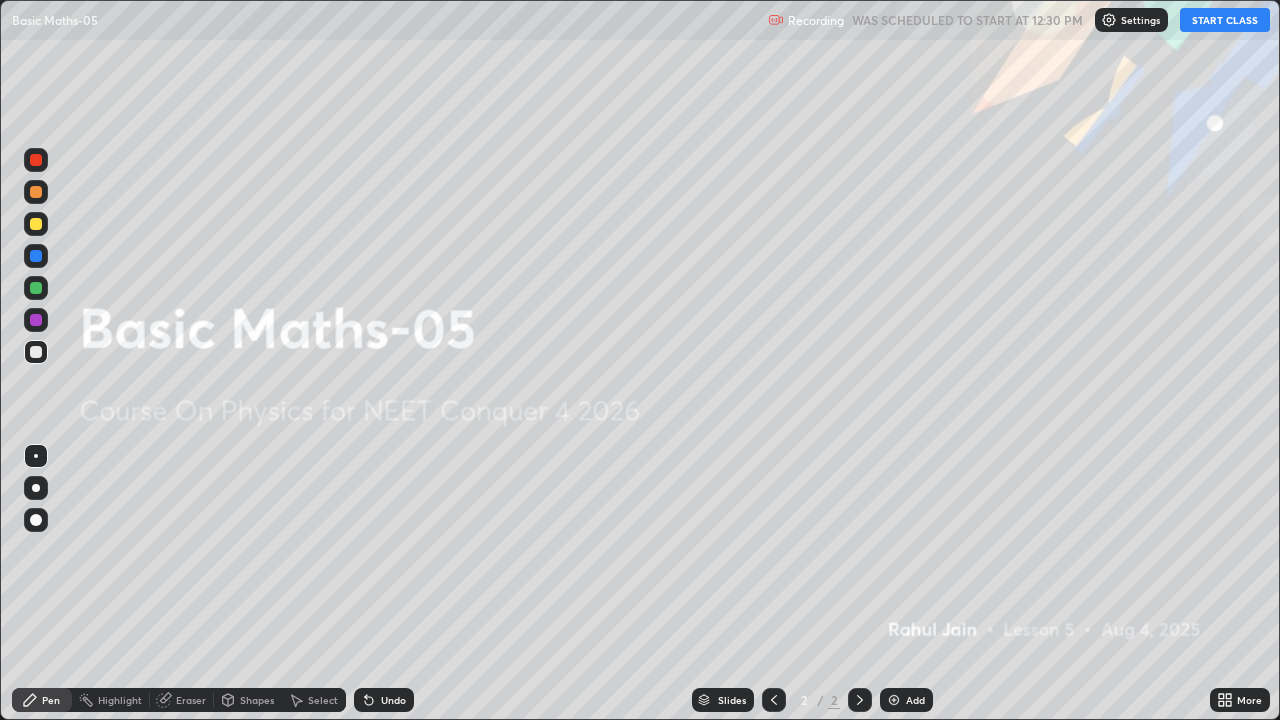 click on "START CLASS" at bounding box center [1225, 20] 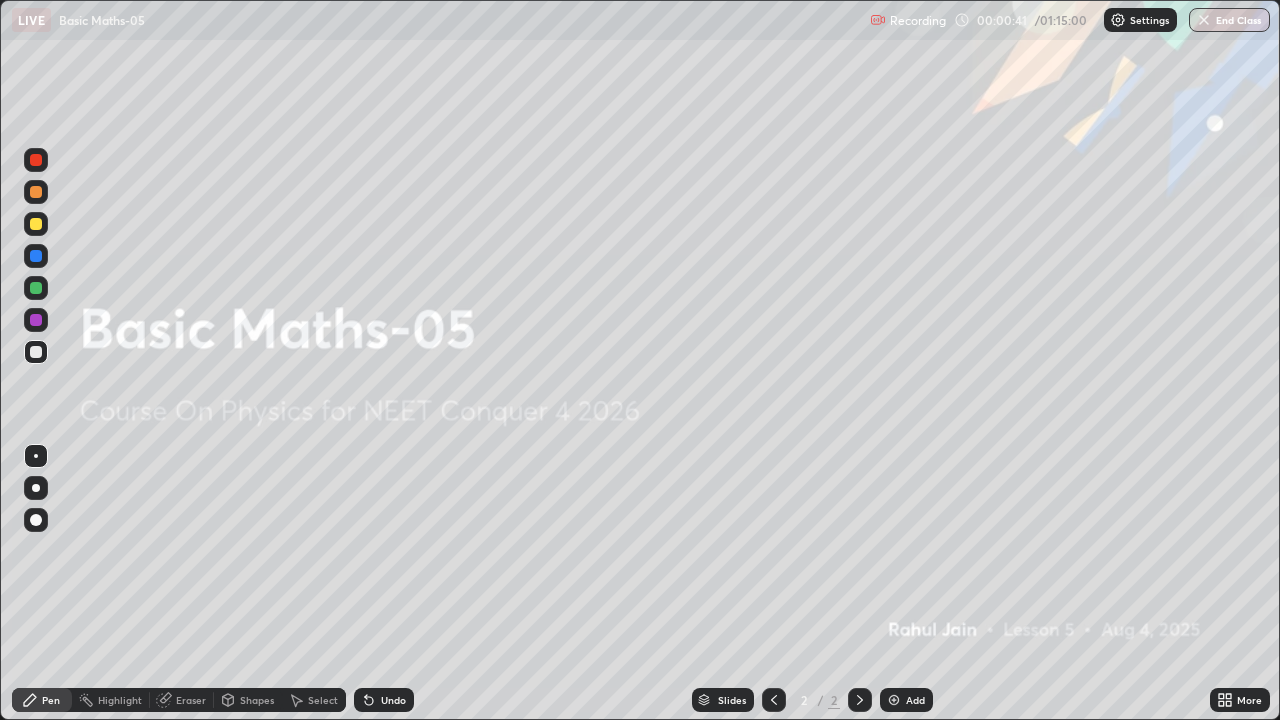 click on "Add" at bounding box center (915, 700) 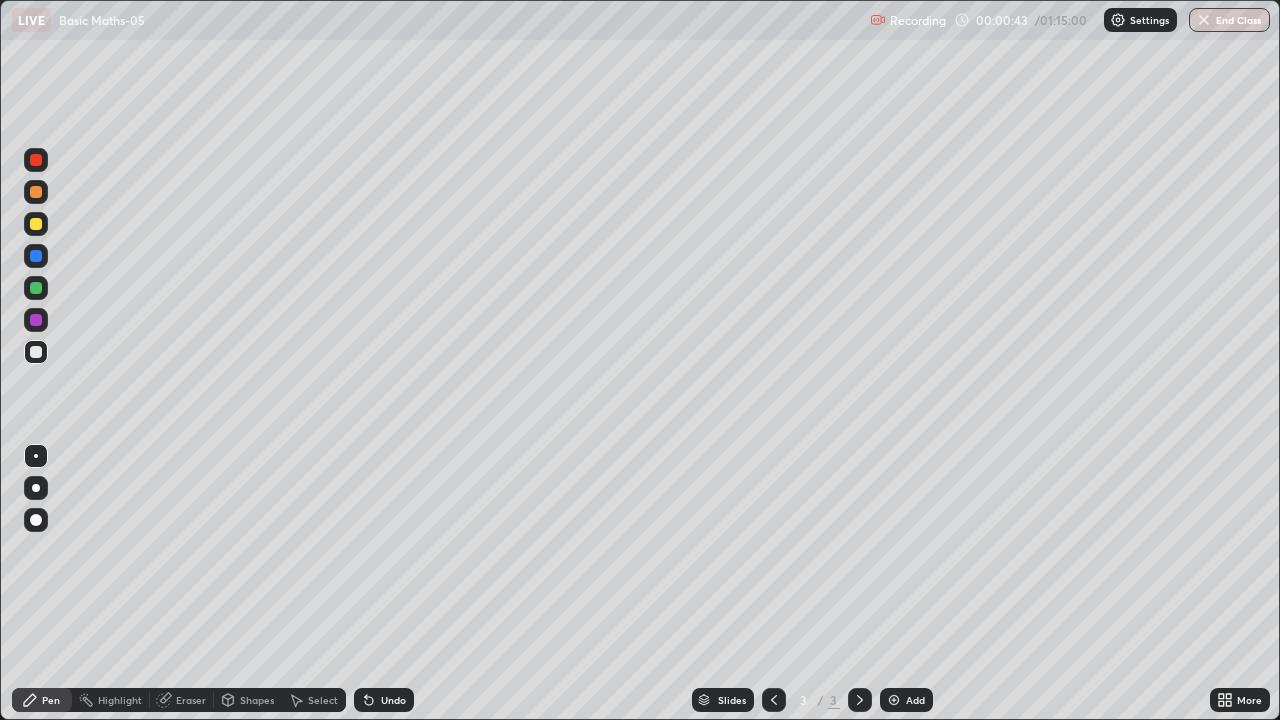 click at bounding box center (36, 320) 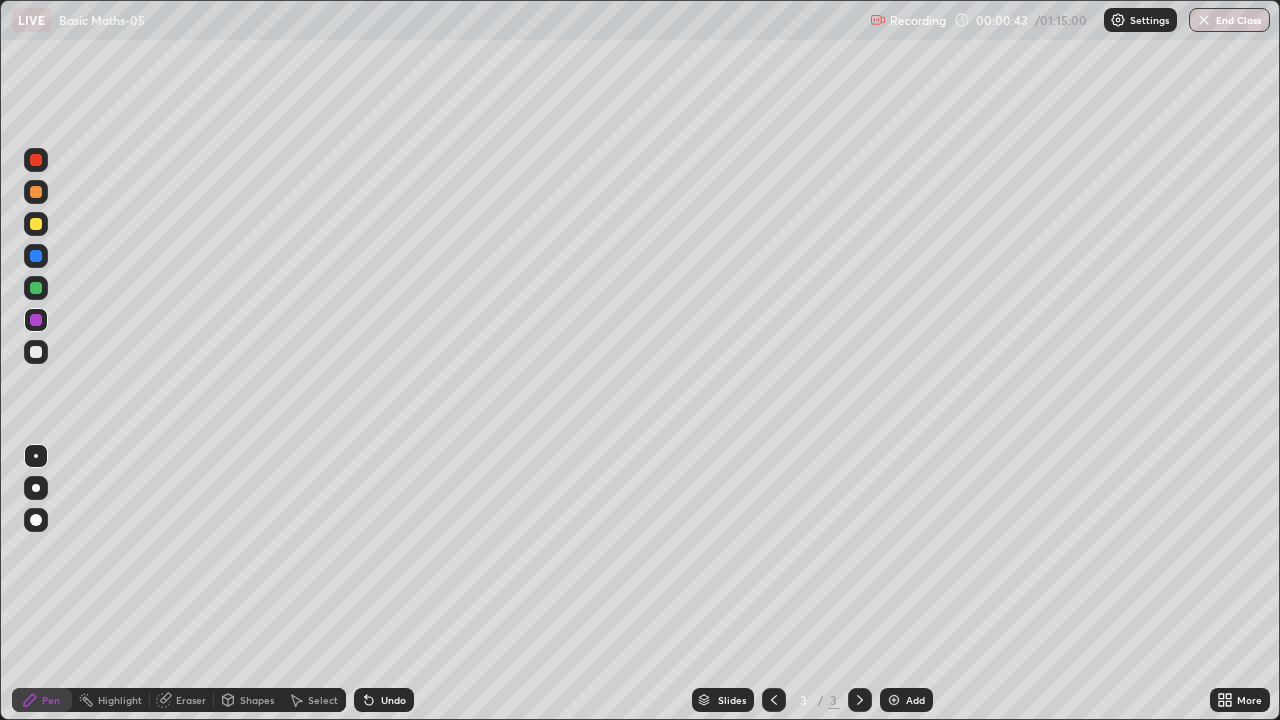 click at bounding box center [36, 488] 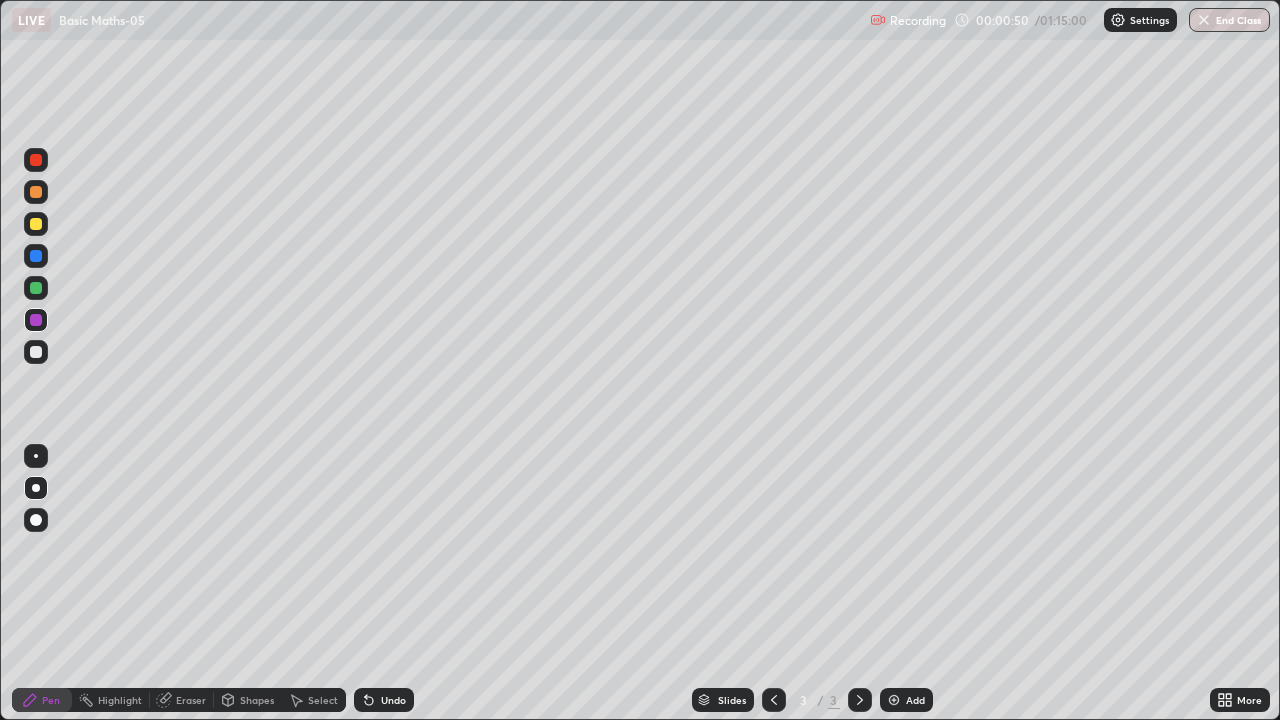 click at bounding box center (36, 160) 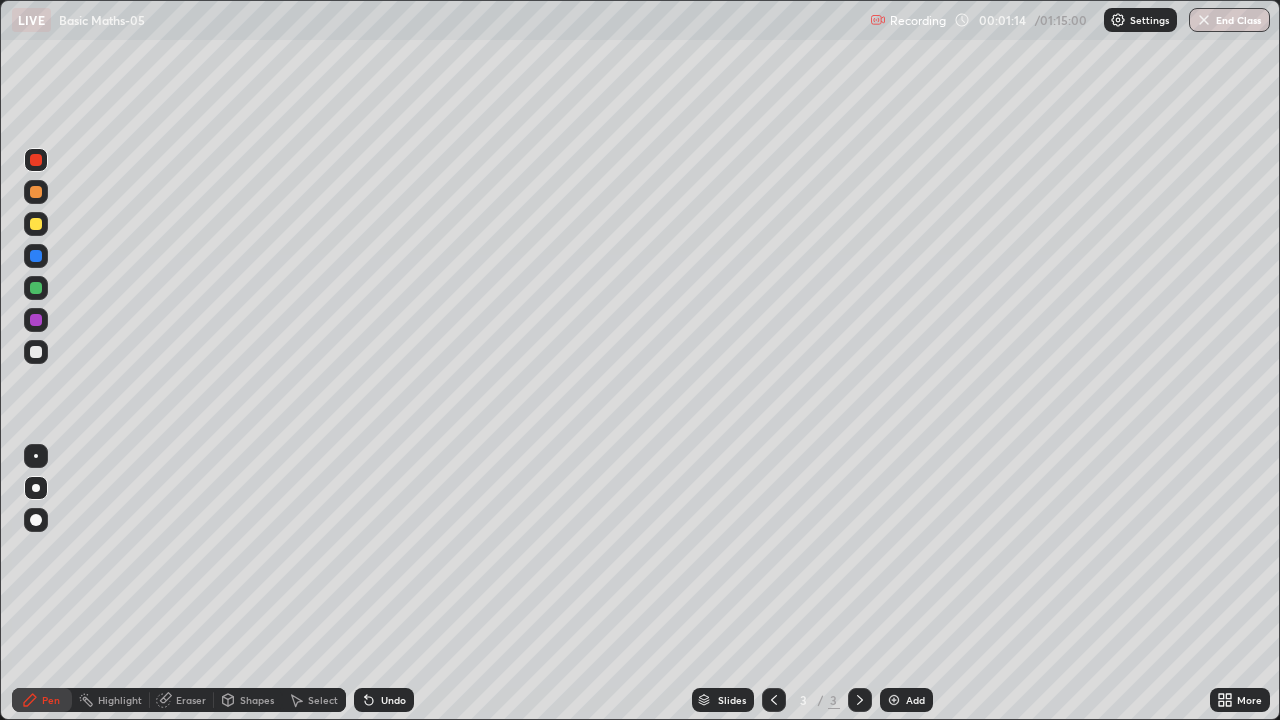 click at bounding box center [36, 352] 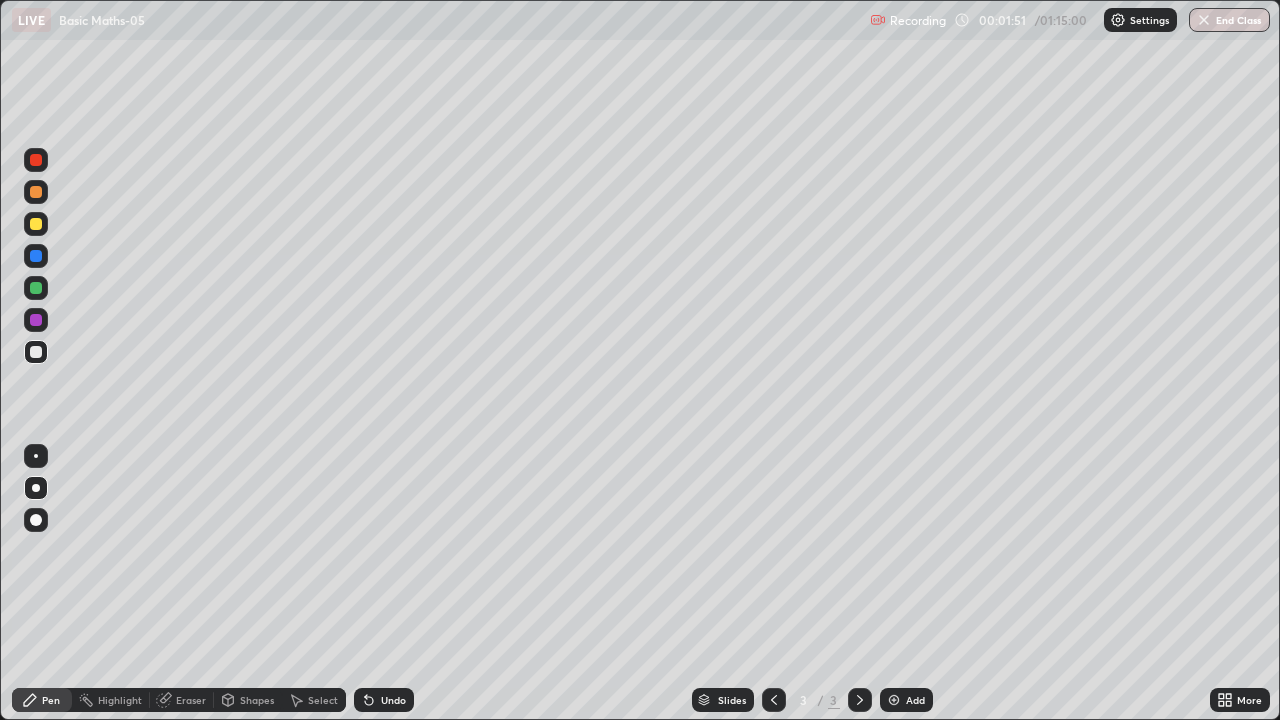click at bounding box center (36, 320) 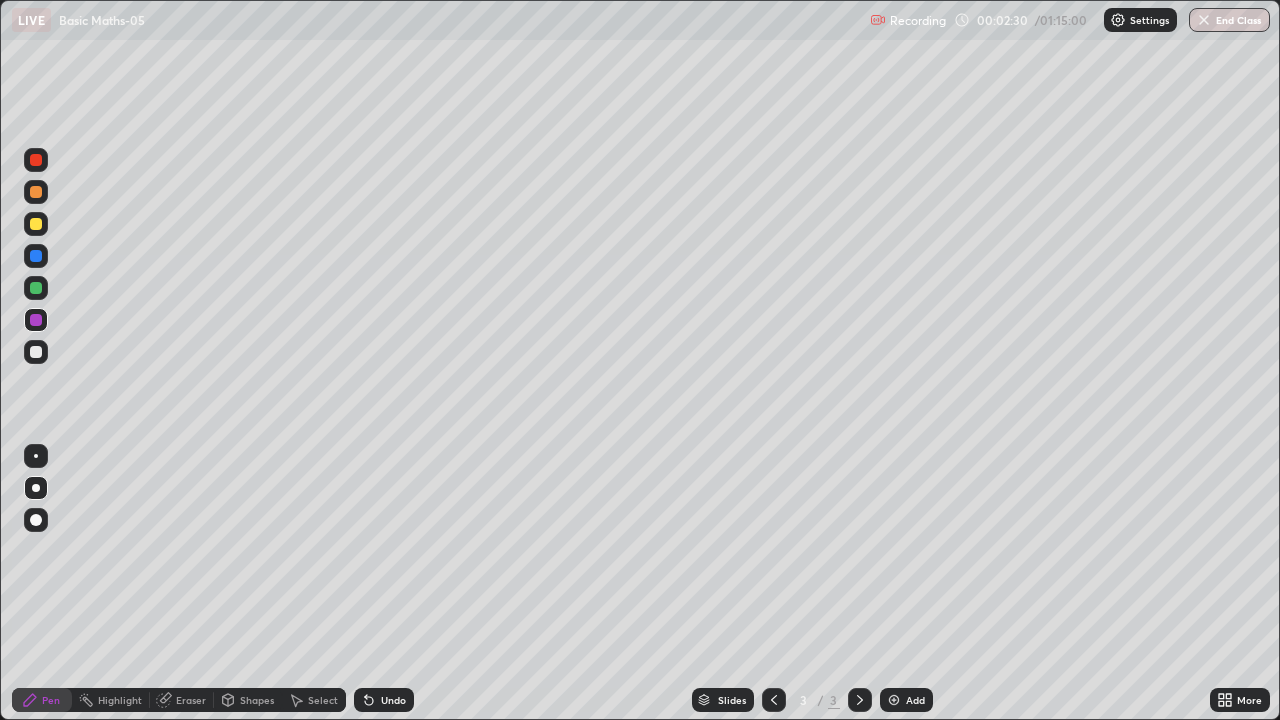 click at bounding box center [36, 288] 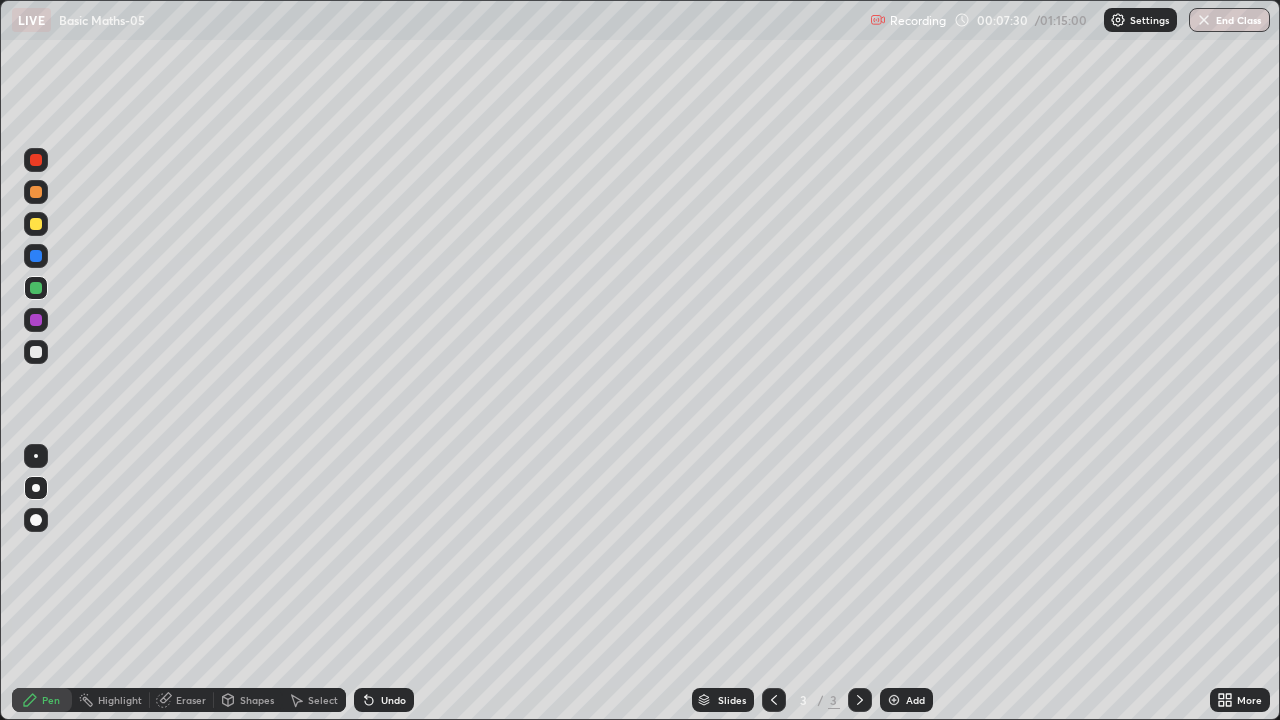 click at bounding box center [894, 700] 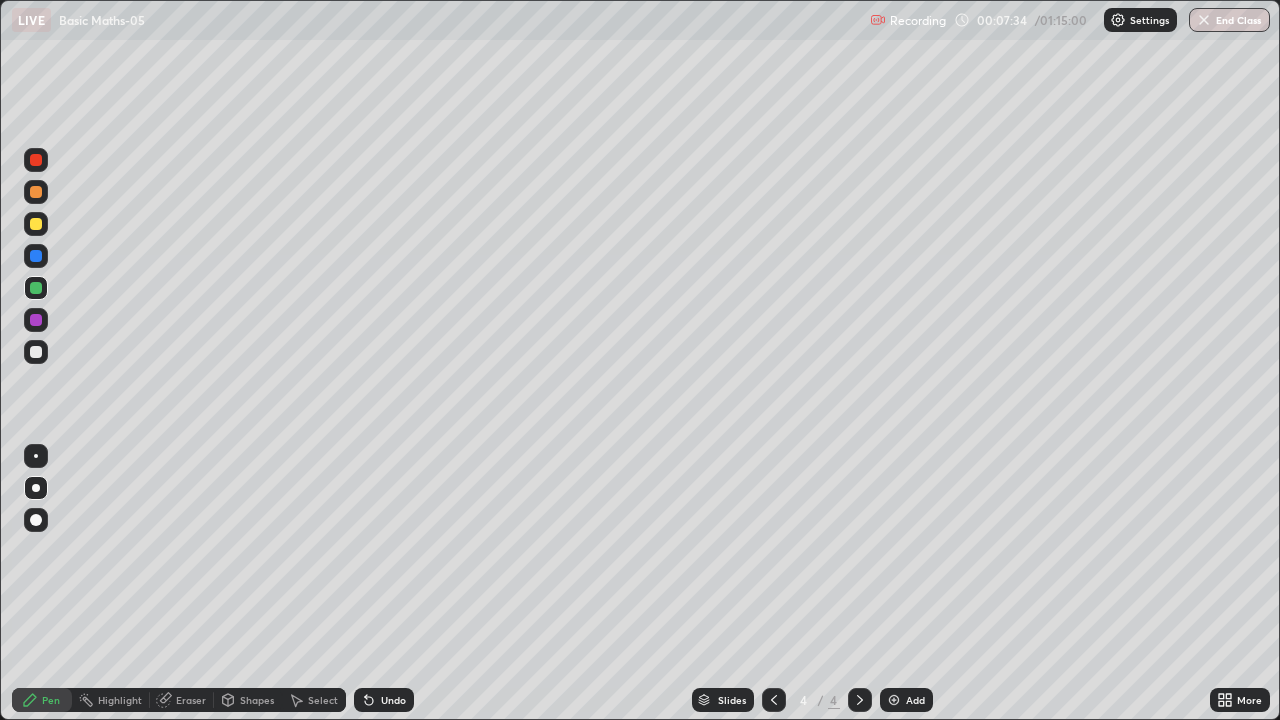 click on "Shapes" at bounding box center [248, 700] 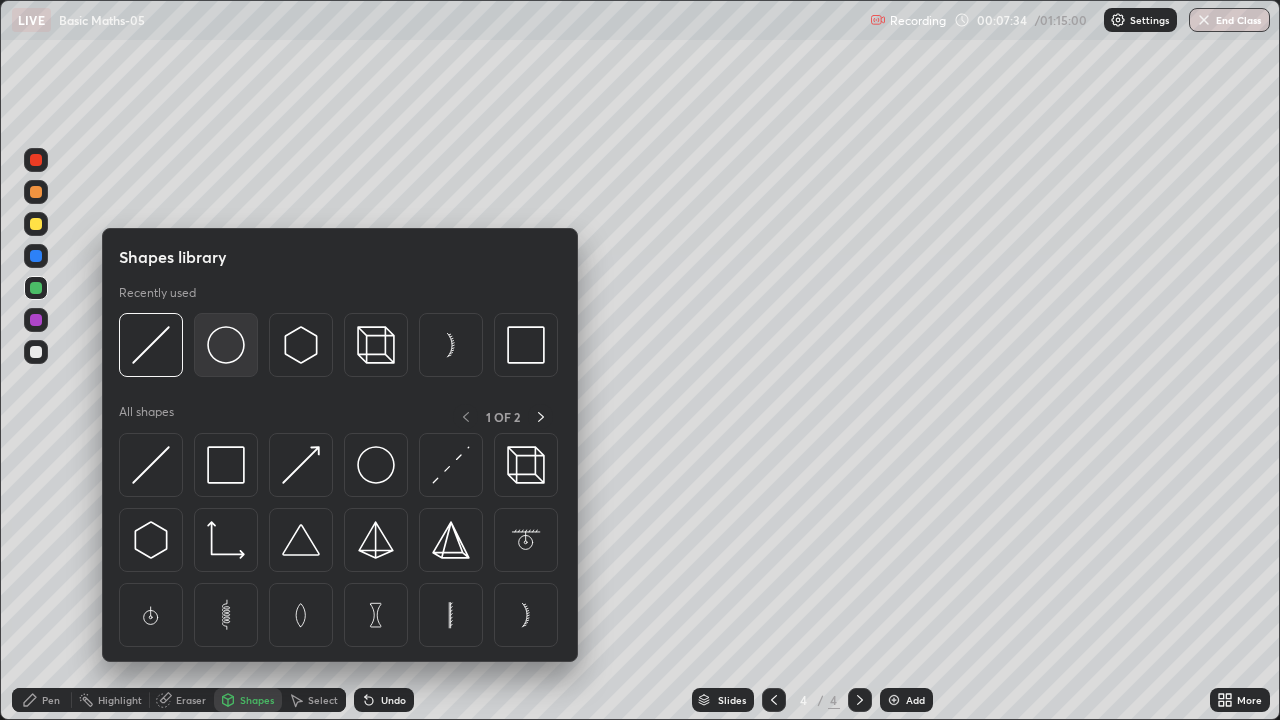 click at bounding box center (226, 345) 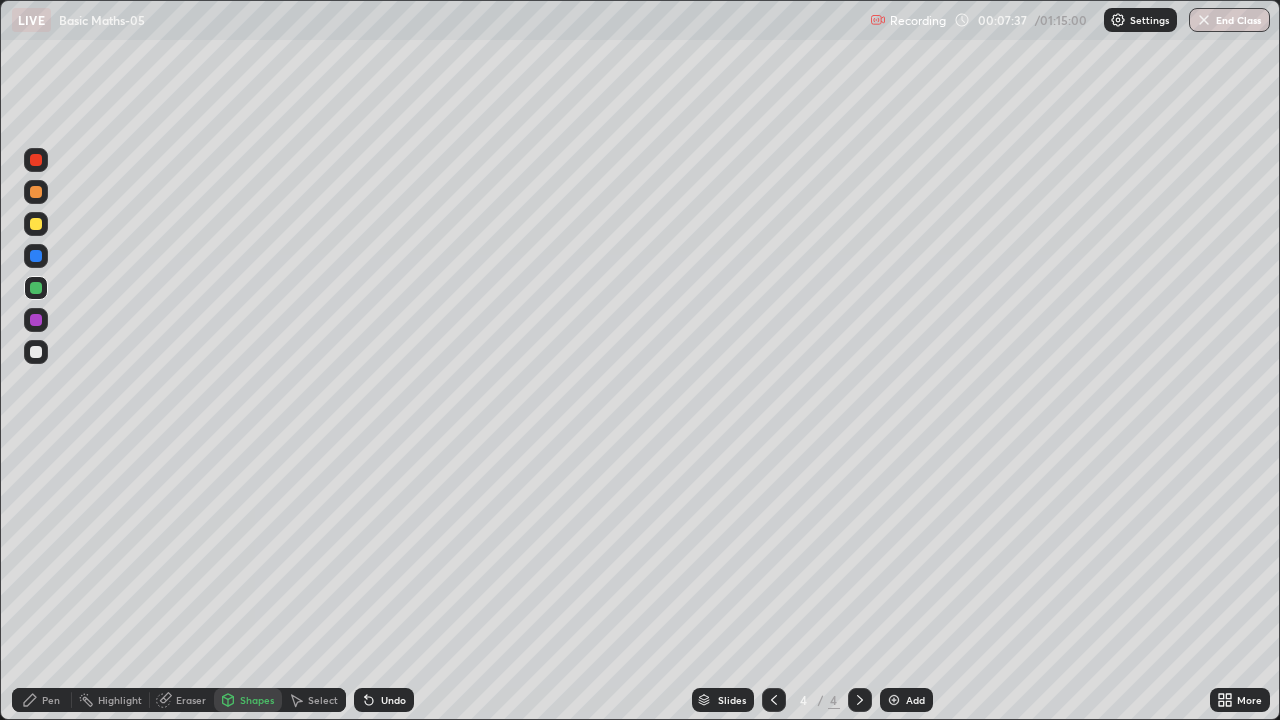 click on "Pen" at bounding box center (42, 700) 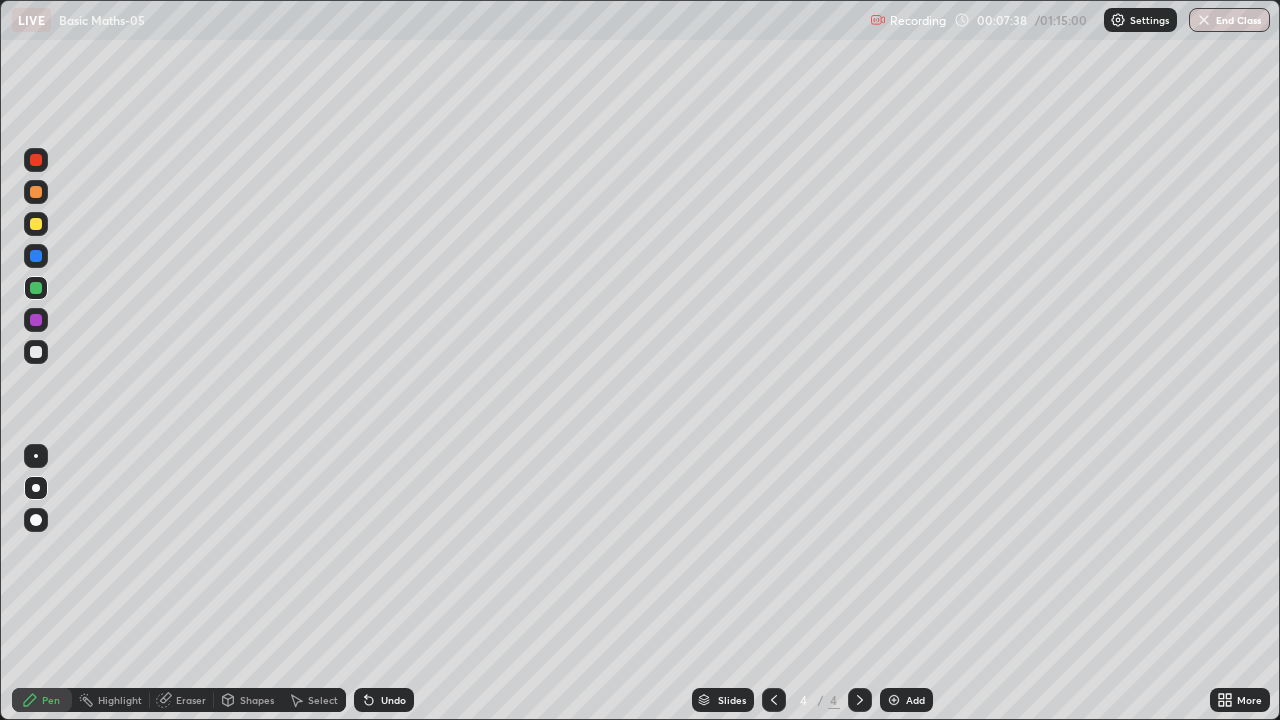 click at bounding box center (36, 320) 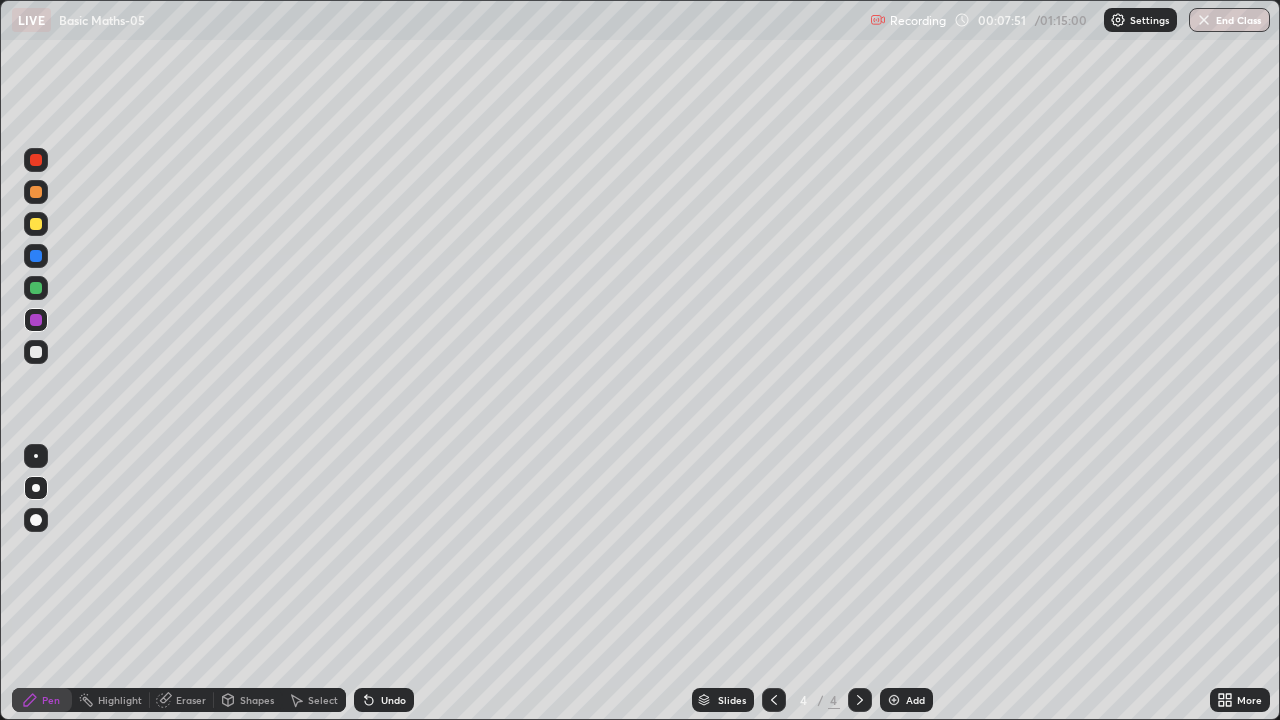click at bounding box center [36, 160] 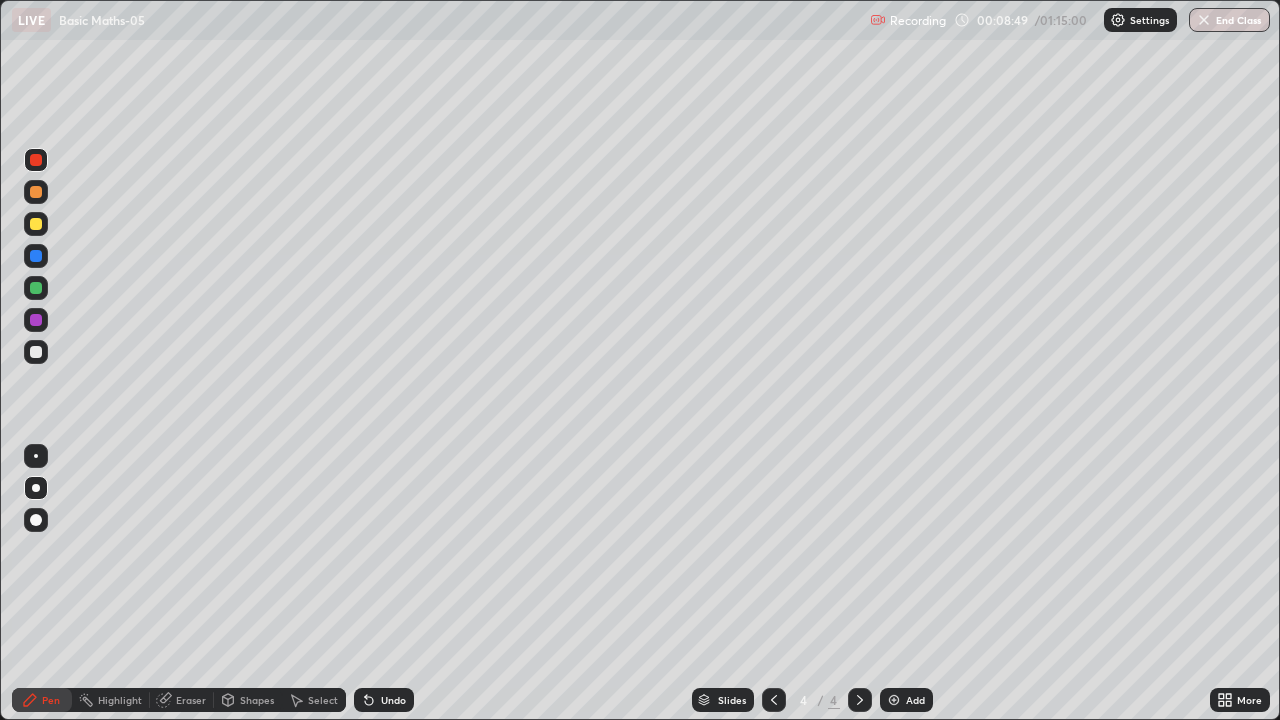 click on "Highlight" at bounding box center [120, 700] 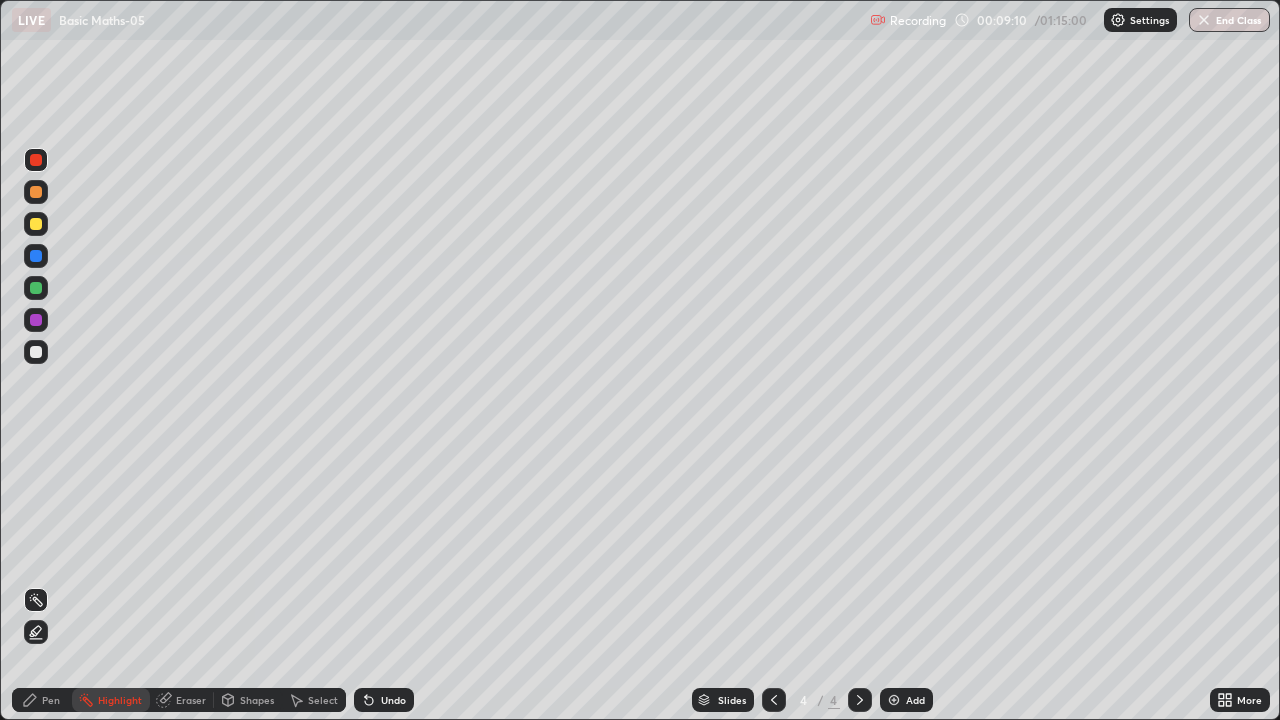 click on "Pen" at bounding box center (42, 700) 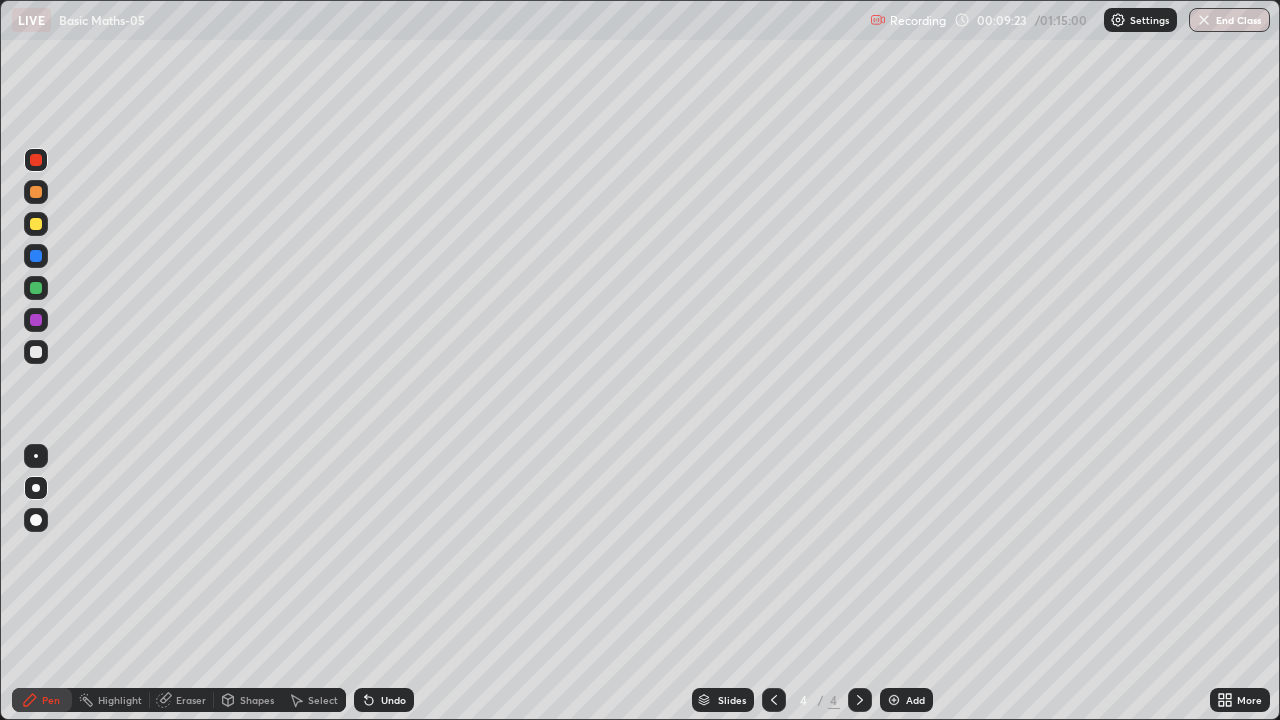 click on "Highlight" at bounding box center (120, 700) 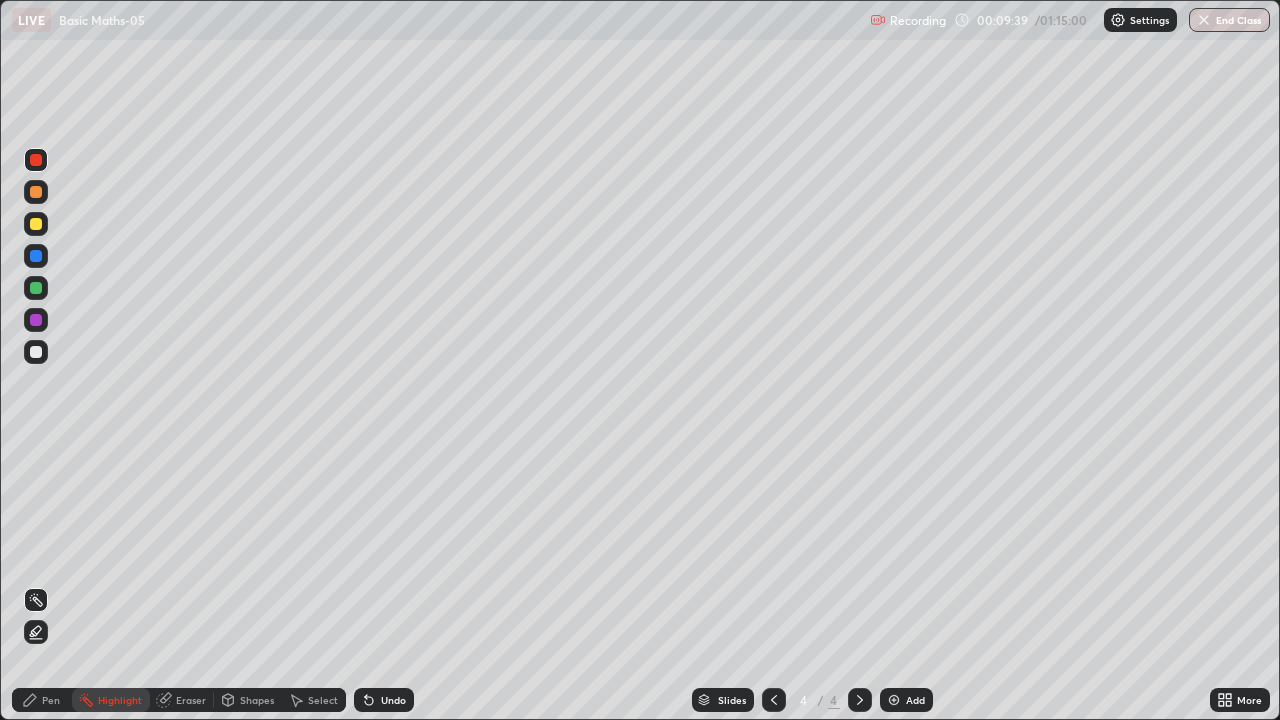 click on "Pen" at bounding box center [51, 700] 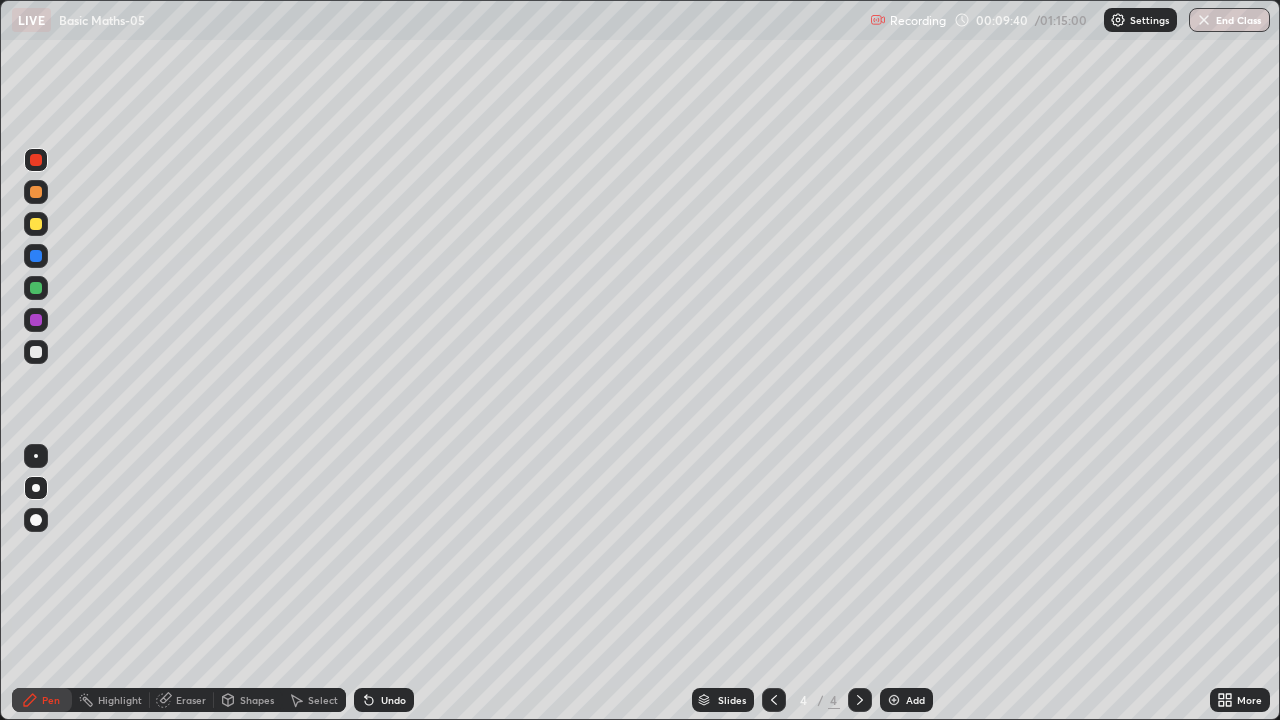 click at bounding box center (36, 320) 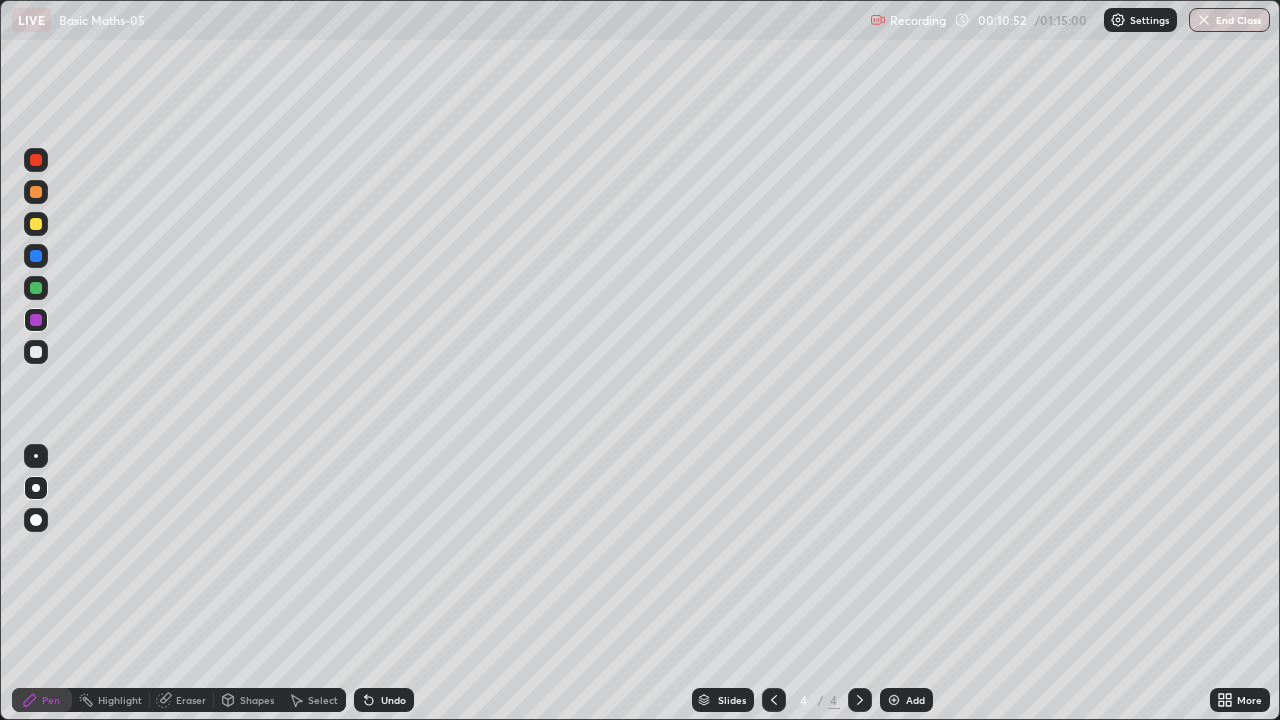 click at bounding box center [894, 700] 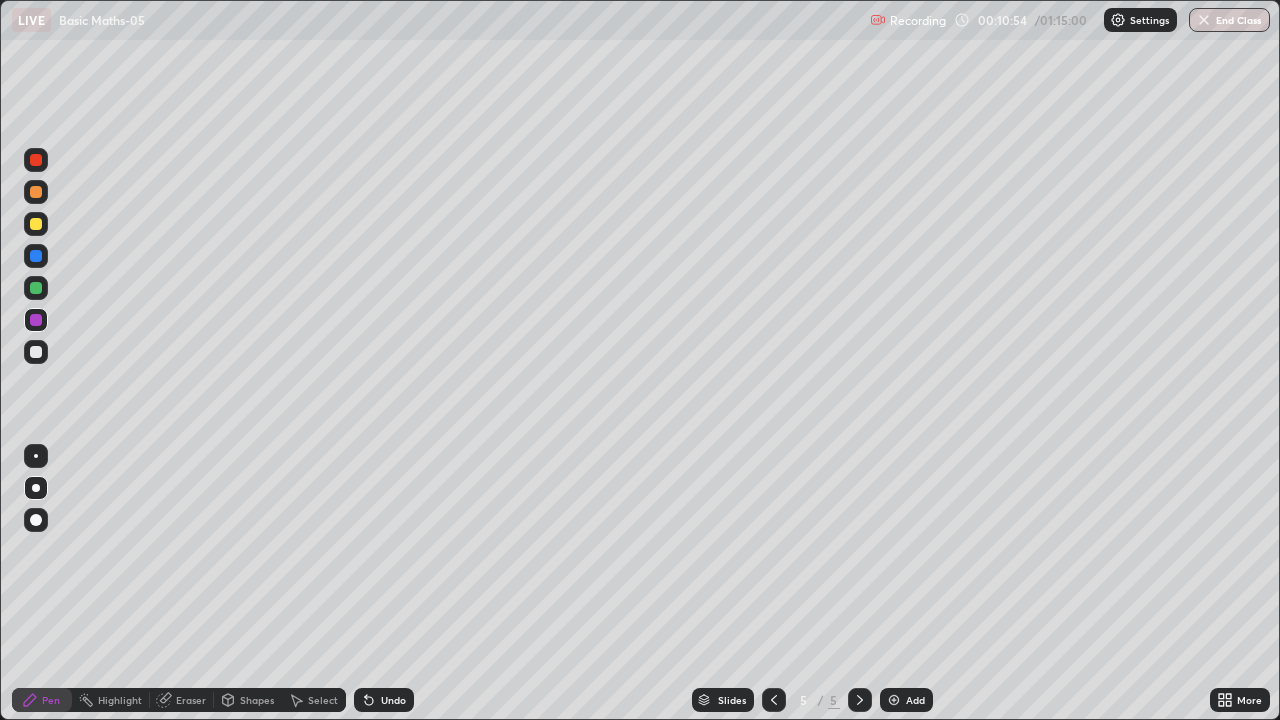 click on "Shapes" at bounding box center (248, 700) 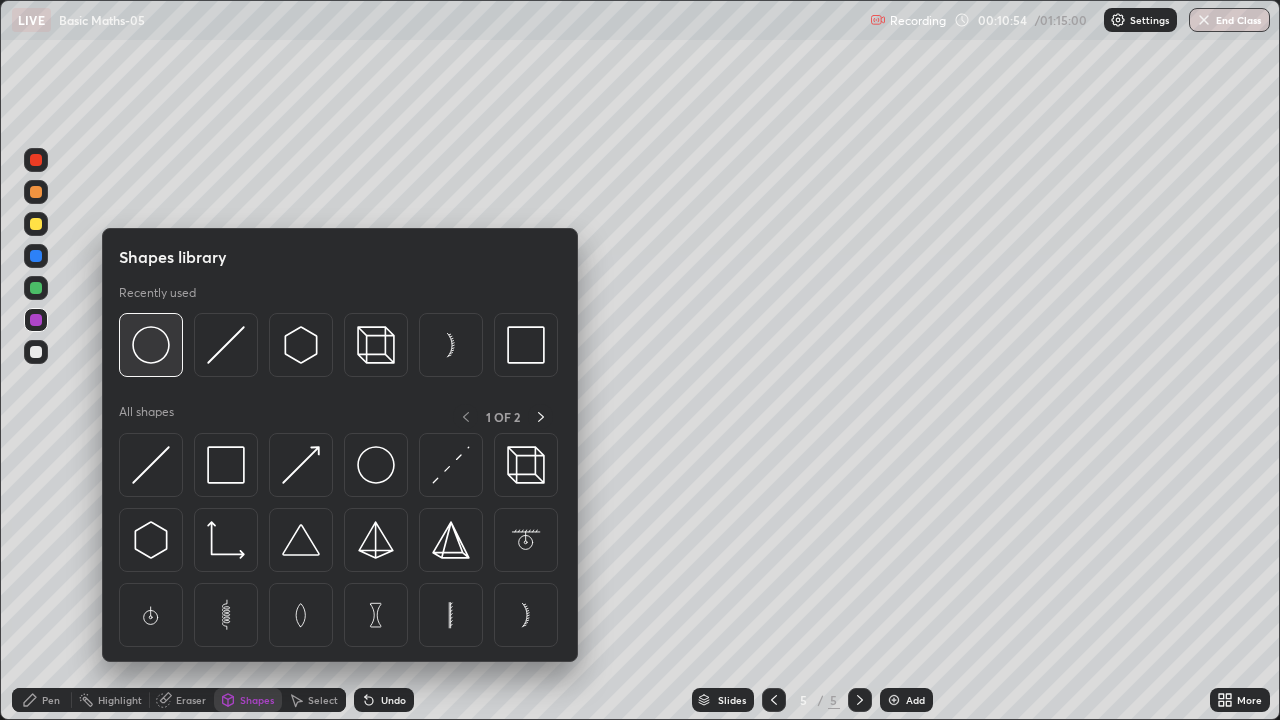 click at bounding box center (151, 345) 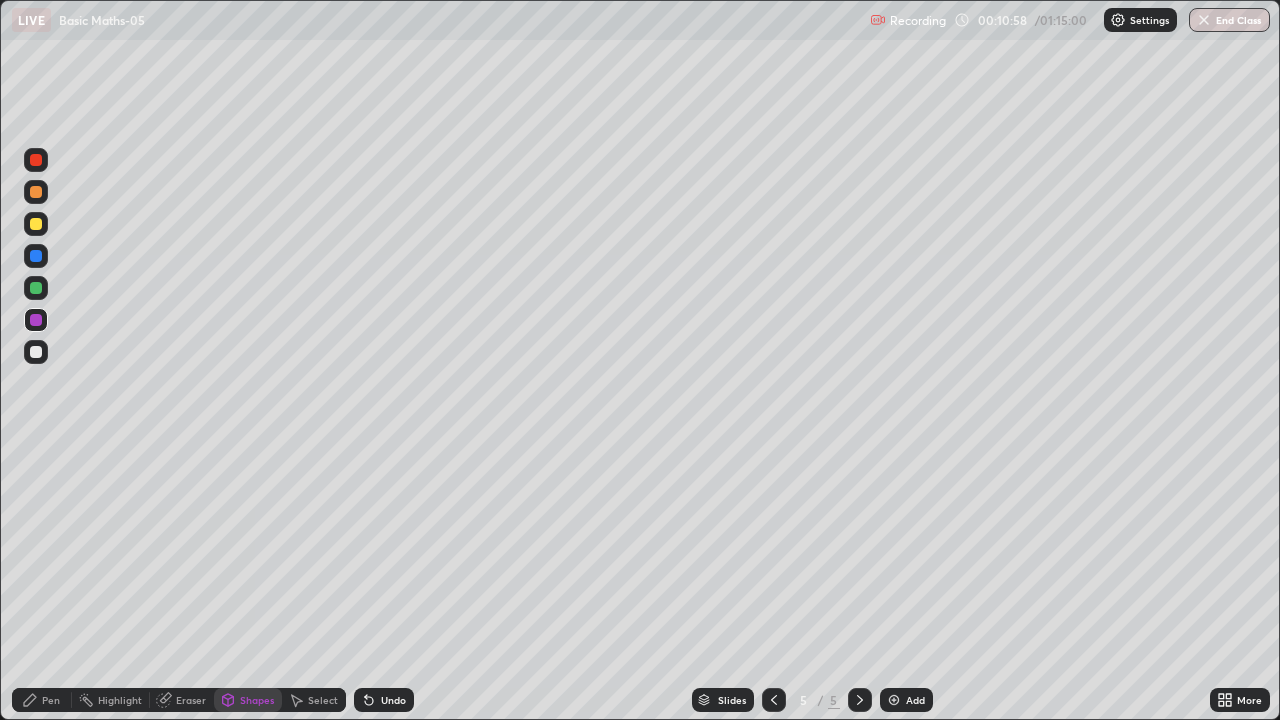 click on "Pen" at bounding box center [51, 700] 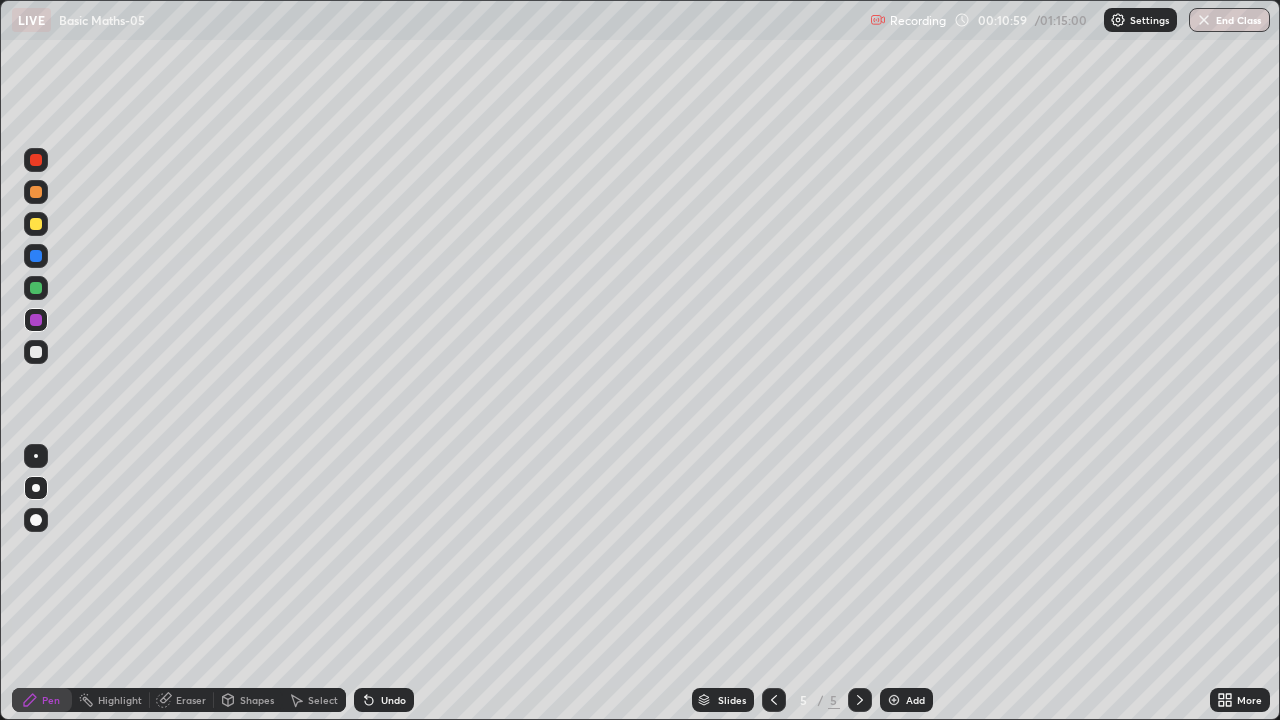 click at bounding box center [36, 288] 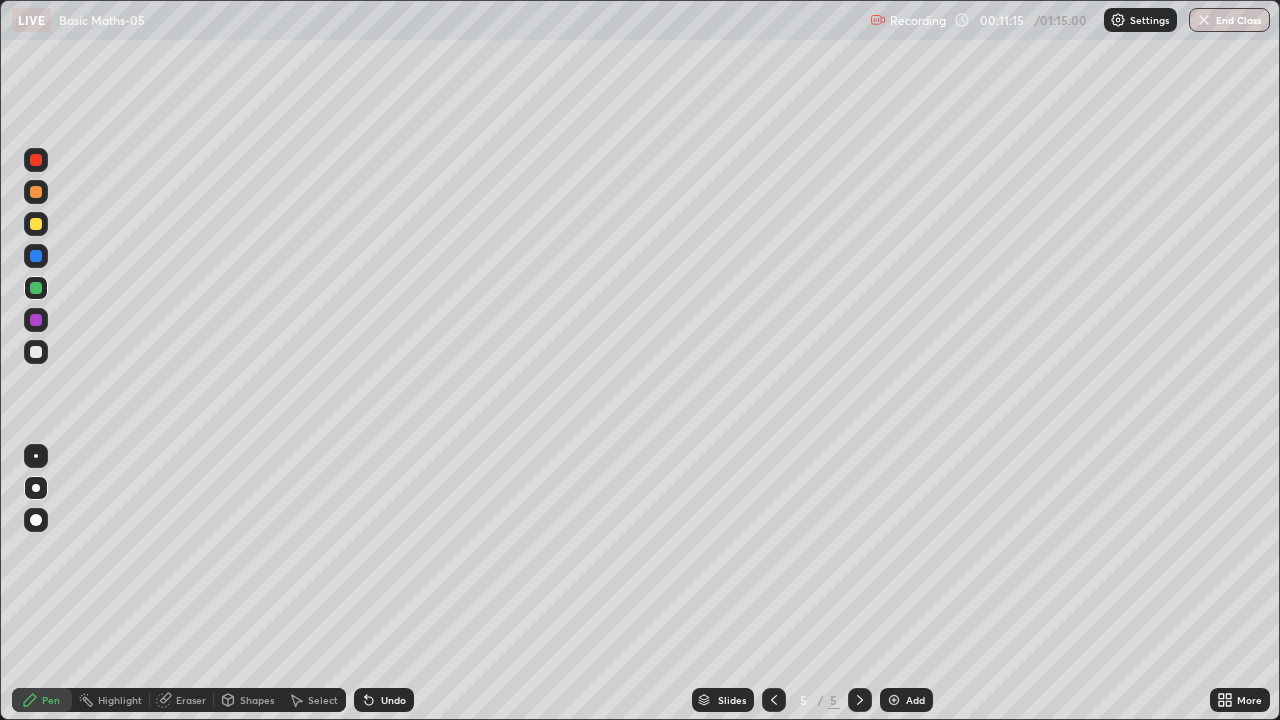 click at bounding box center (36, 320) 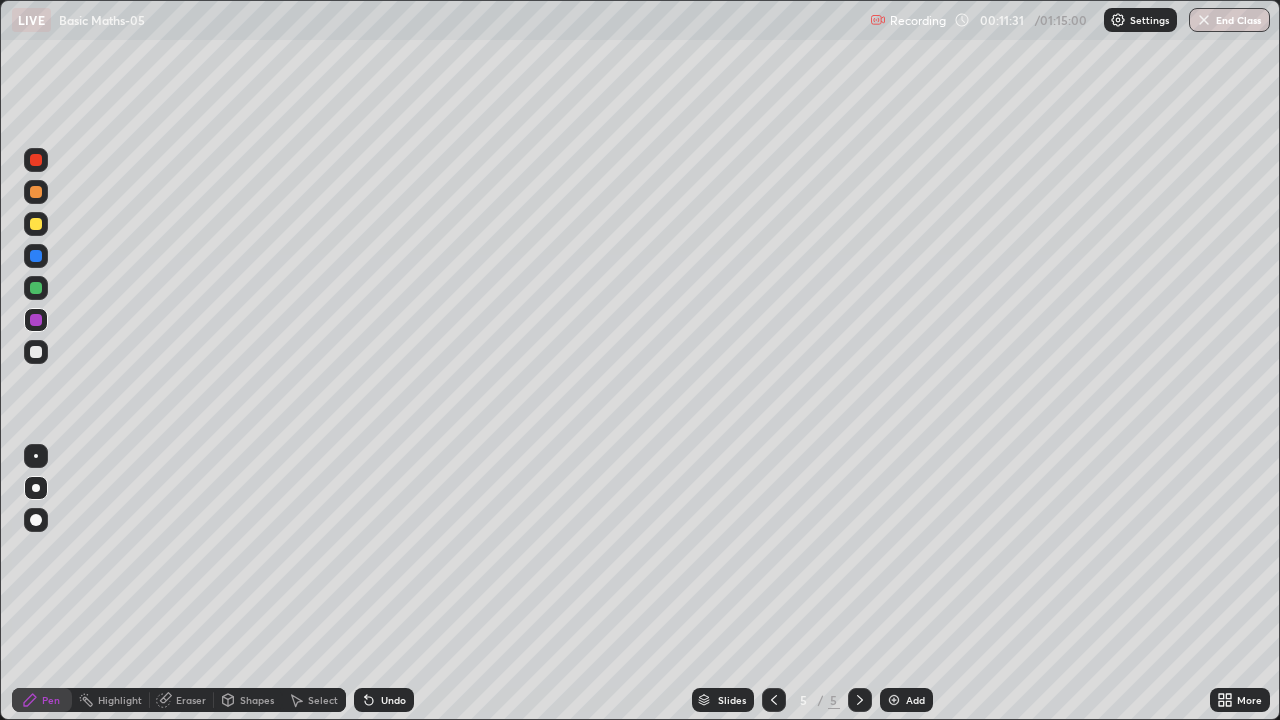 click on "Undo" at bounding box center [393, 700] 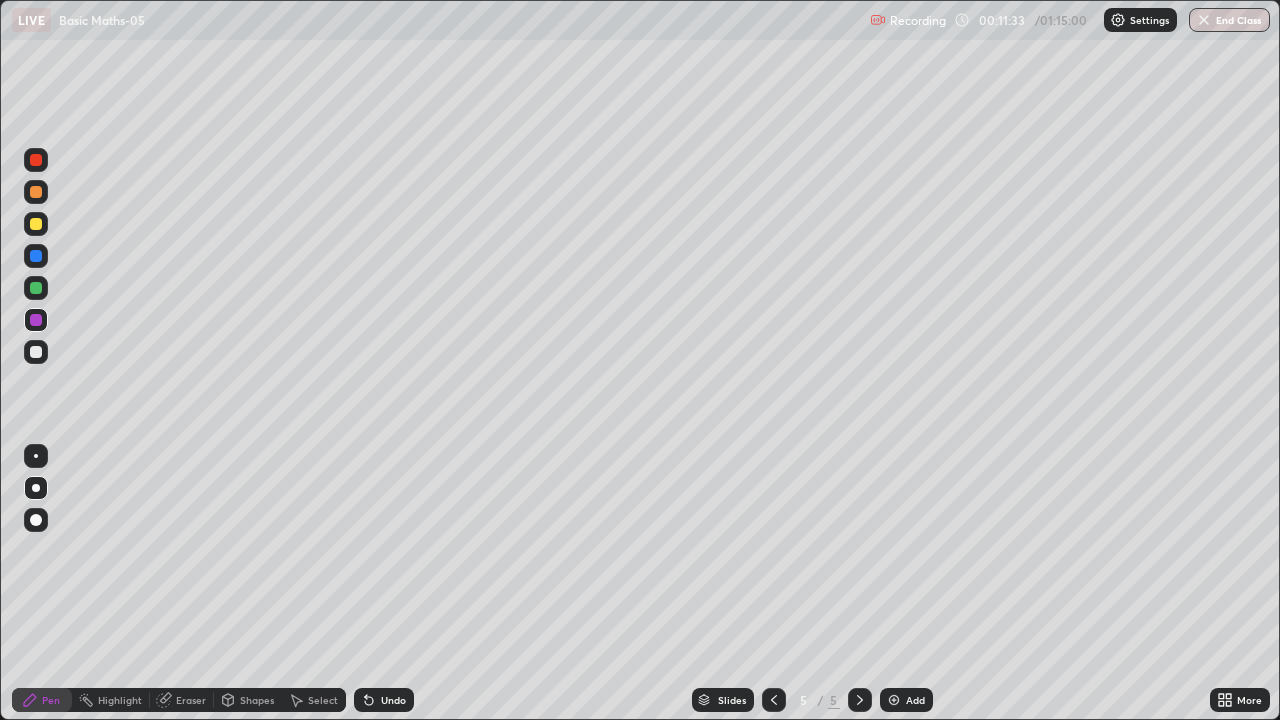 click at bounding box center (36, 256) 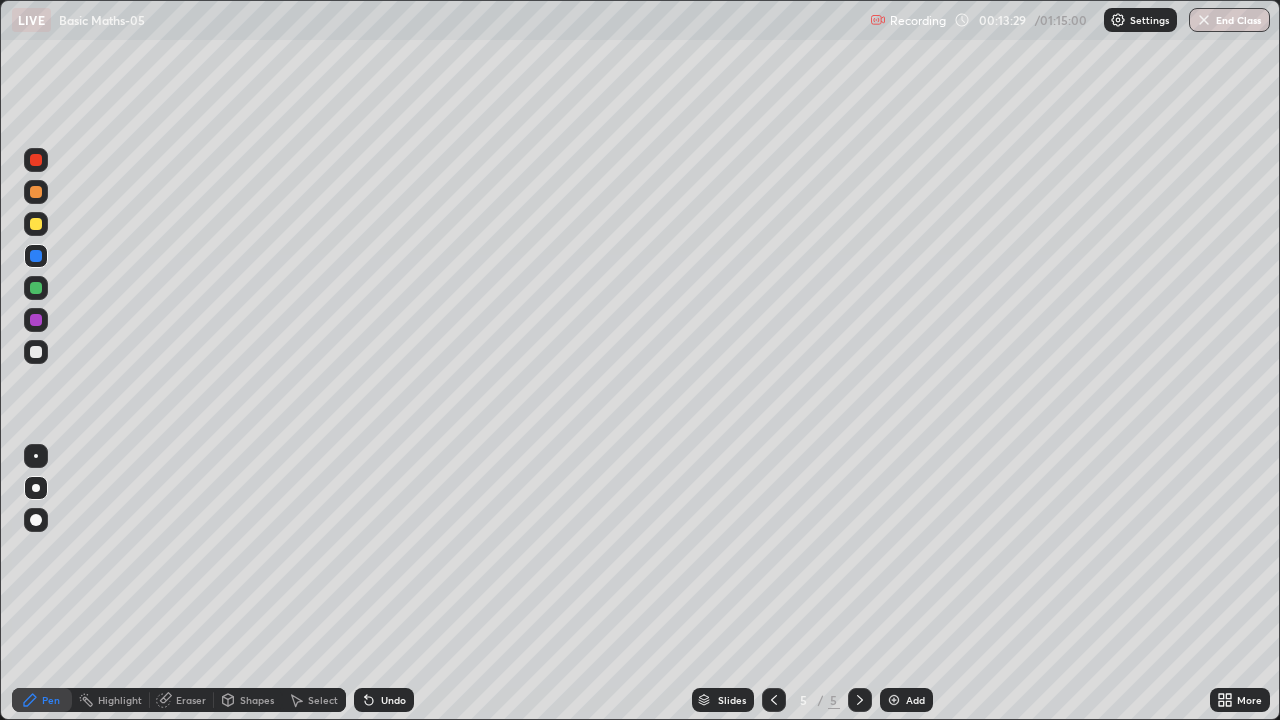 click on "Highlight" at bounding box center [120, 700] 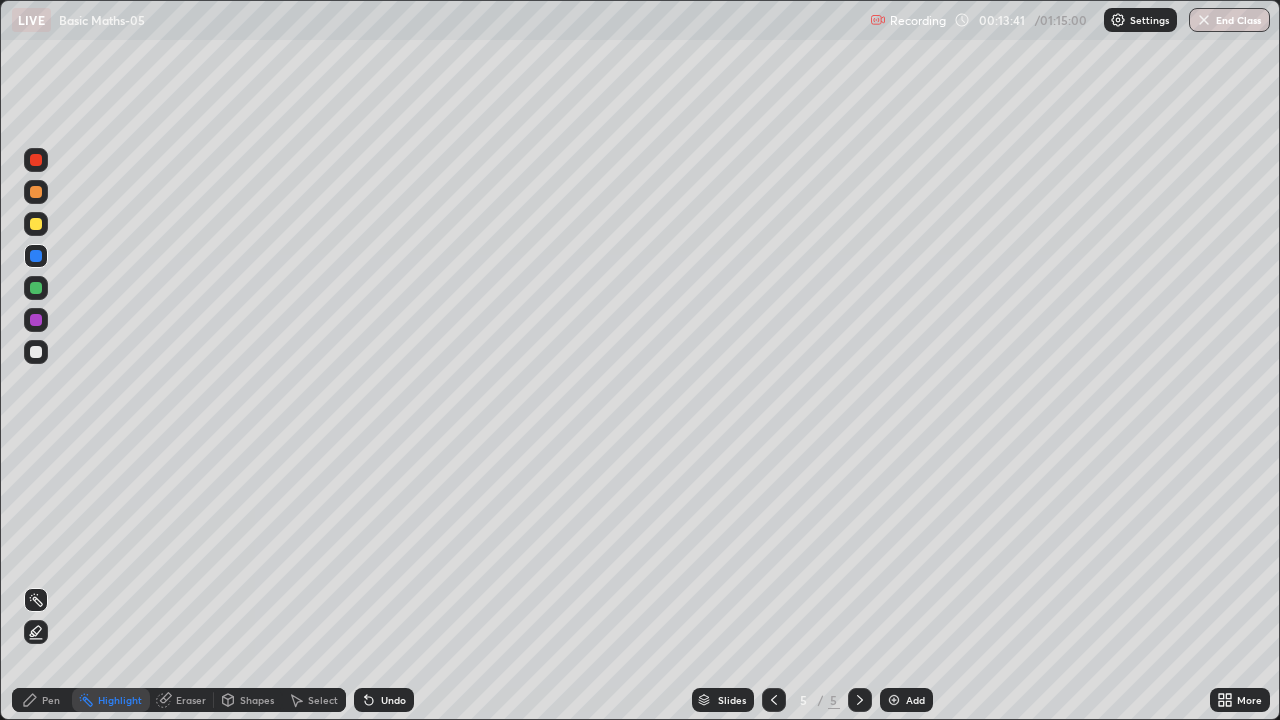 click on "Pen" at bounding box center [51, 700] 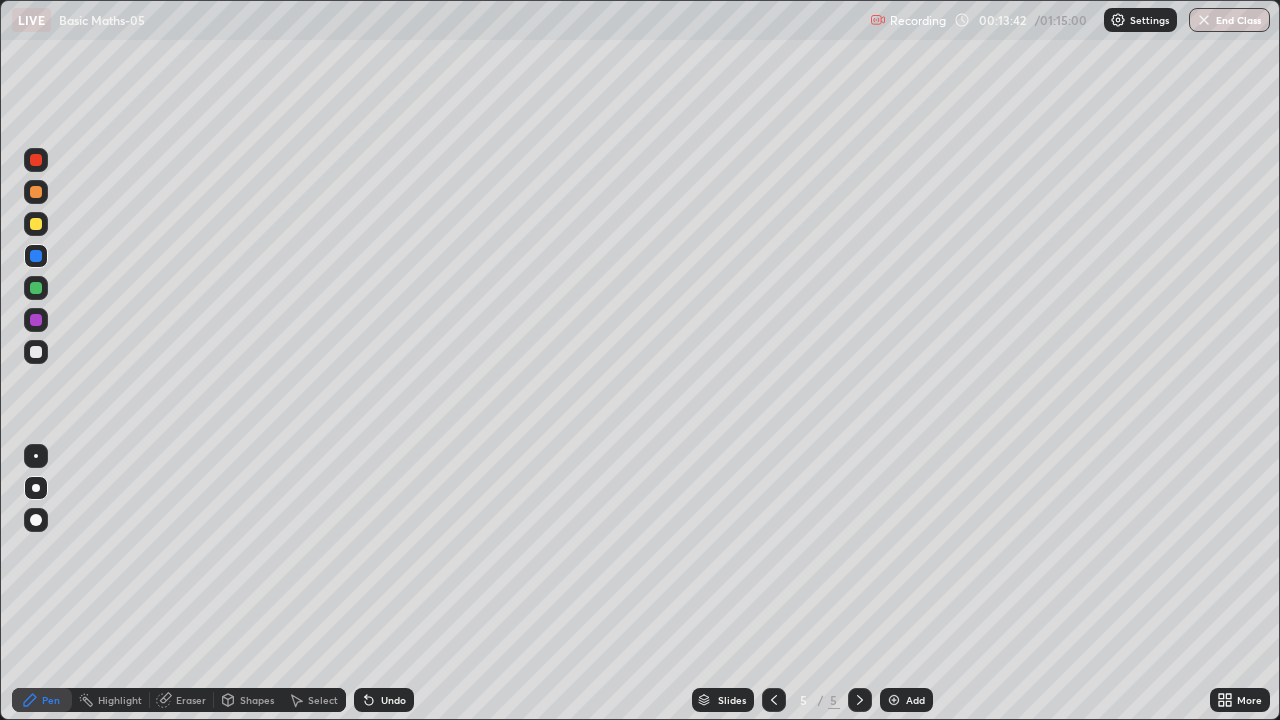 click at bounding box center [36, 320] 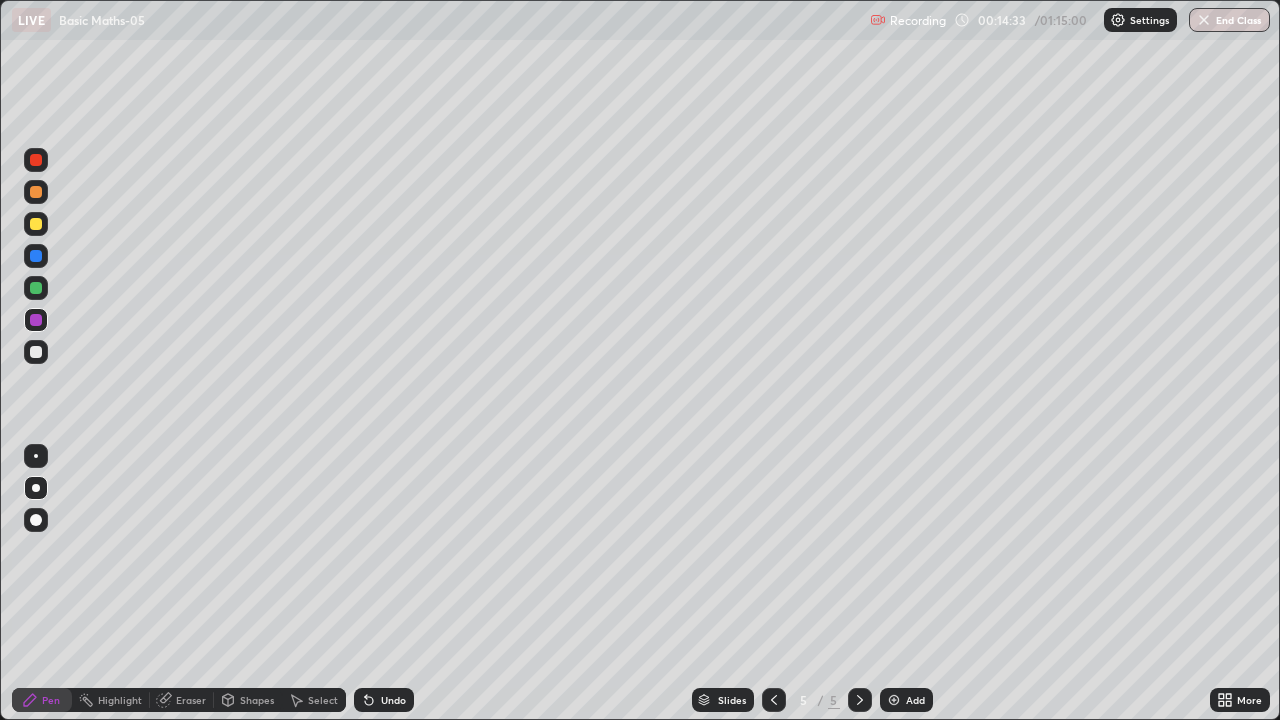 click at bounding box center [36, 288] 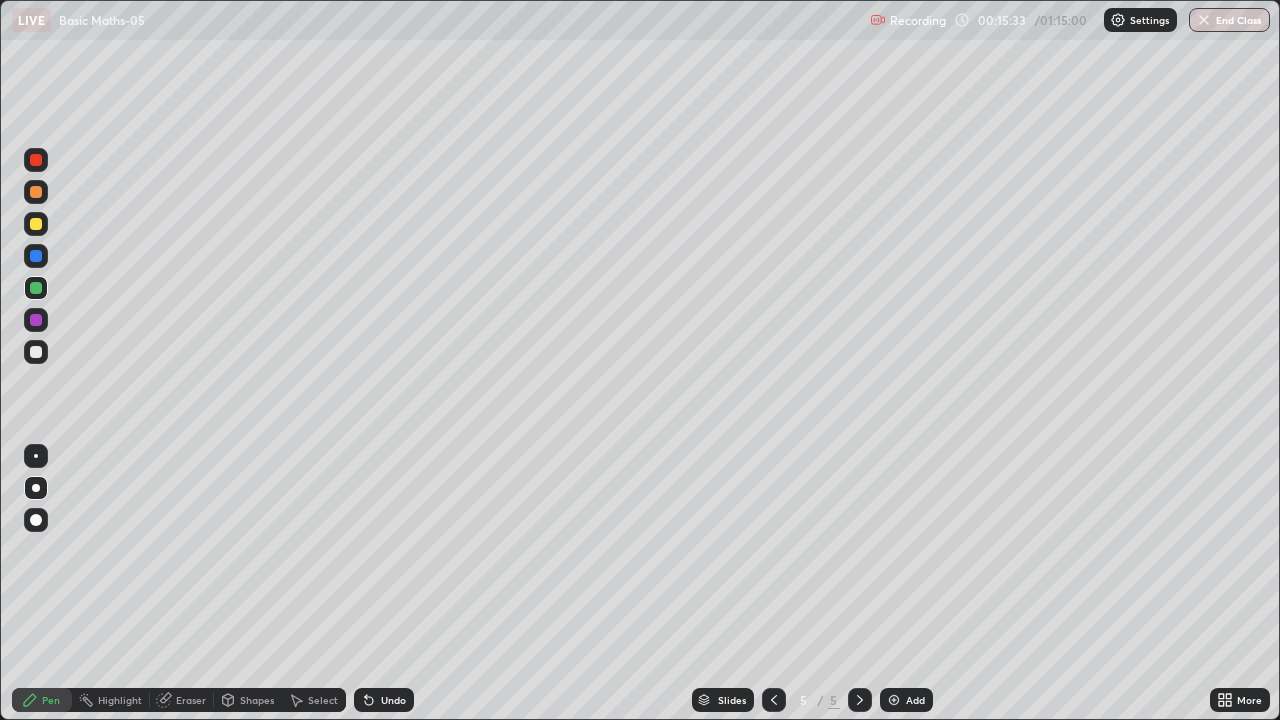 click at bounding box center (894, 700) 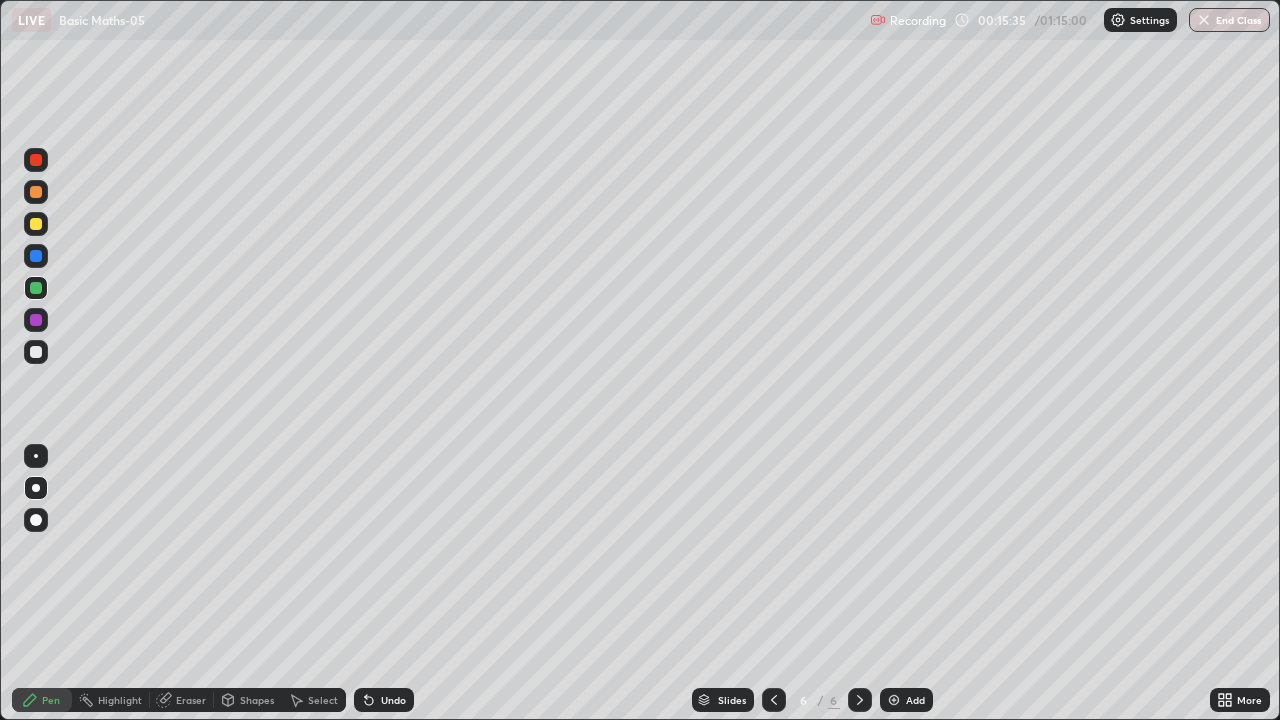 click at bounding box center [36, 352] 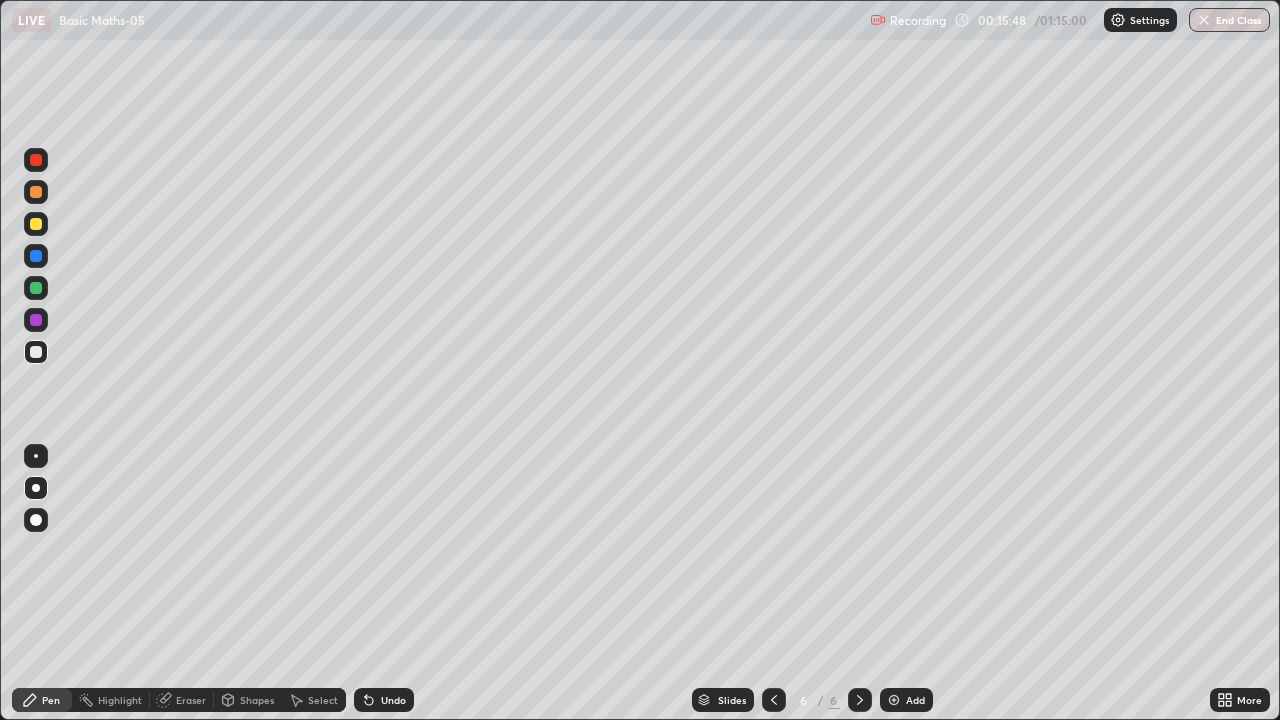 click at bounding box center (36, 288) 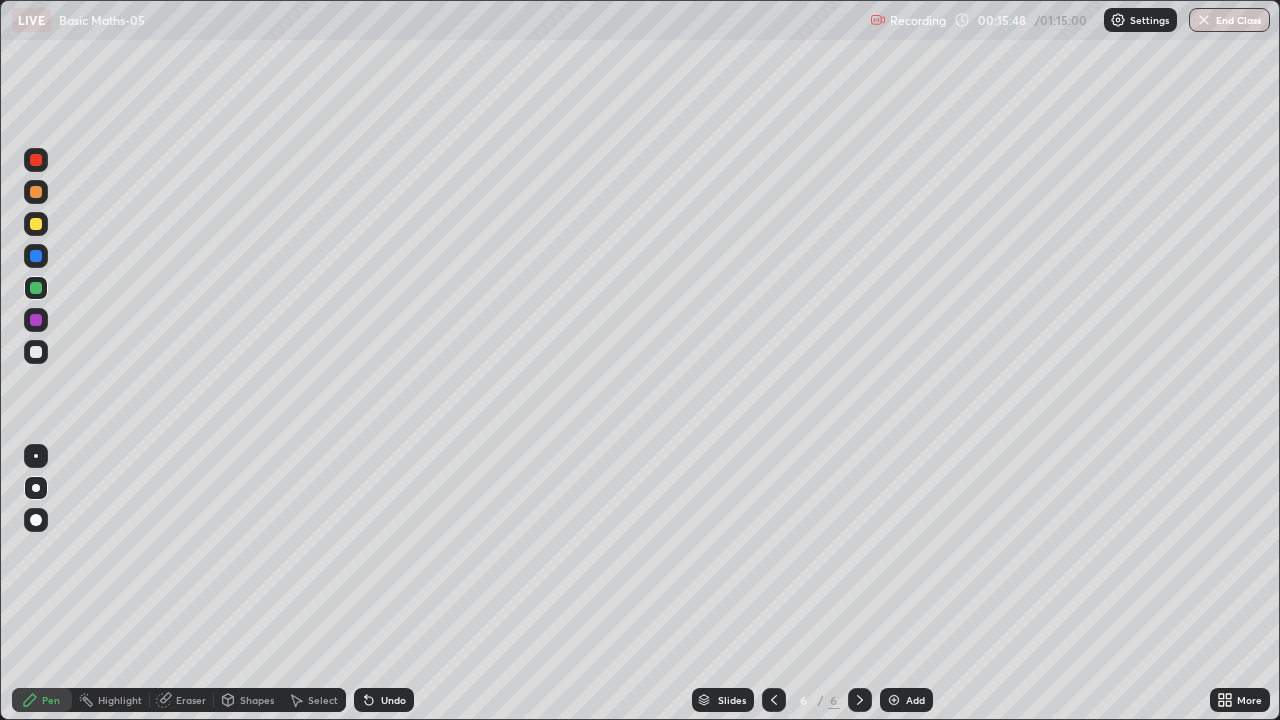 click at bounding box center [36, 488] 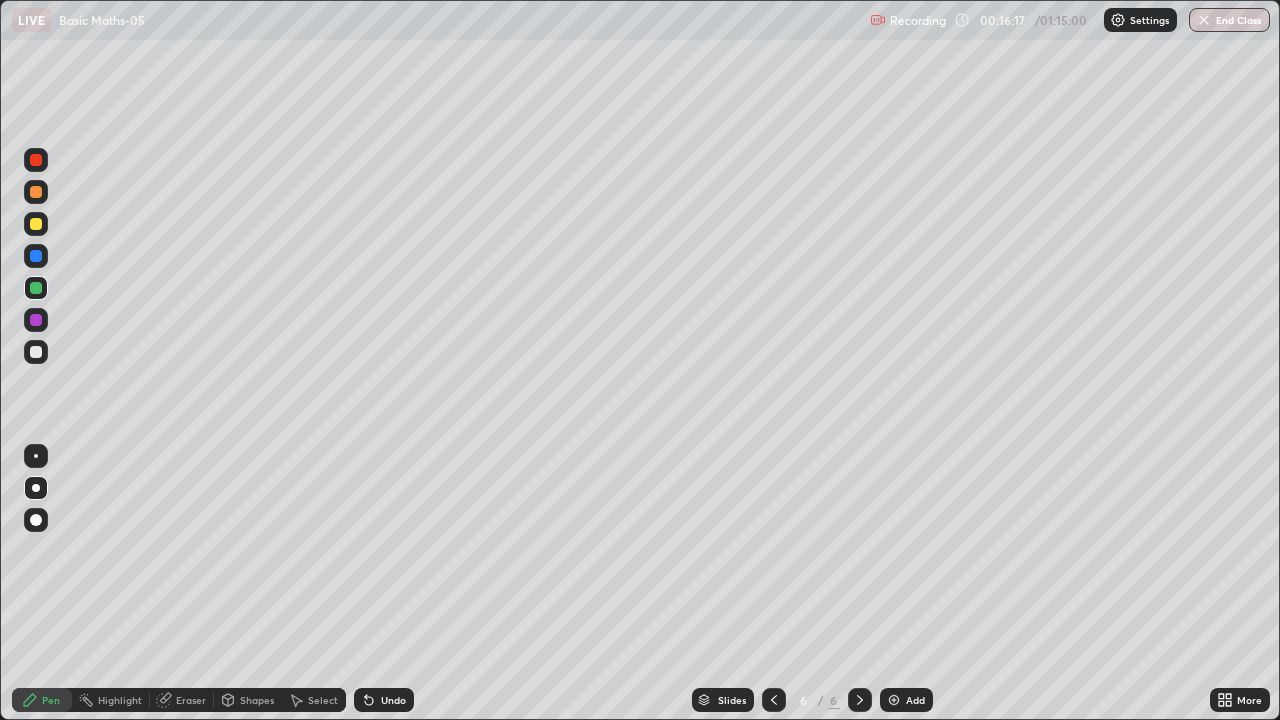 click at bounding box center [36, 160] 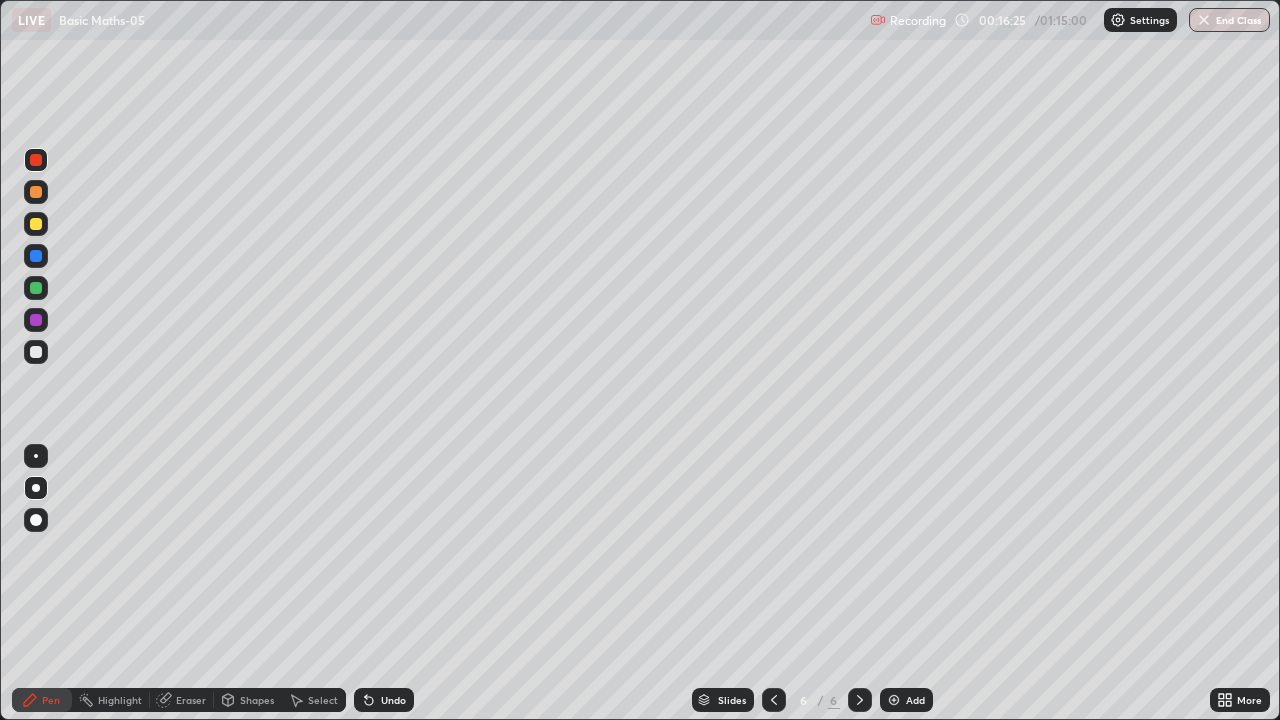 click 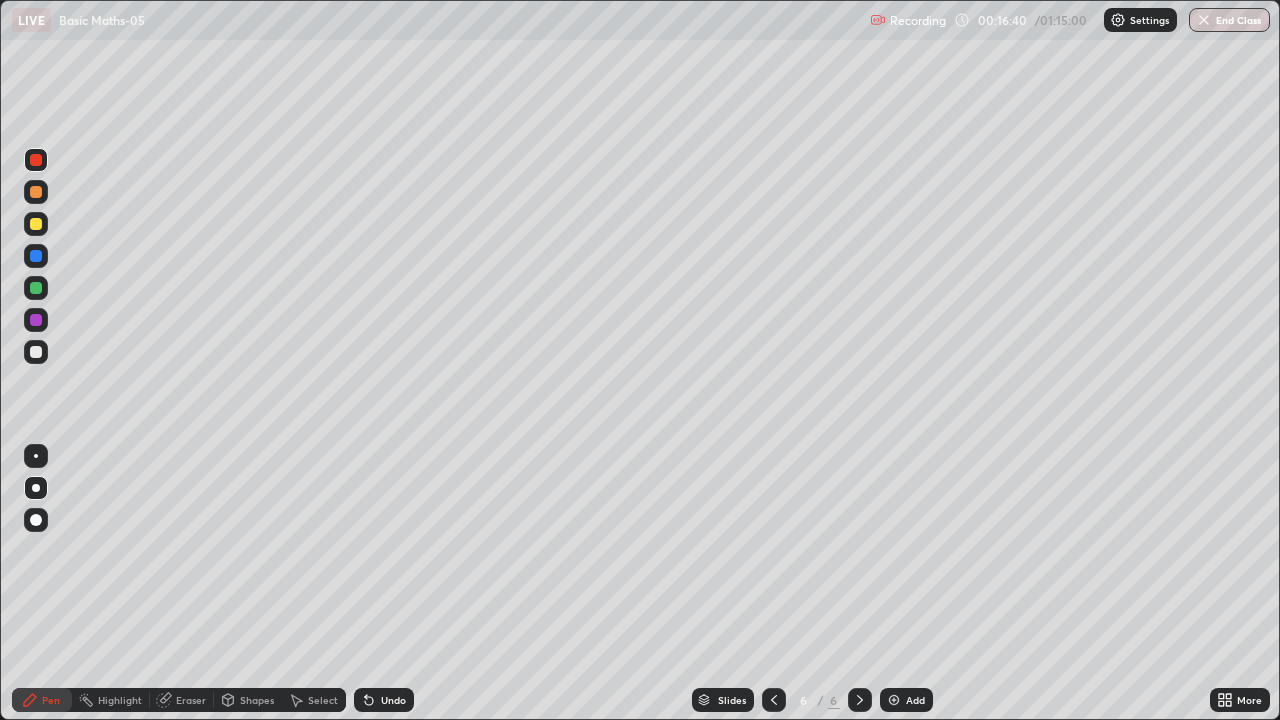 click at bounding box center [36, 288] 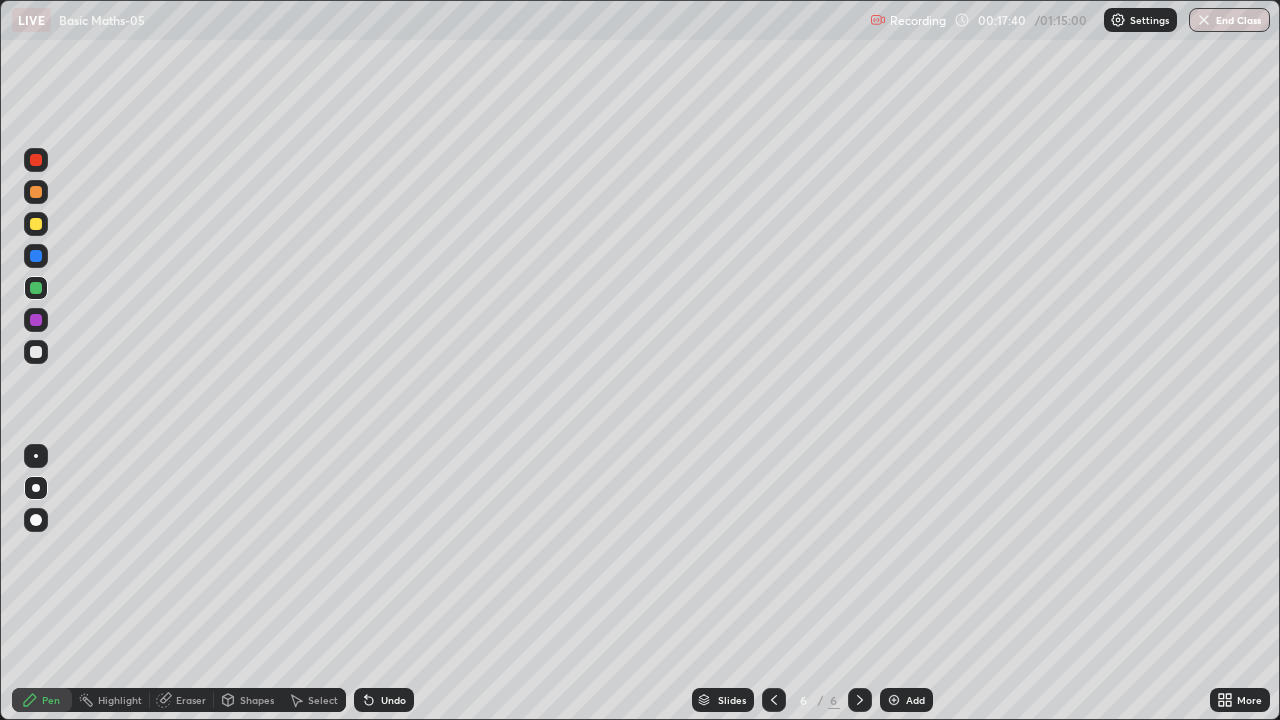 click at bounding box center [894, 700] 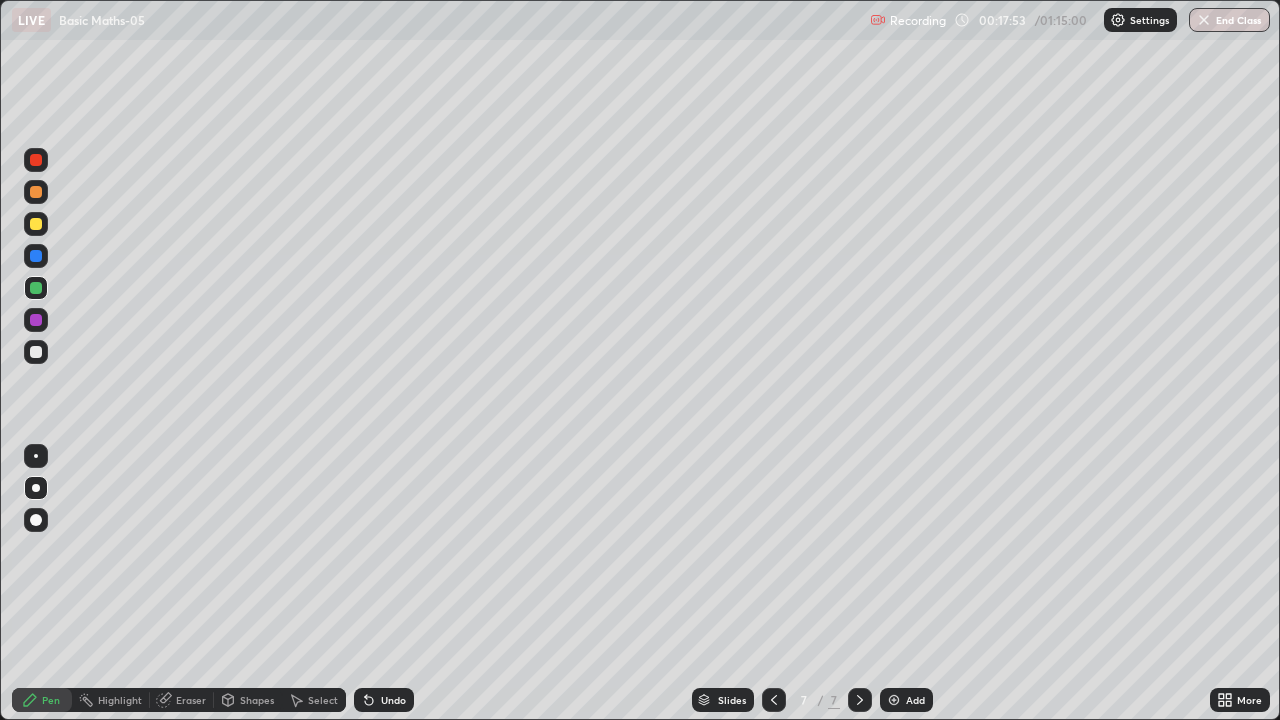 click at bounding box center [36, 320] 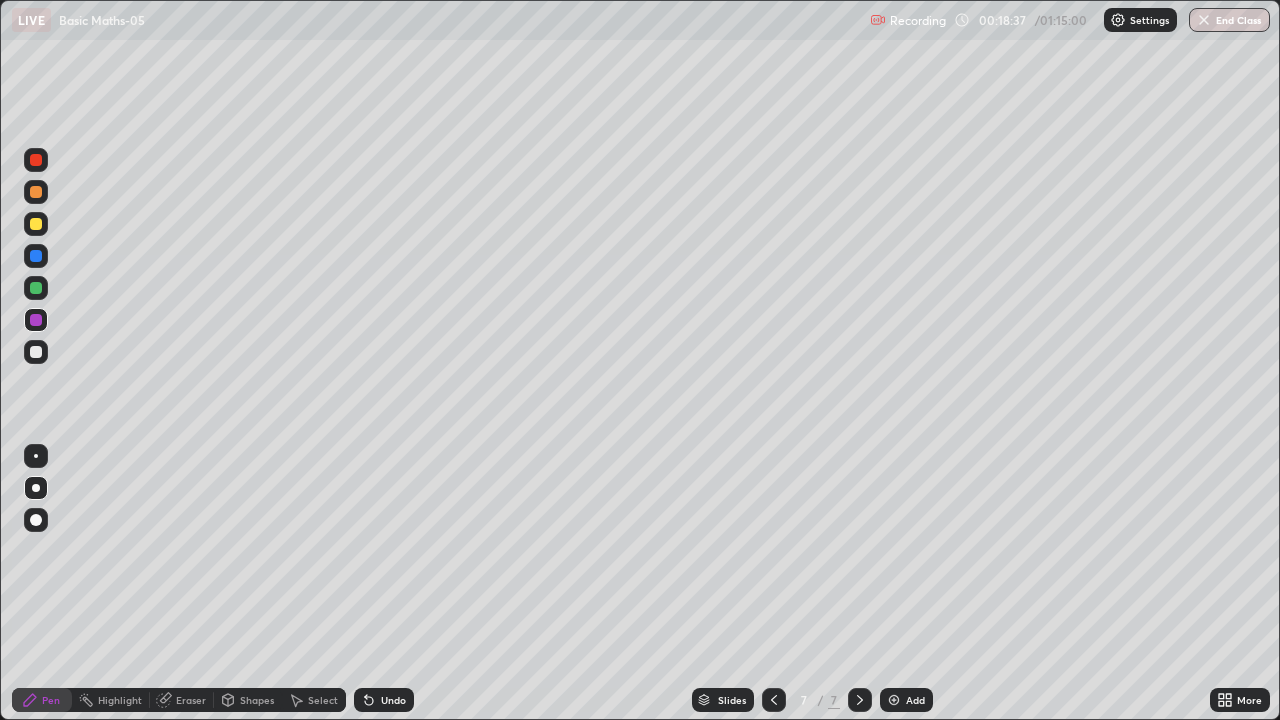 click 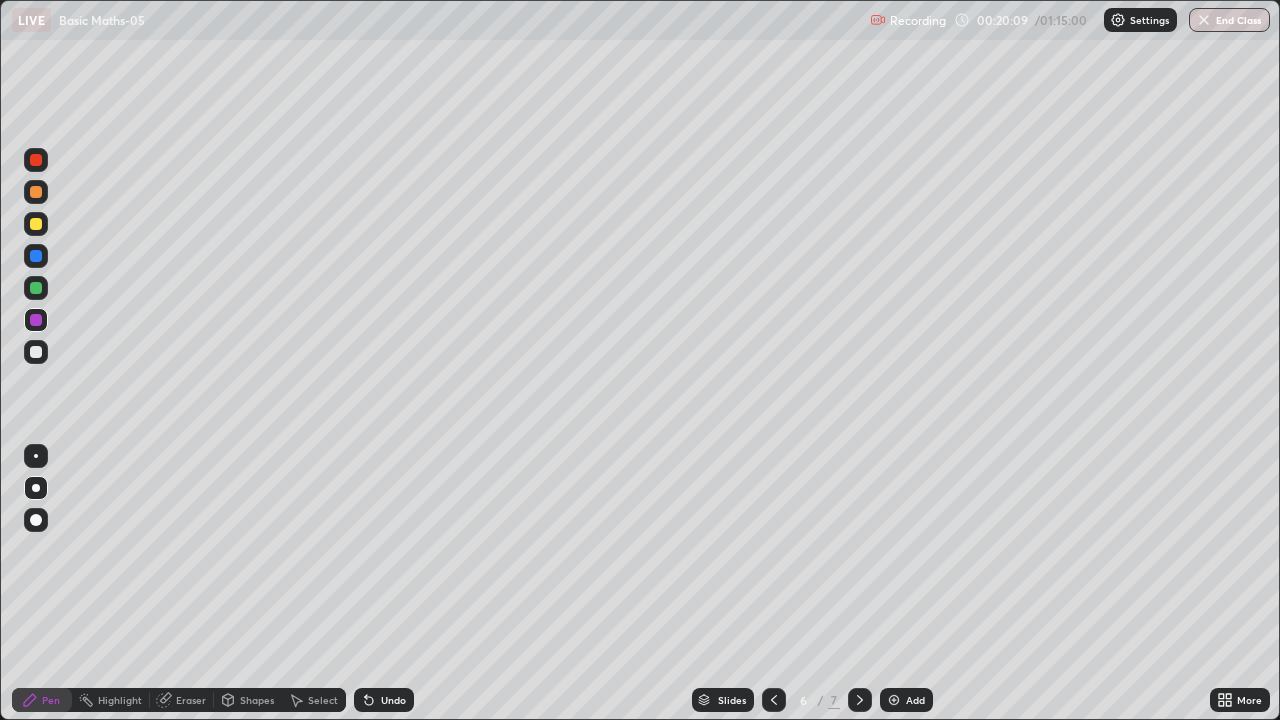 click at bounding box center [860, 700] 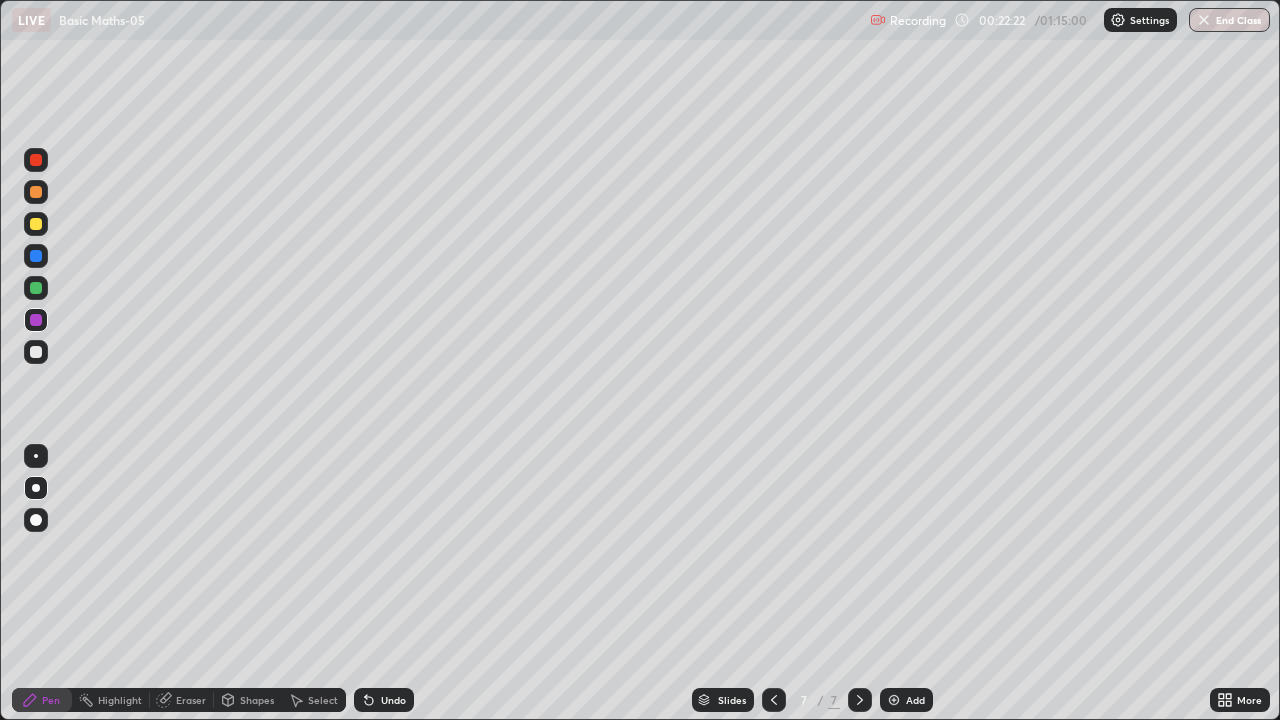 click on "Highlight" at bounding box center [120, 700] 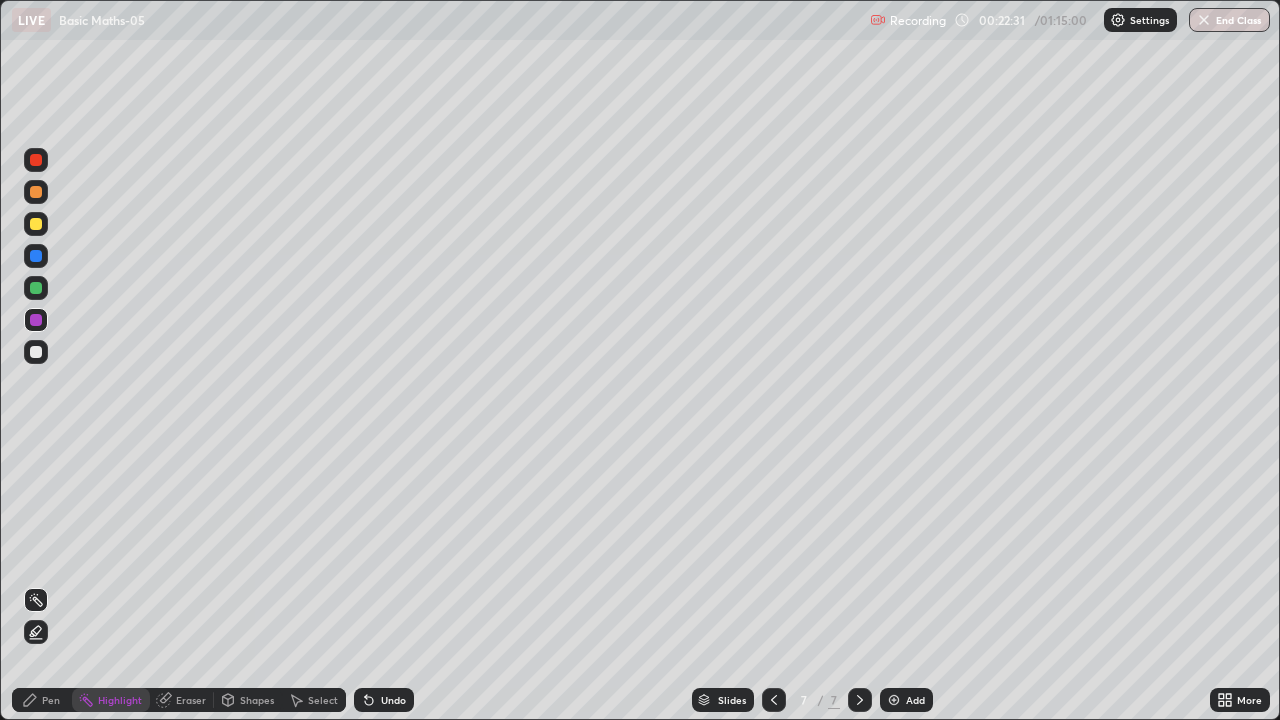 click on "Pen" at bounding box center (51, 700) 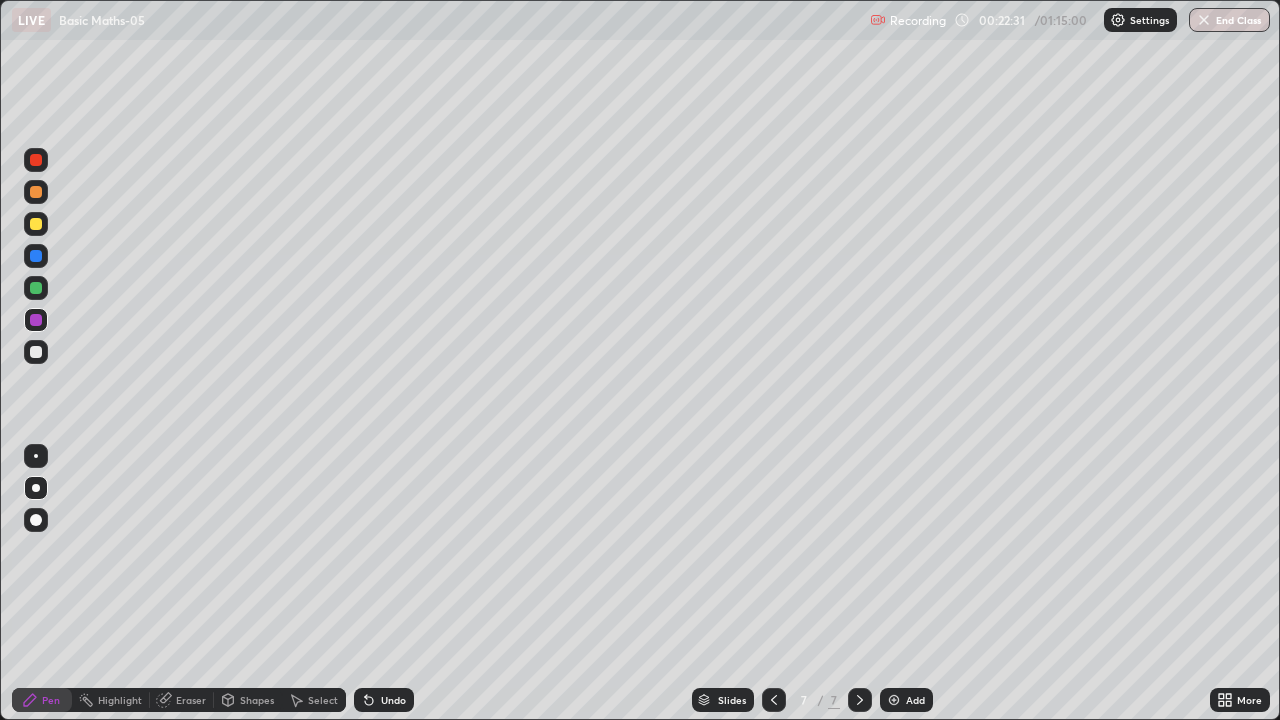 click at bounding box center (36, 352) 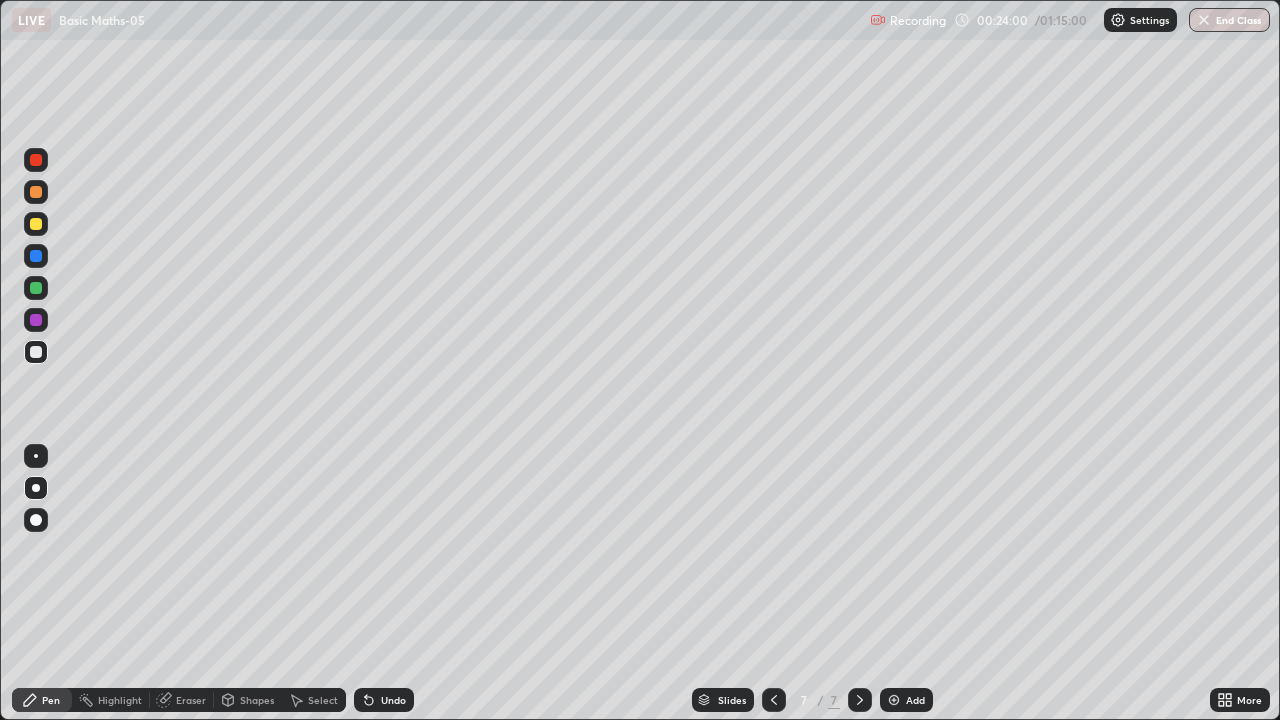 click on "Add" at bounding box center (906, 700) 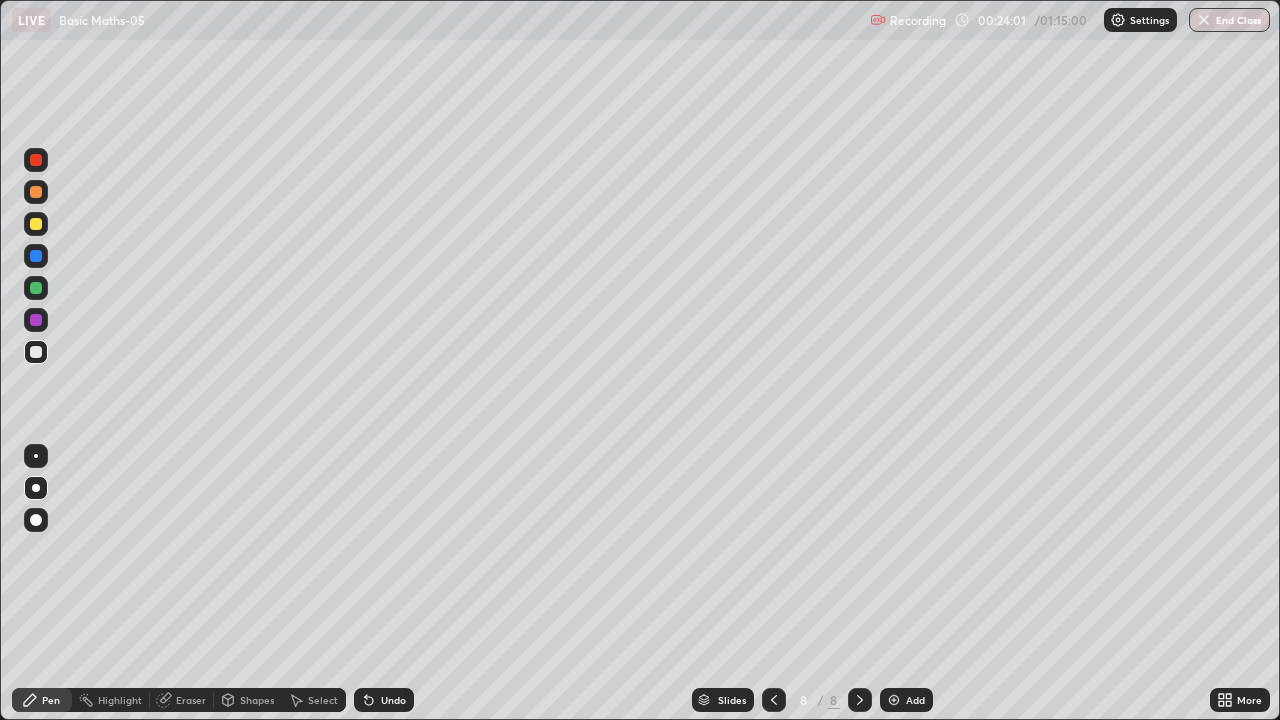 click at bounding box center [36, 320] 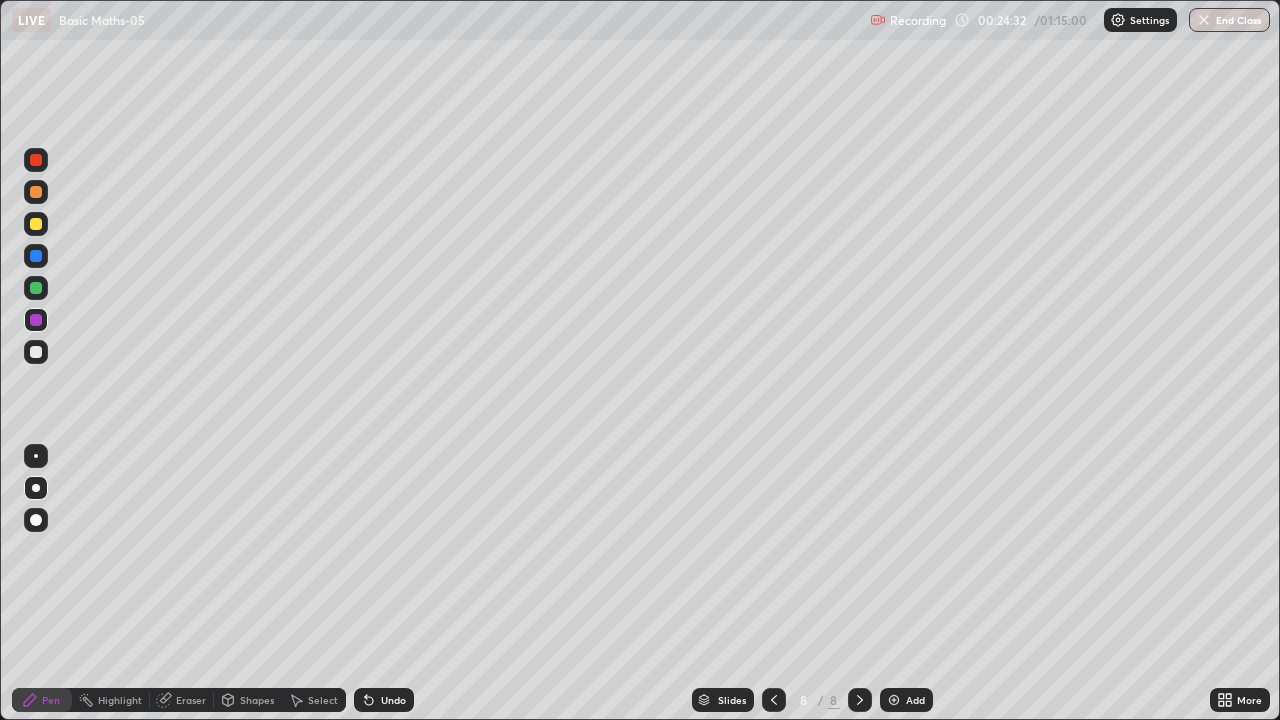 click at bounding box center [36, 288] 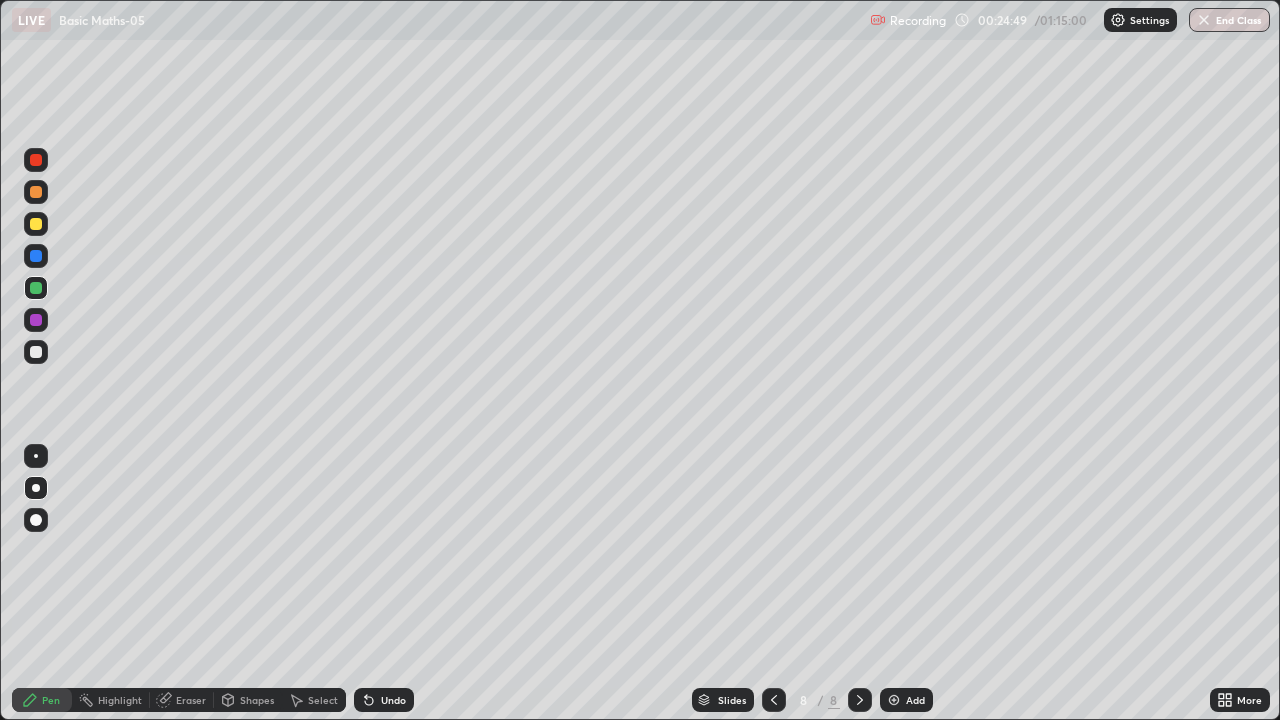 click at bounding box center [36, 320] 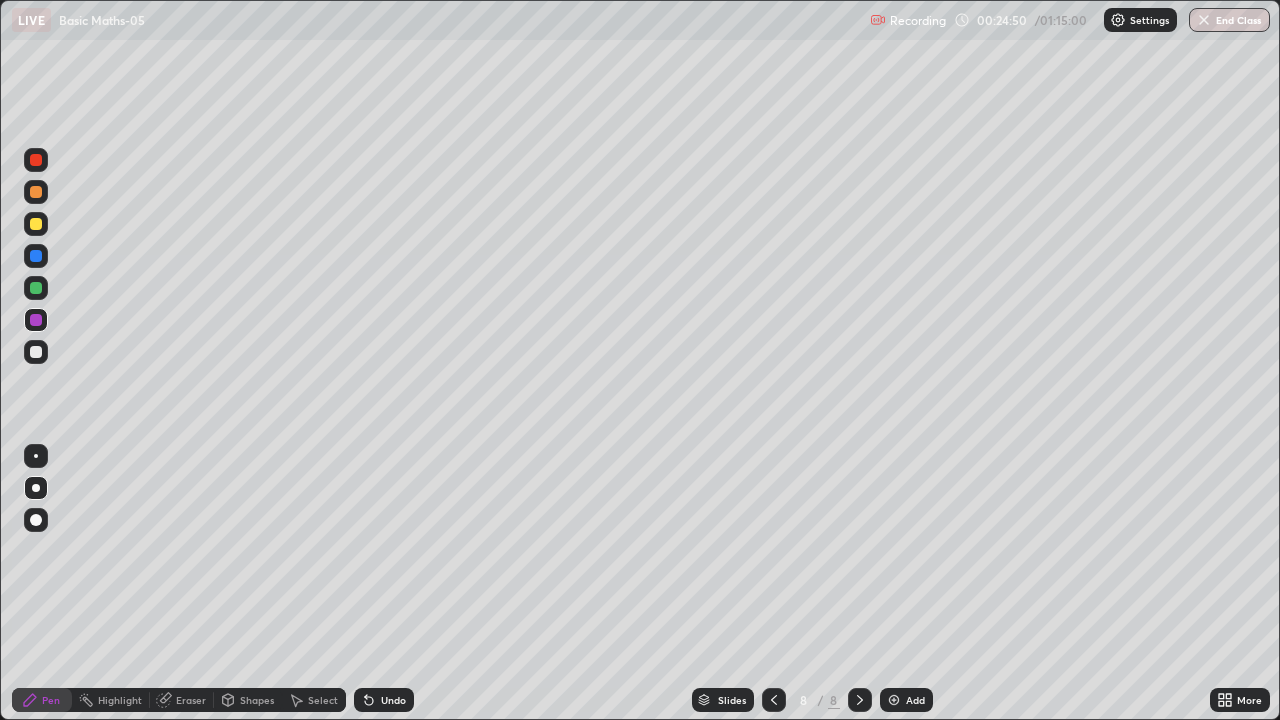 click at bounding box center [36, 352] 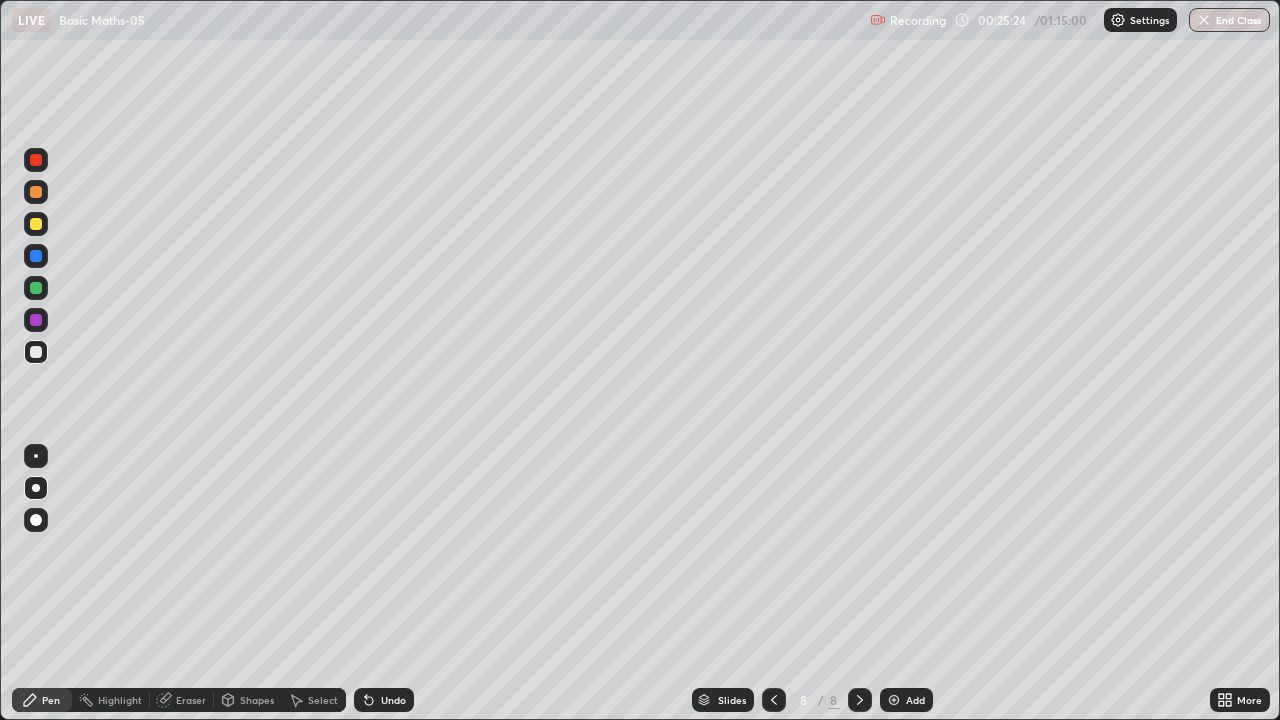 click at bounding box center (36, 288) 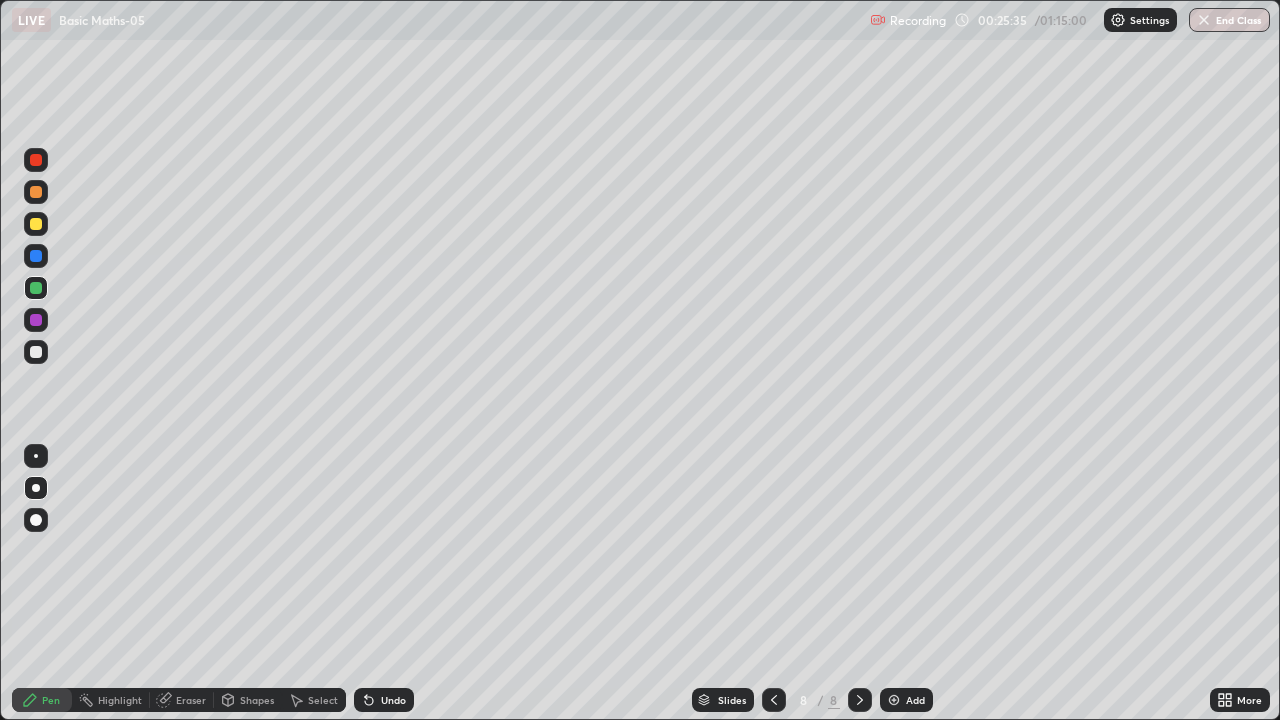 click at bounding box center (894, 700) 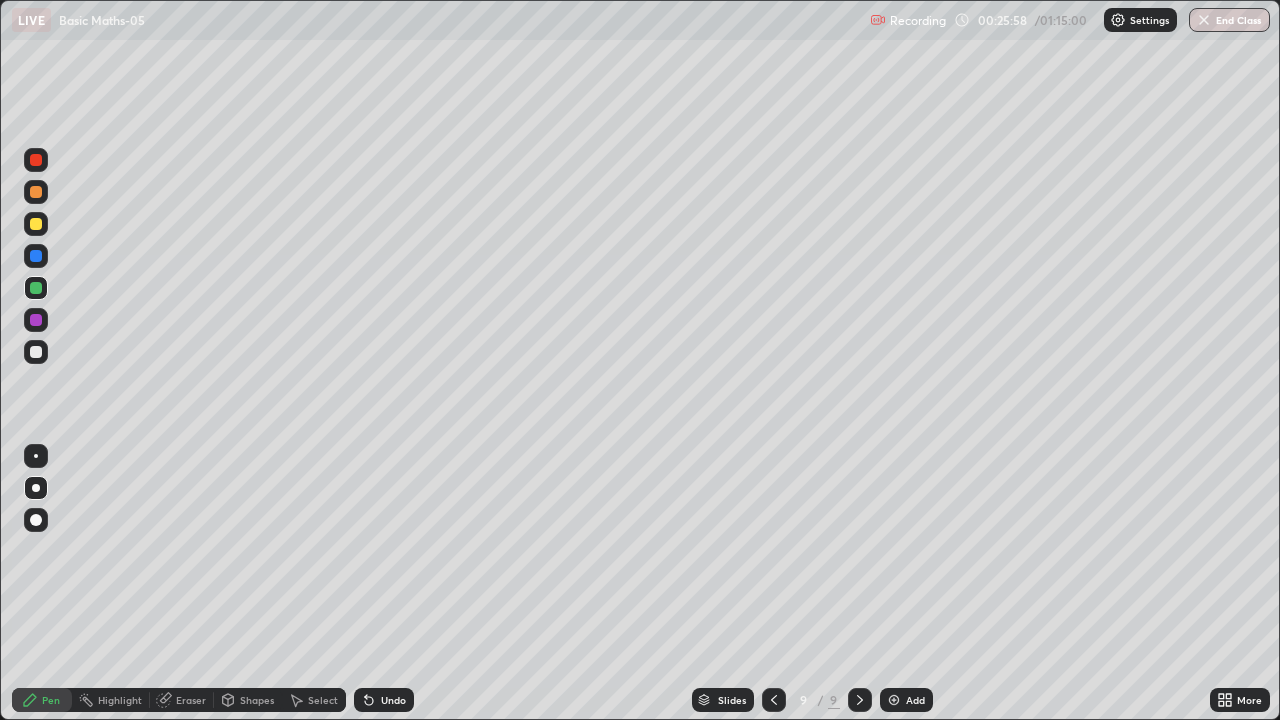 click at bounding box center (36, 320) 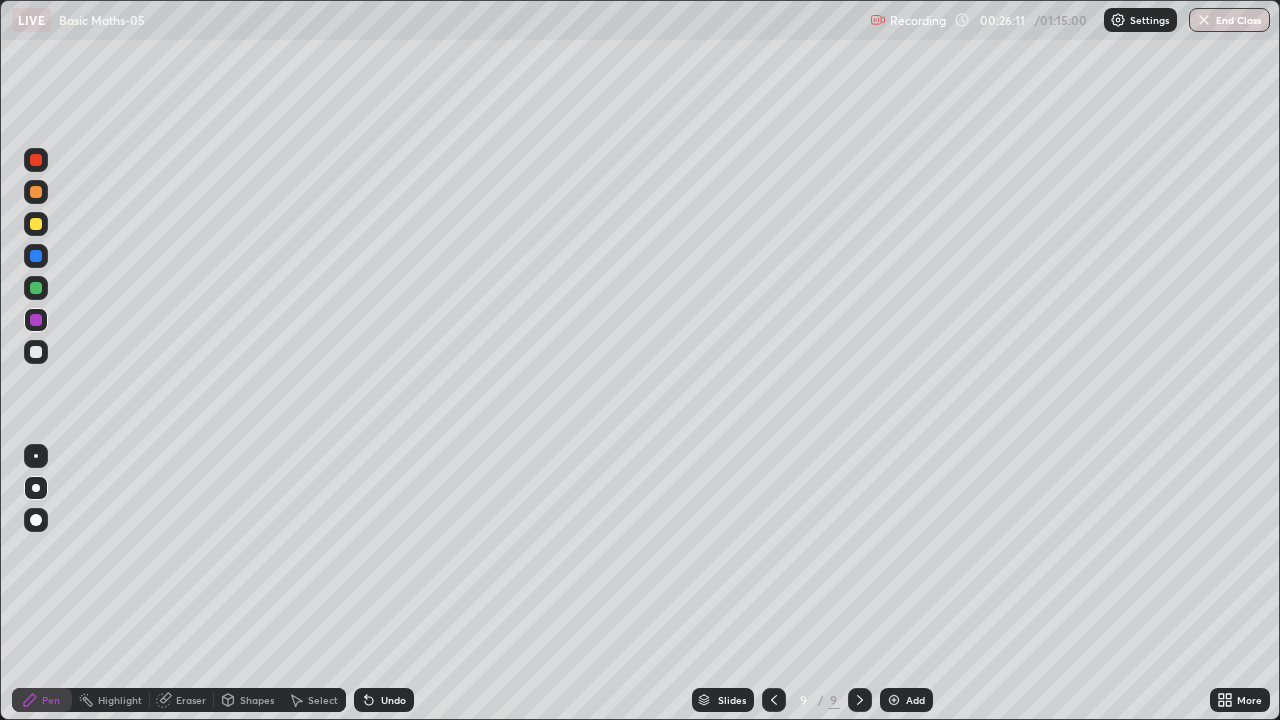 click at bounding box center [36, 352] 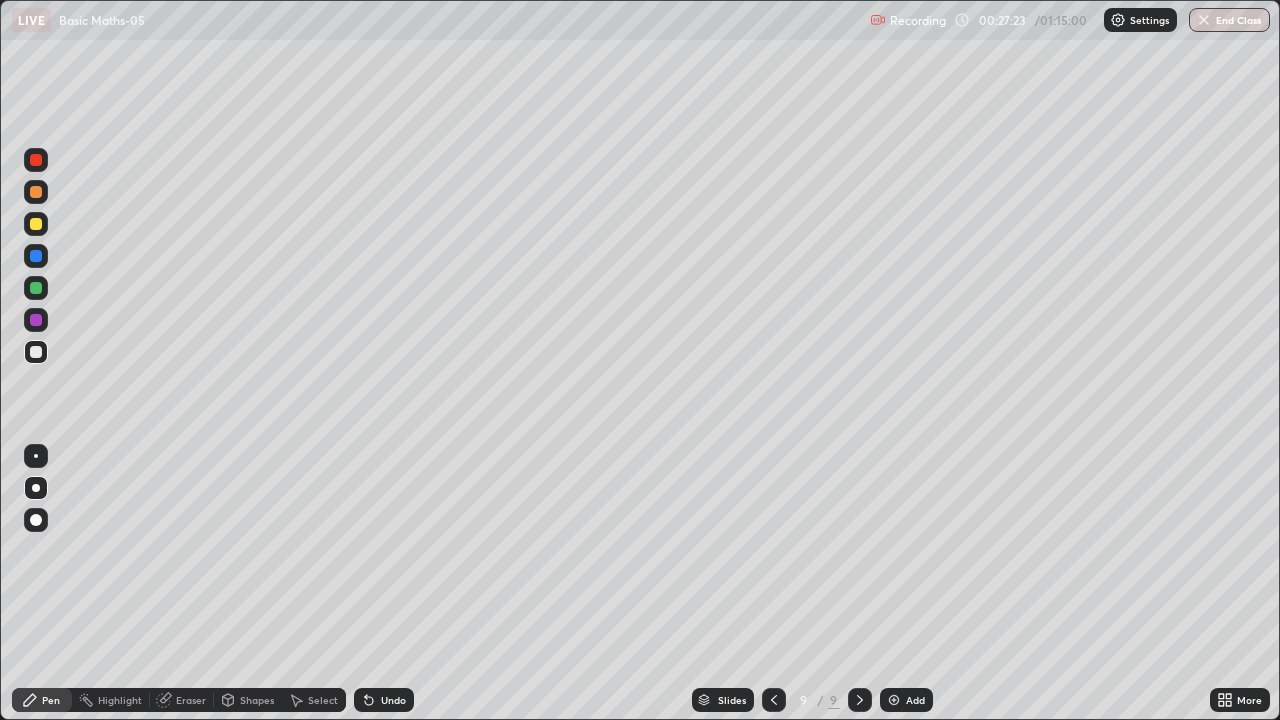 click 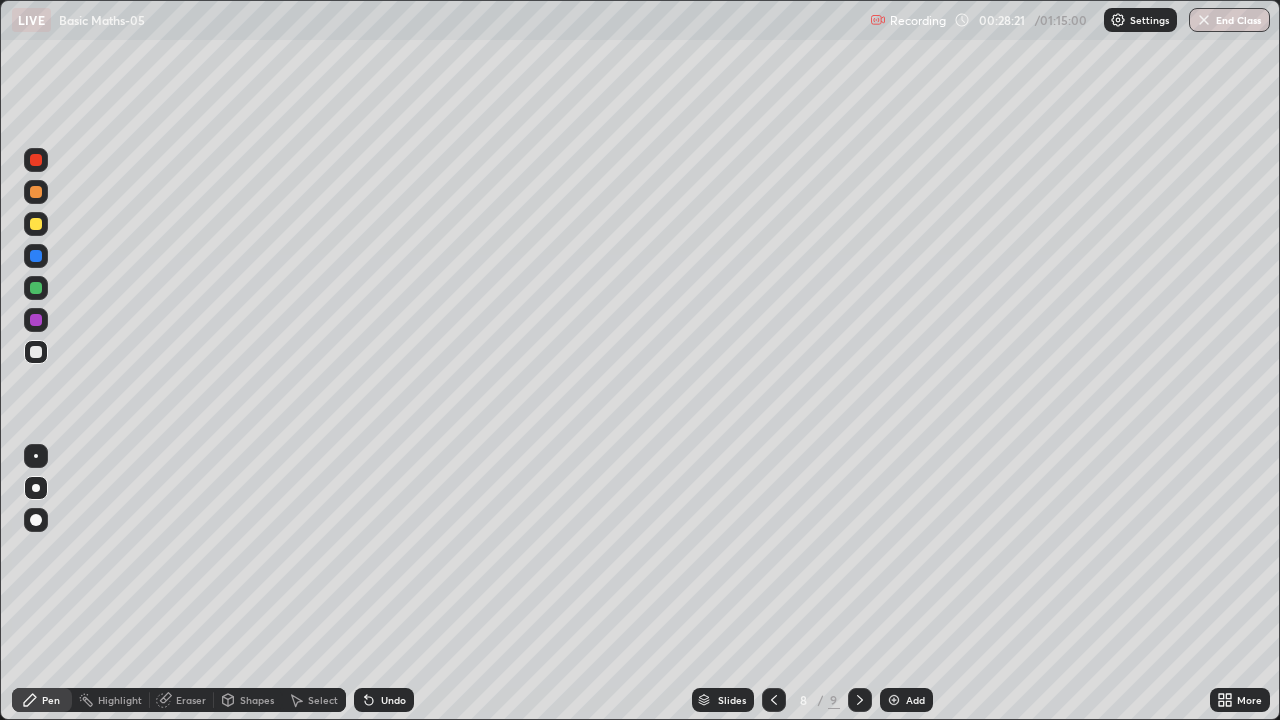 click 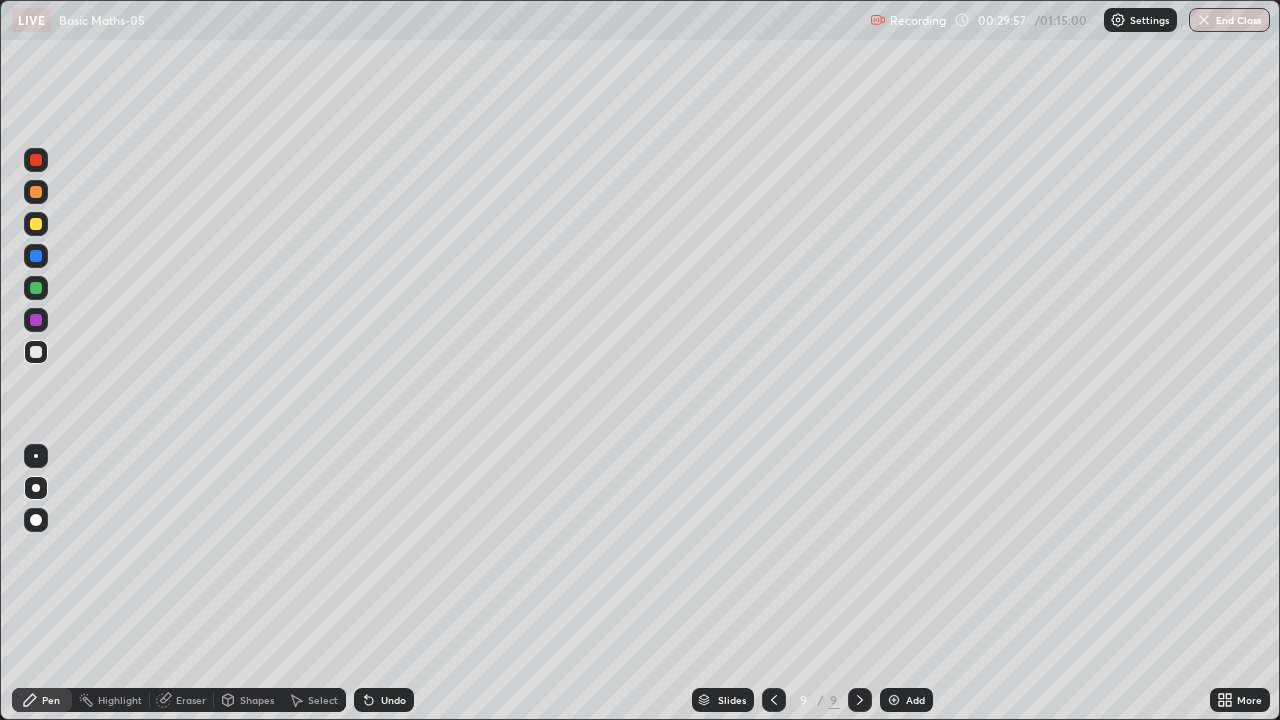 click on "Add" at bounding box center [915, 700] 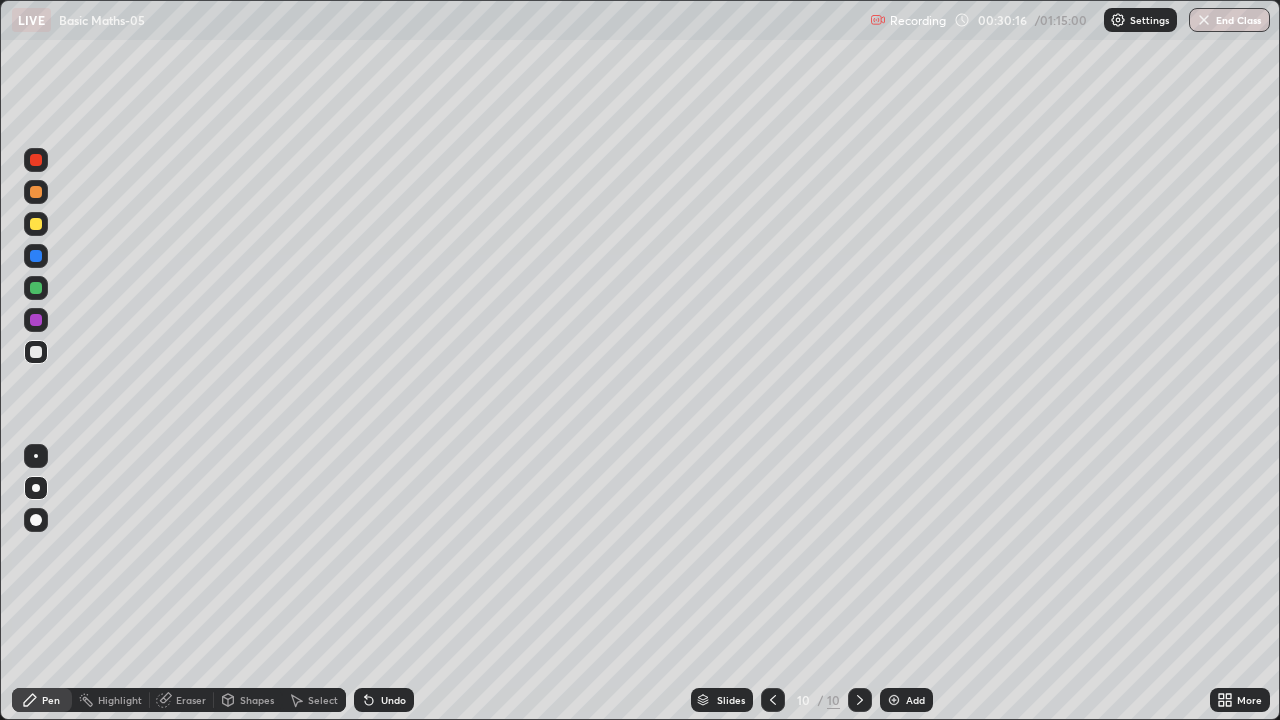 click 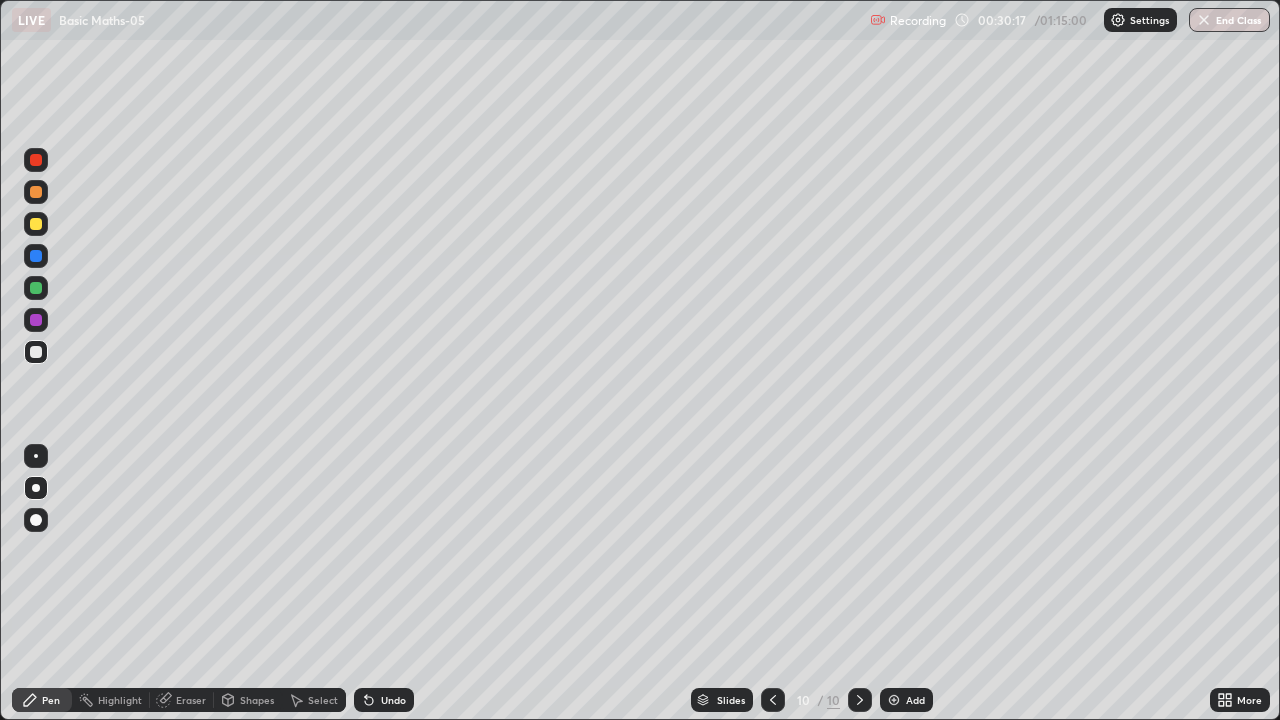 click 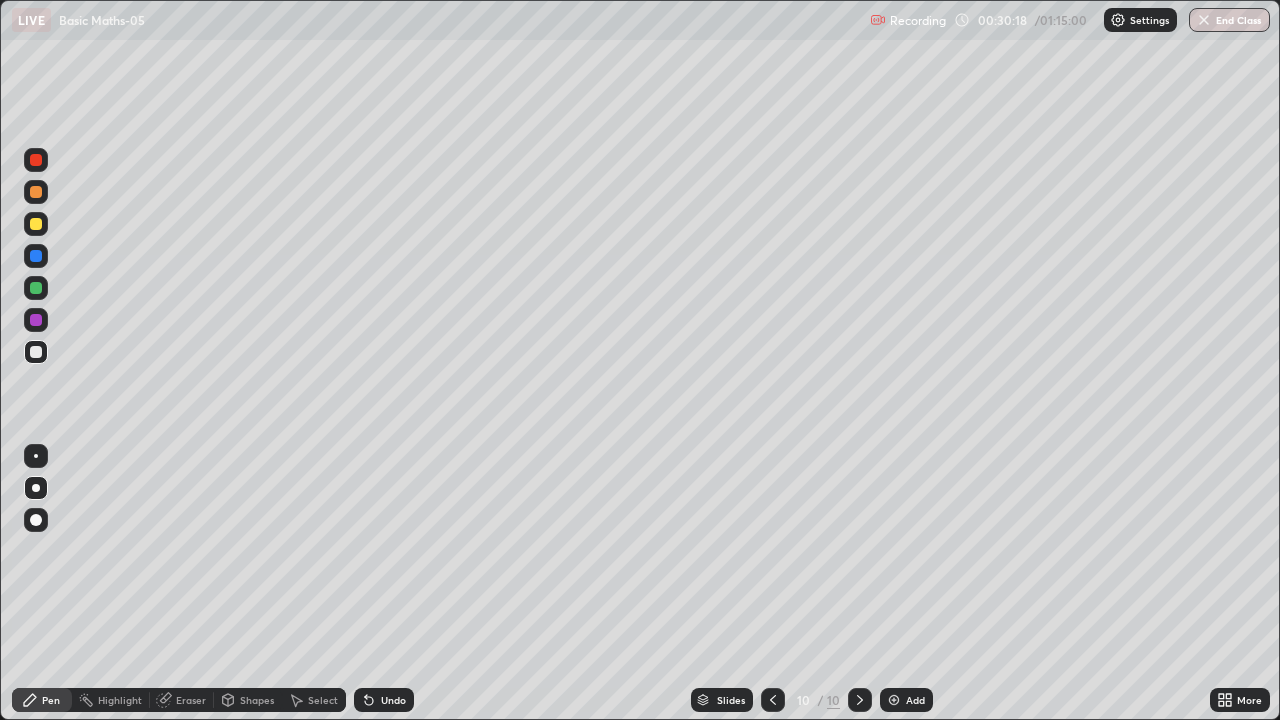click on "Undo" at bounding box center (393, 700) 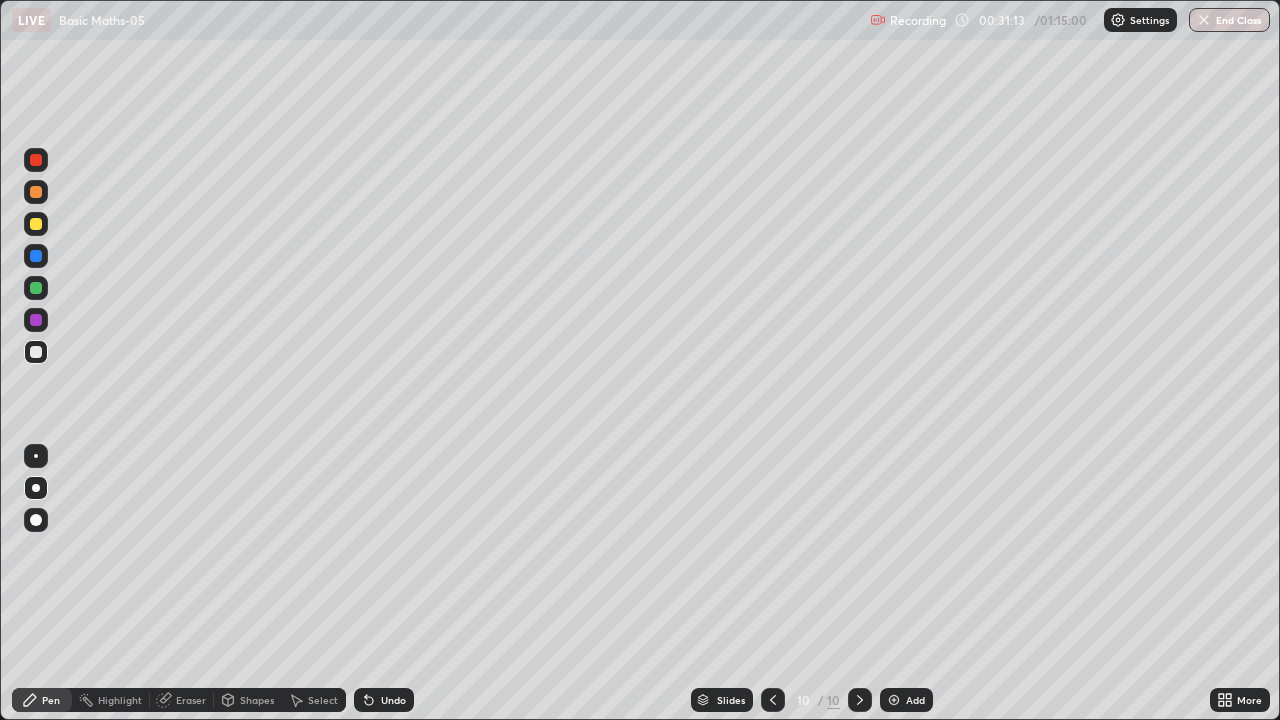 click at bounding box center [36, 320] 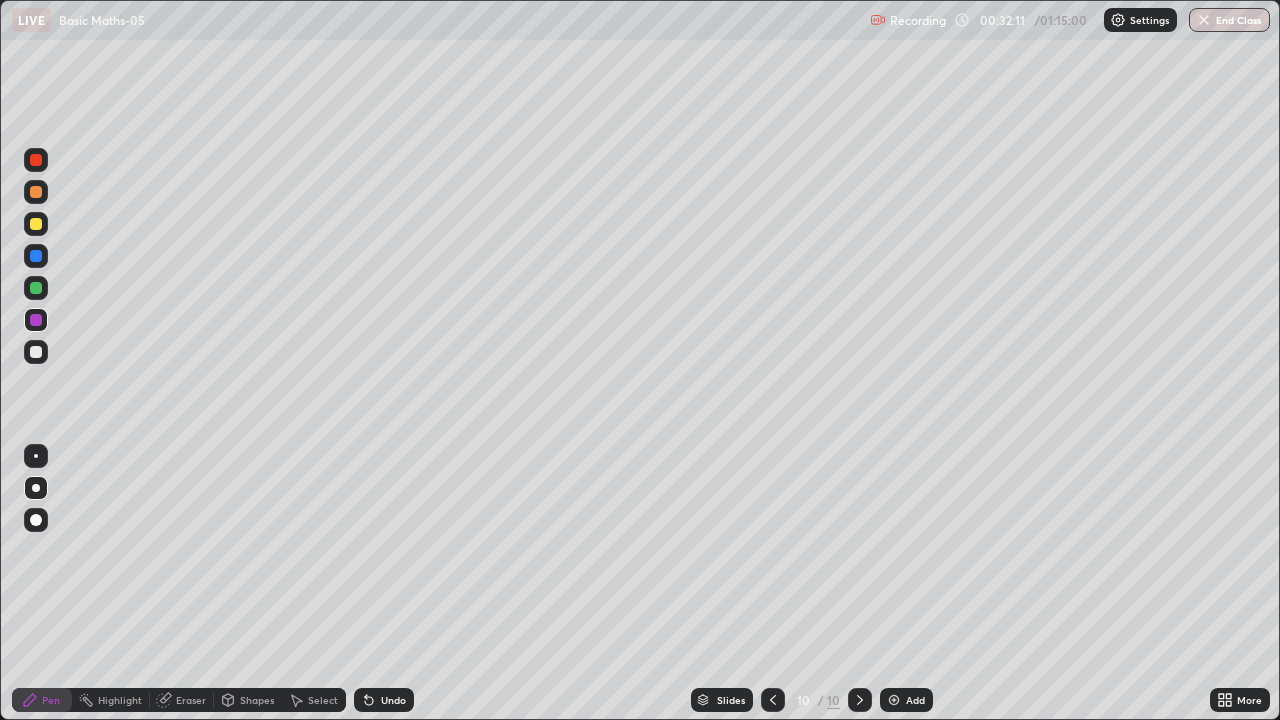 click on "Undo" at bounding box center [393, 700] 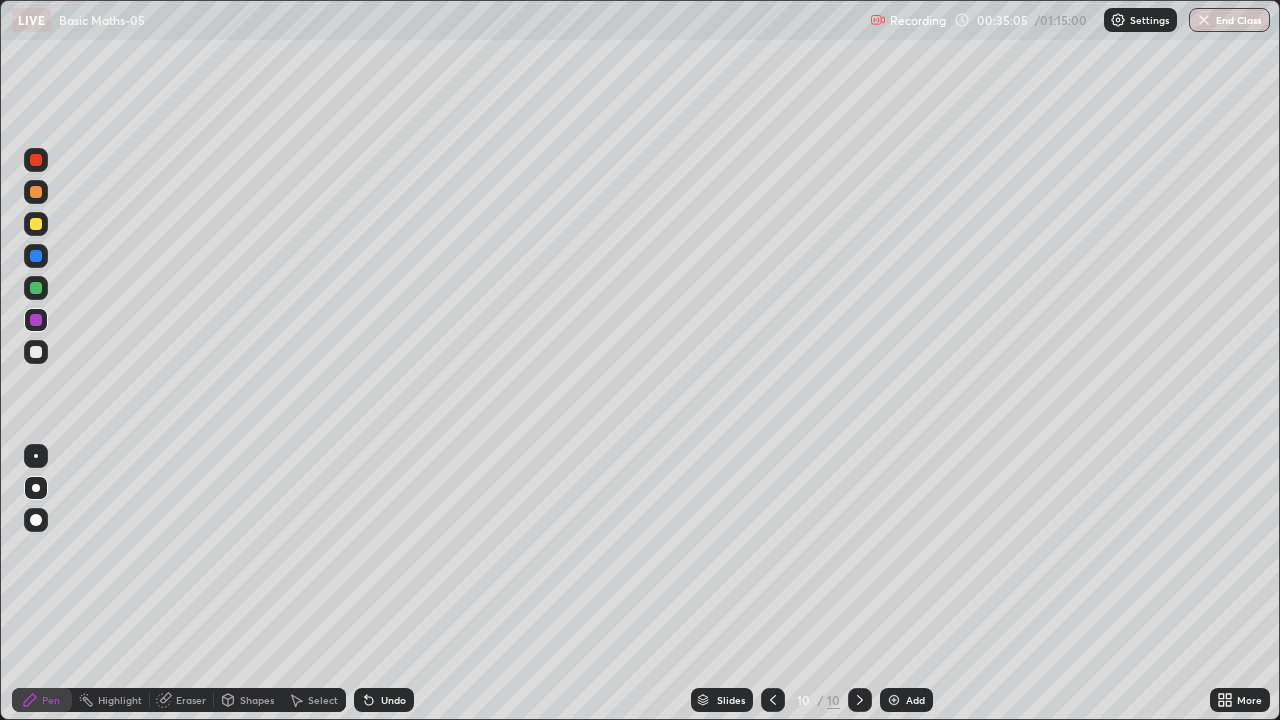 click at bounding box center [36, 288] 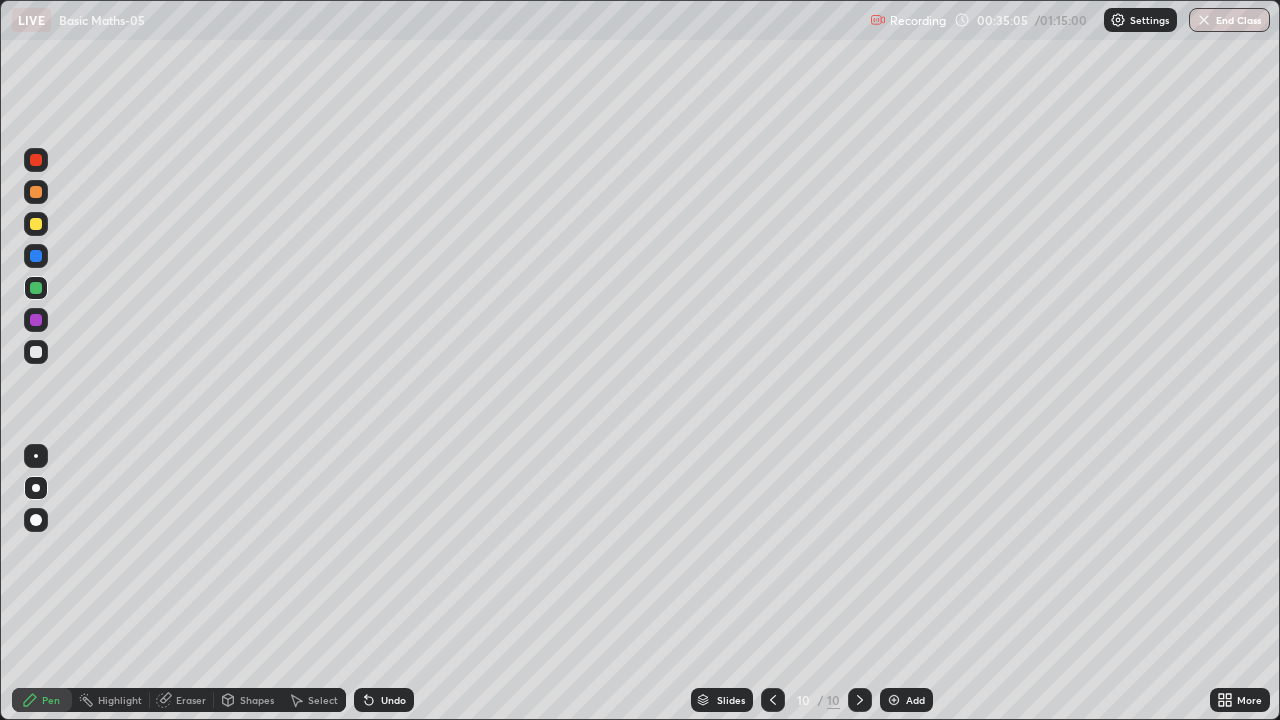 click at bounding box center [36, 224] 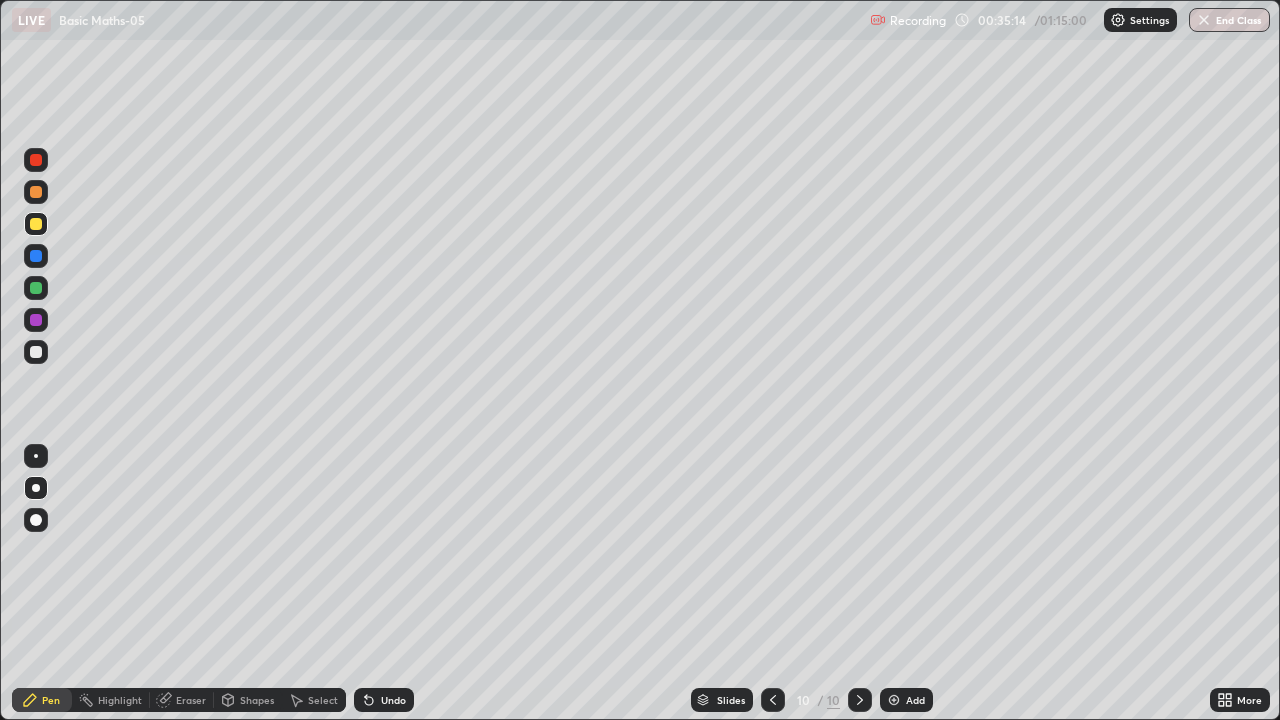 click on "Undo" at bounding box center (384, 700) 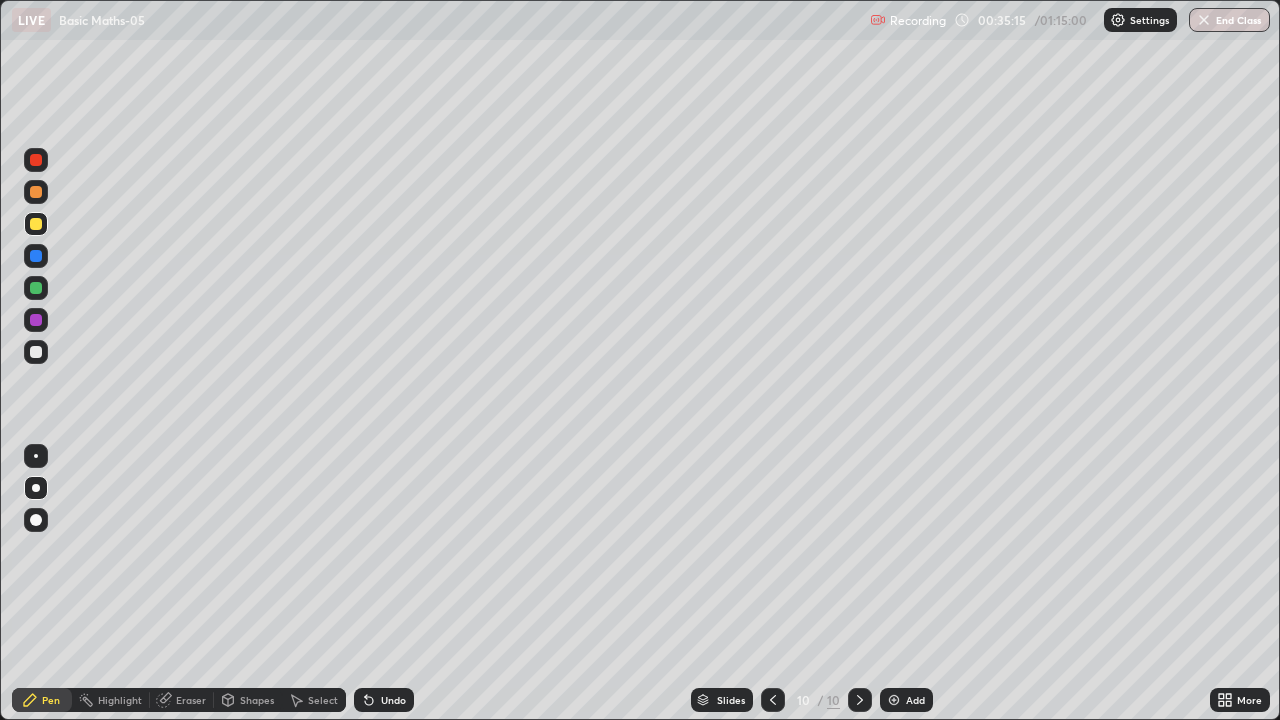 click on "Undo" at bounding box center (384, 700) 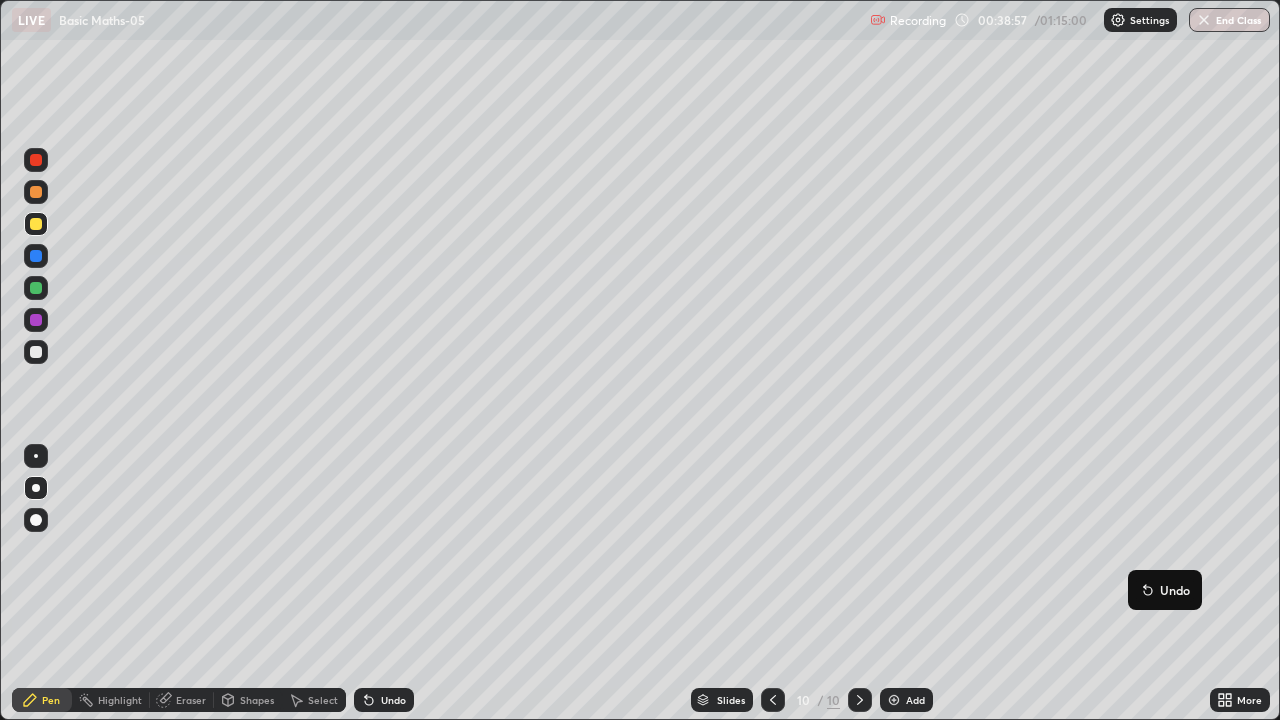 click on "Add" at bounding box center (915, 700) 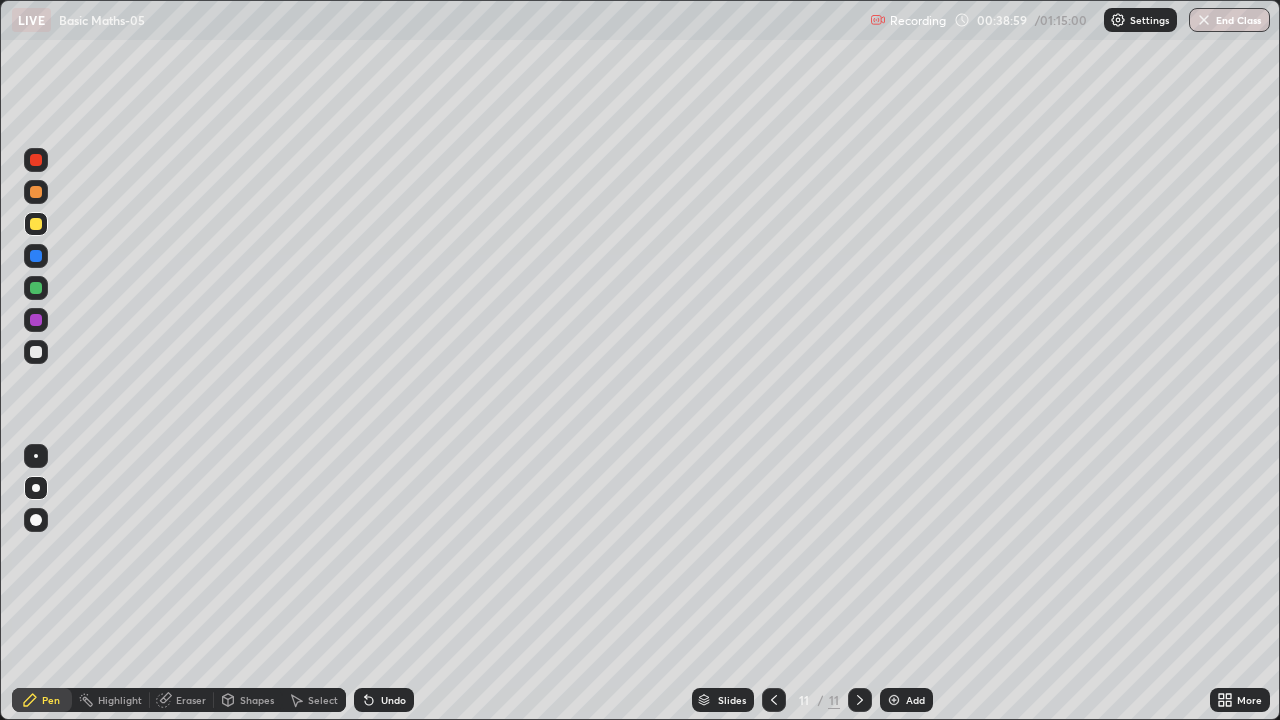 click at bounding box center (36, 352) 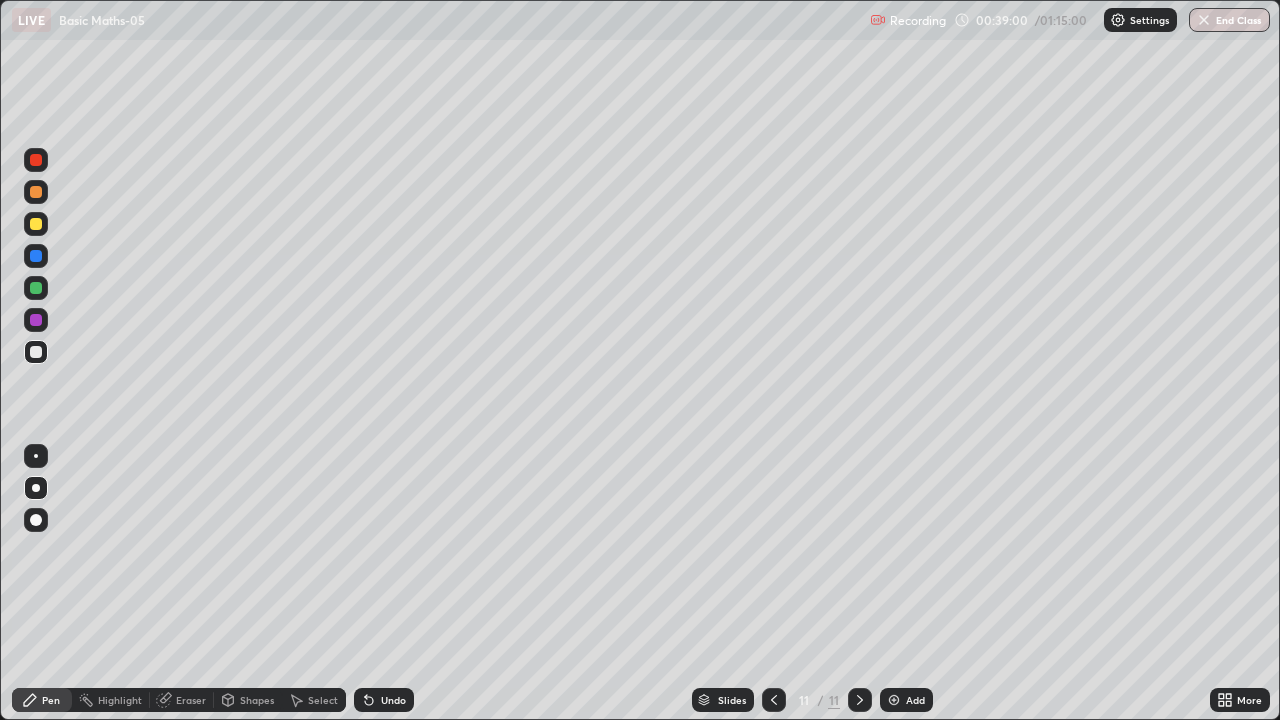 click at bounding box center (36, 488) 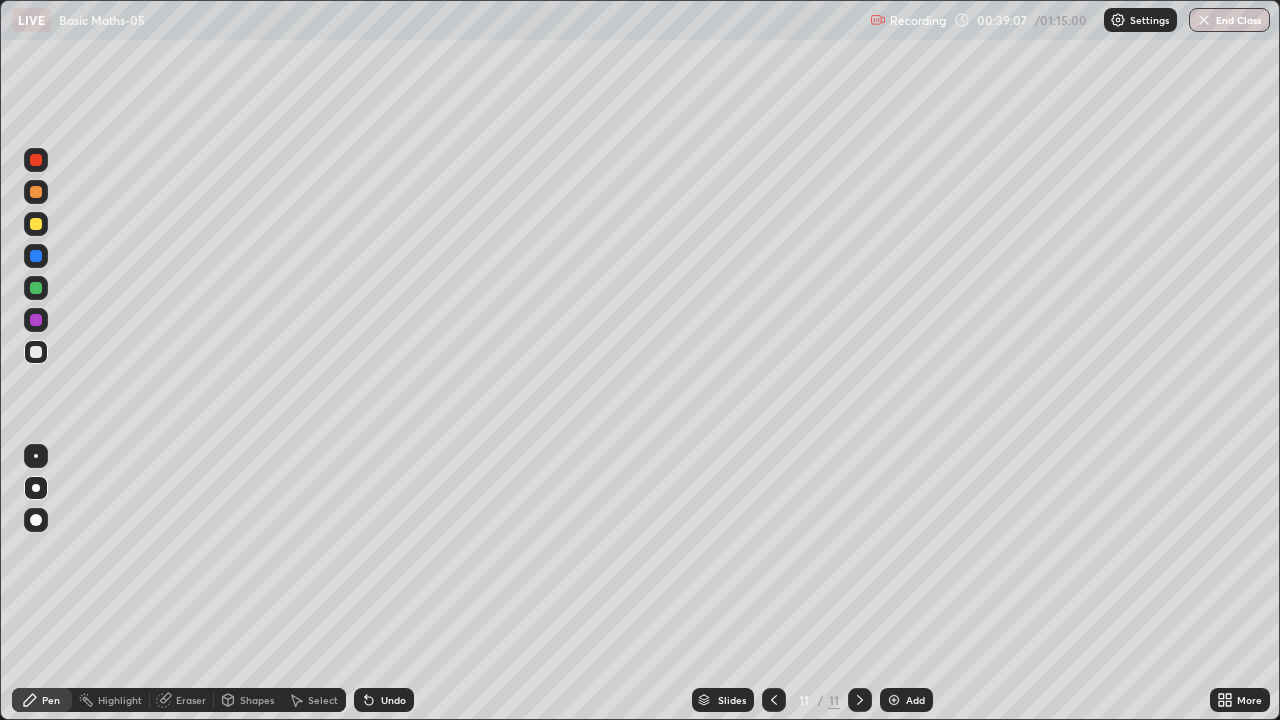 click at bounding box center [36, 288] 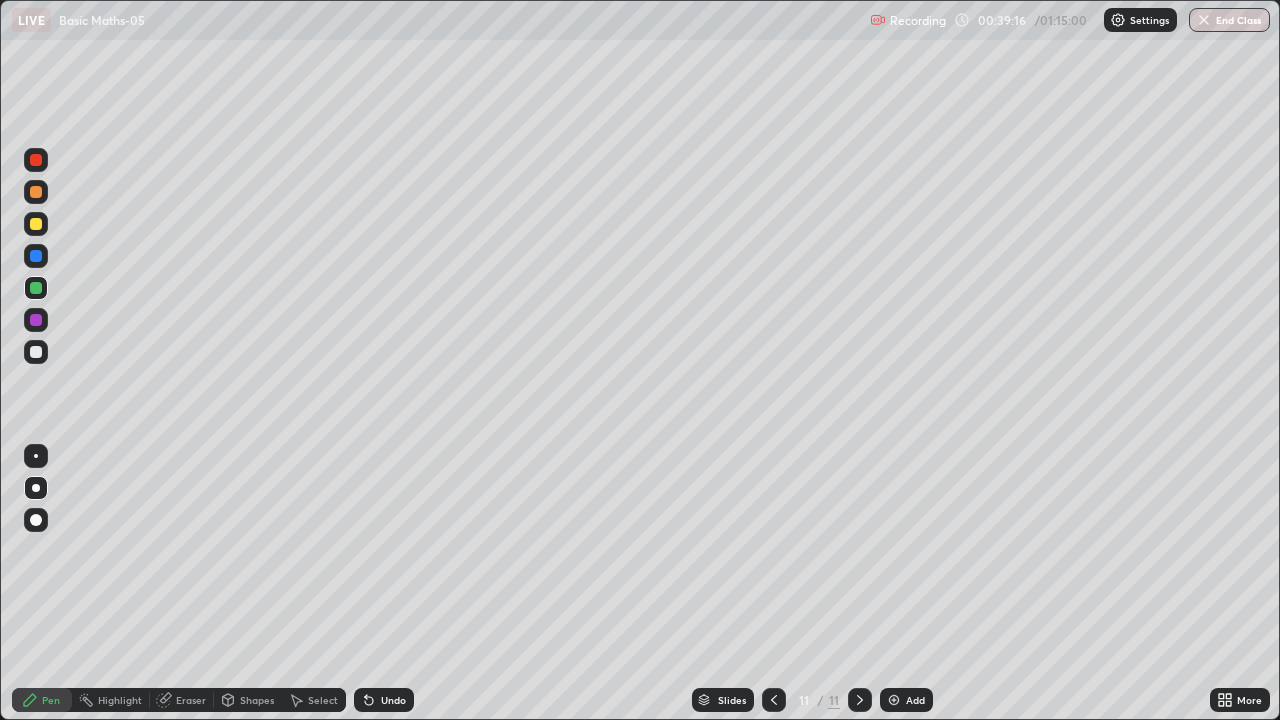 click at bounding box center [36, 160] 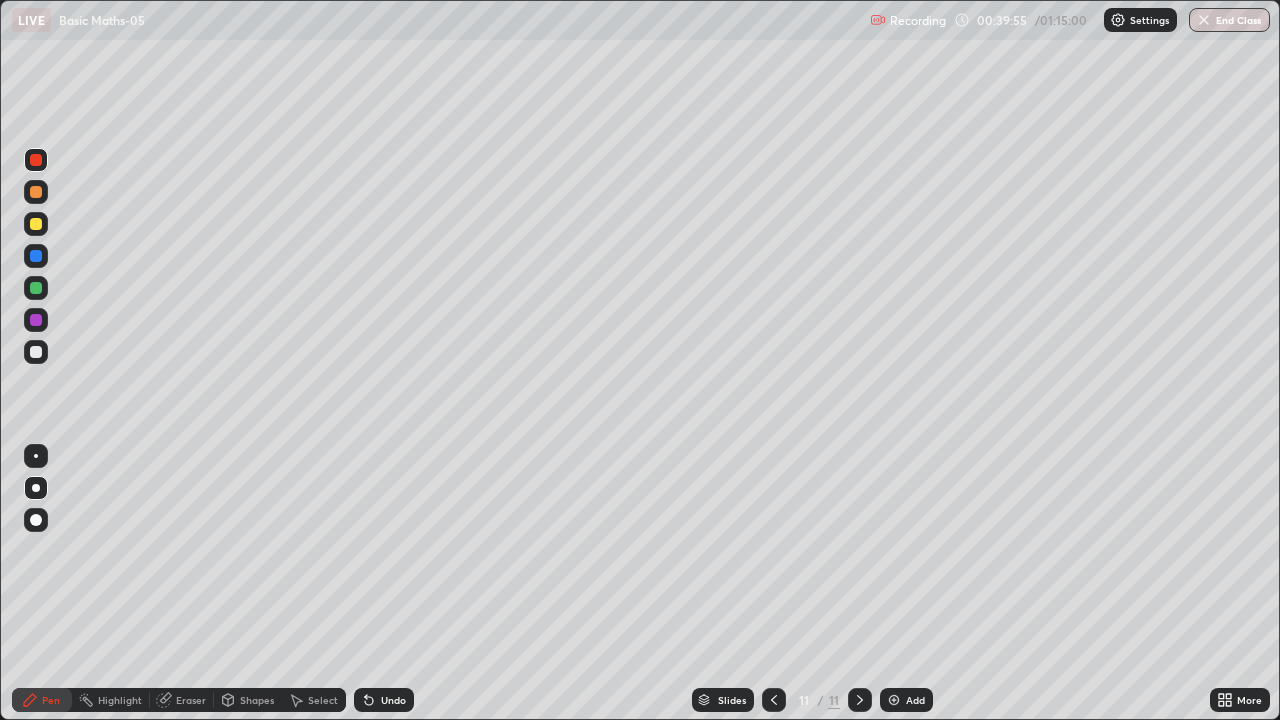 click at bounding box center (36, 320) 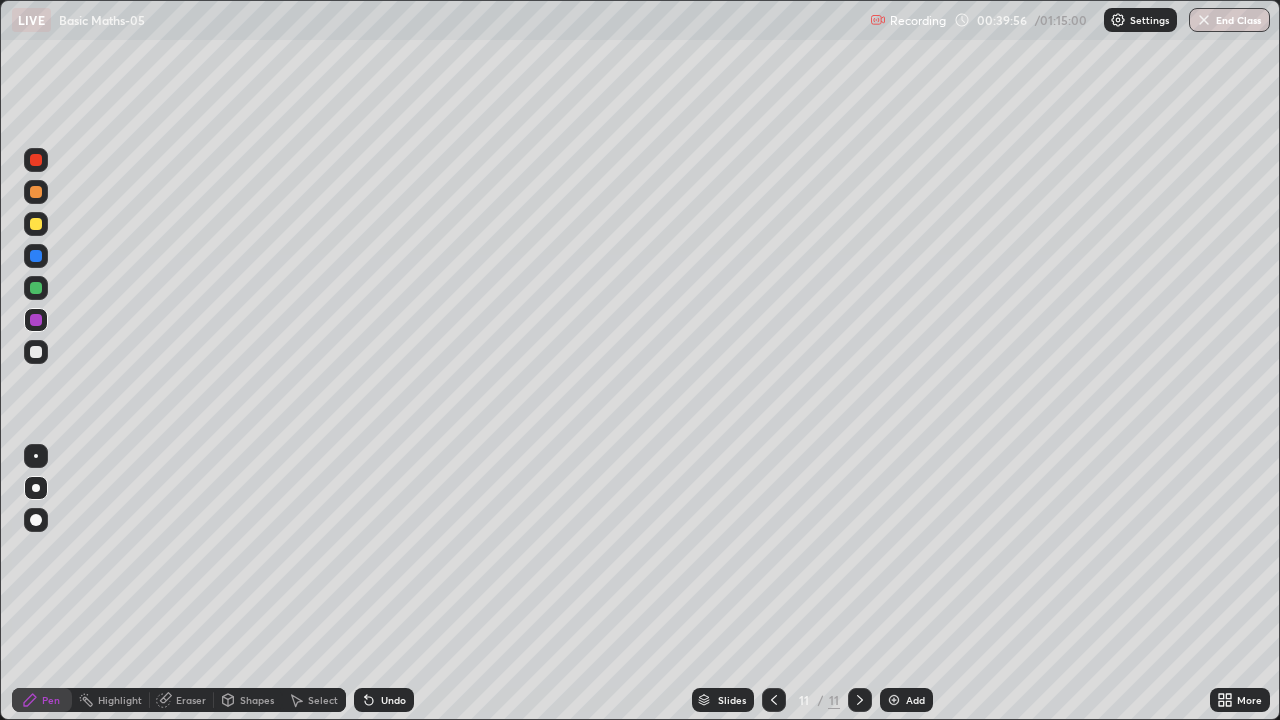 click at bounding box center [36, 288] 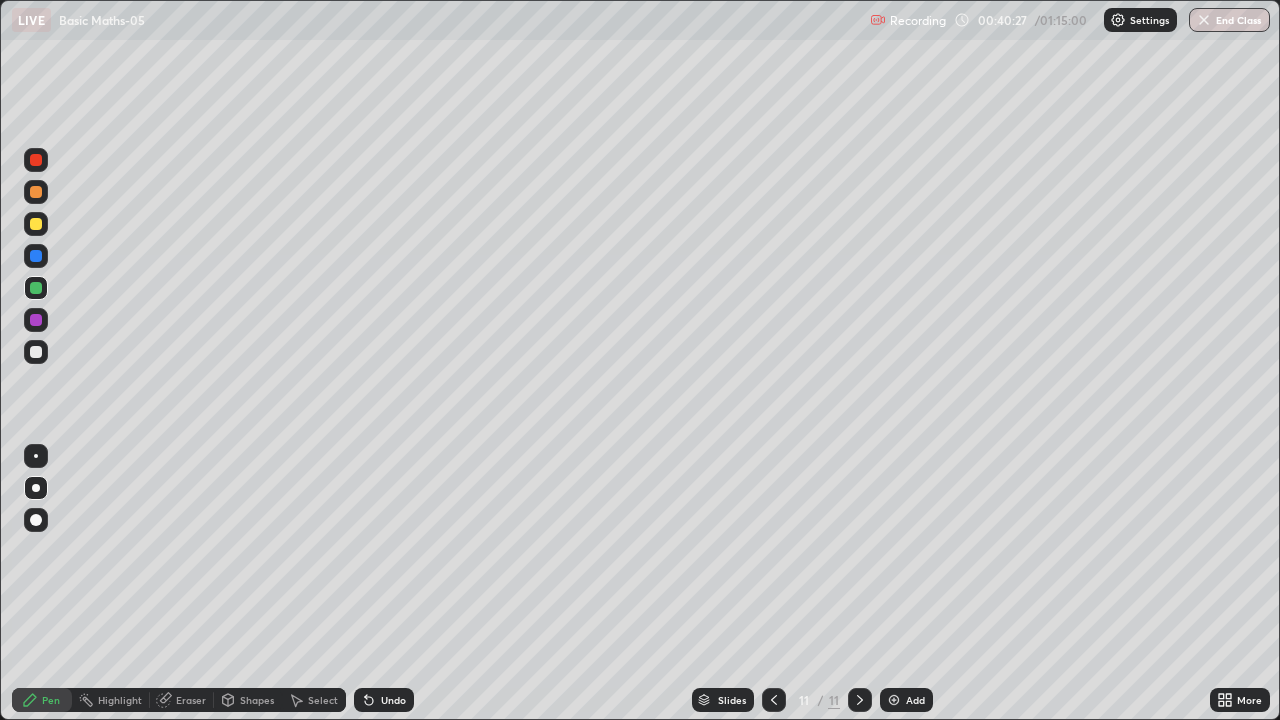 click 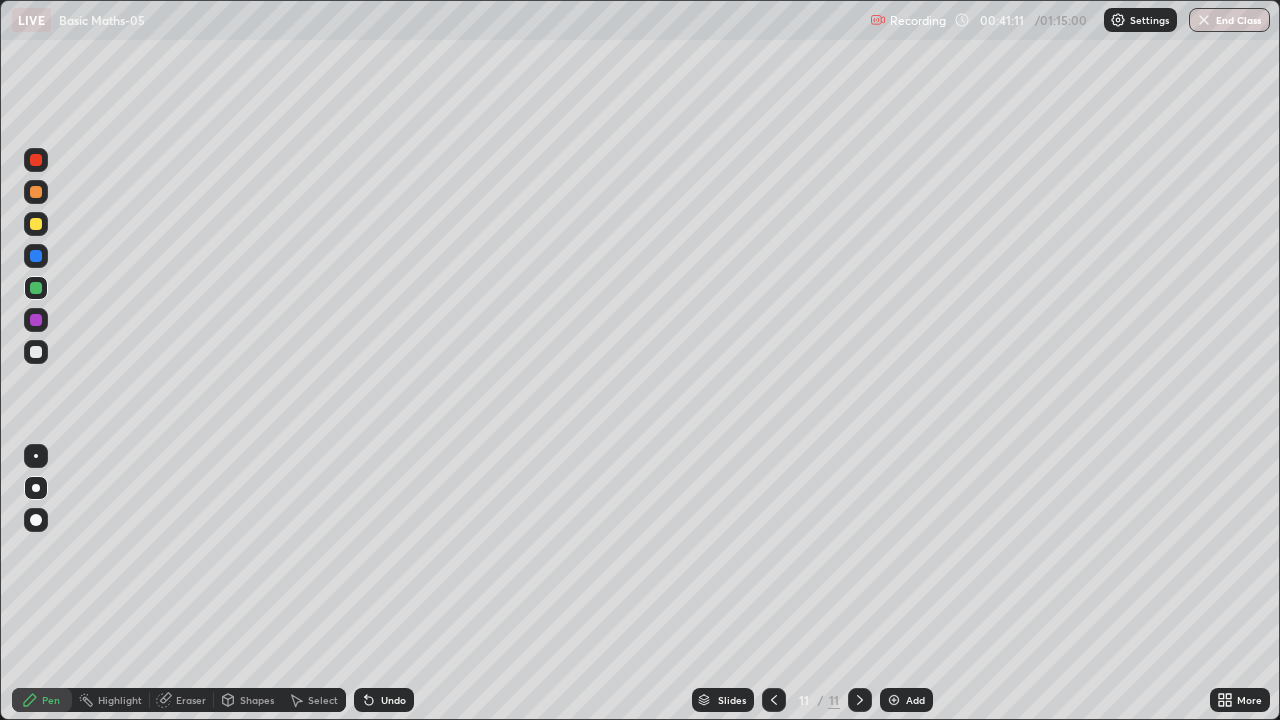 click at bounding box center [36, 192] 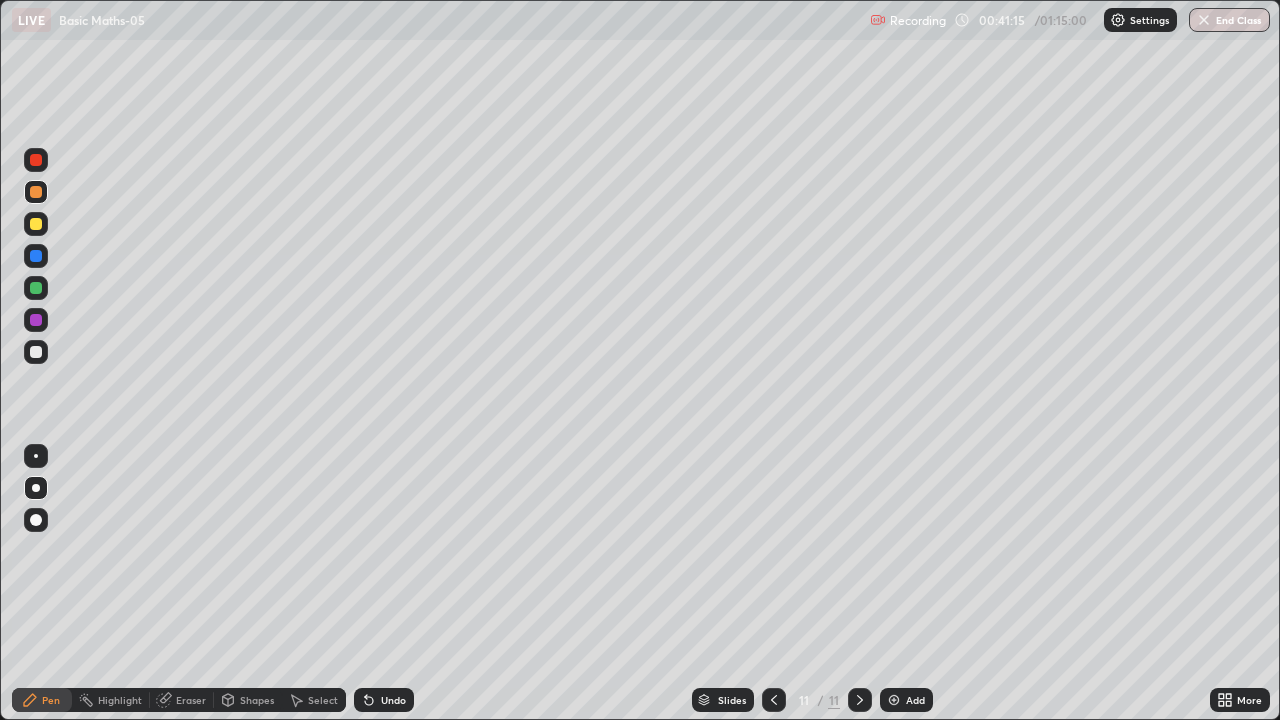 click on "Undo" at bounding box center [393, 700] 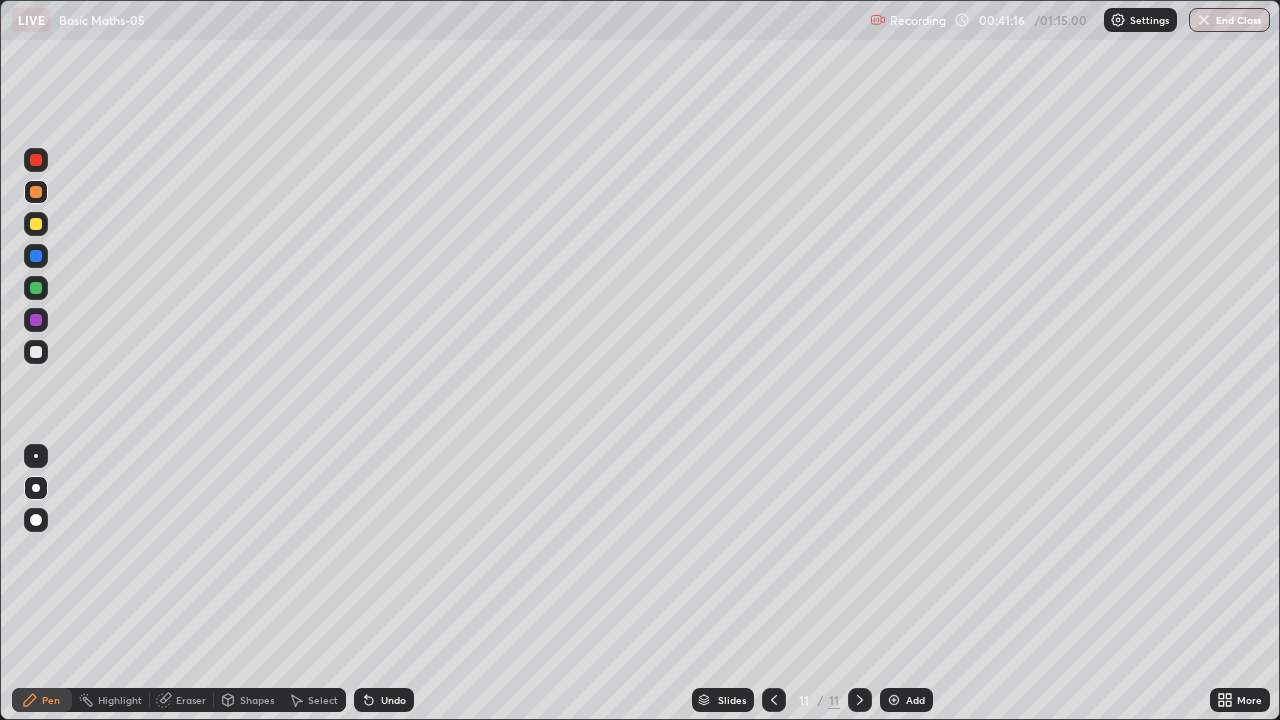 click on "Undo" at bounding box center (384, 700) 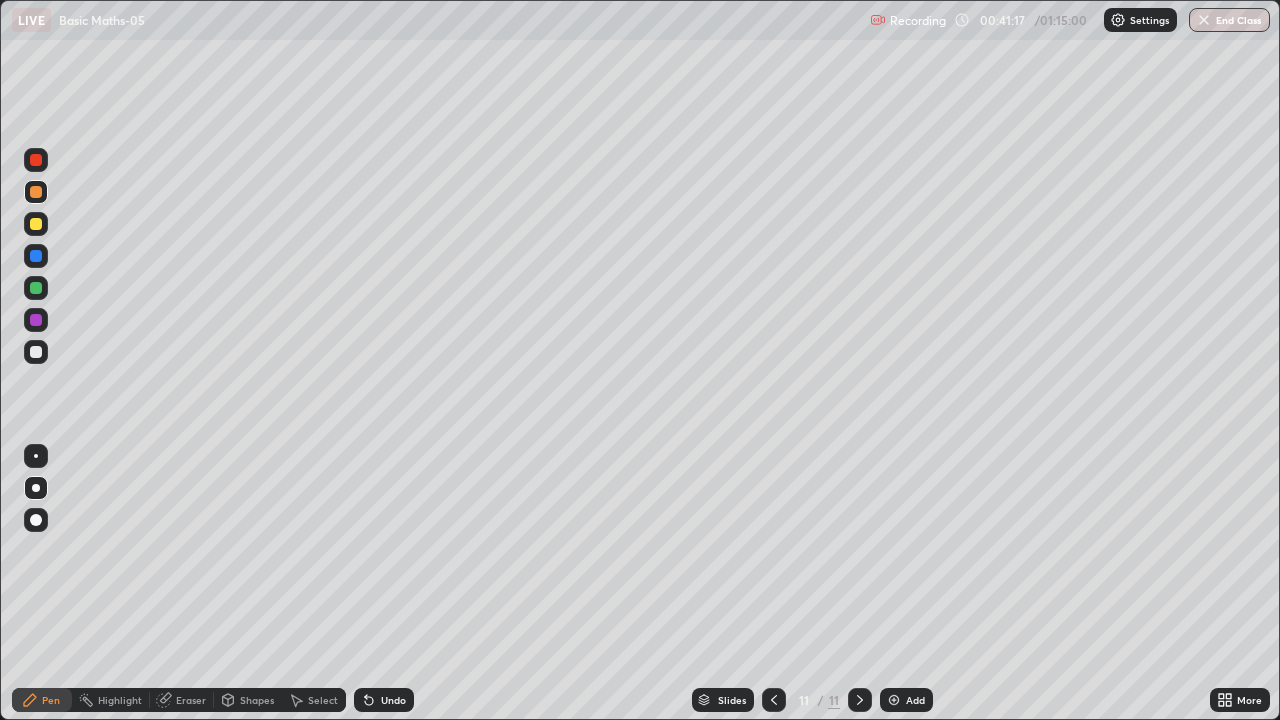 click on "Undo" at bounding box center (393, 700) 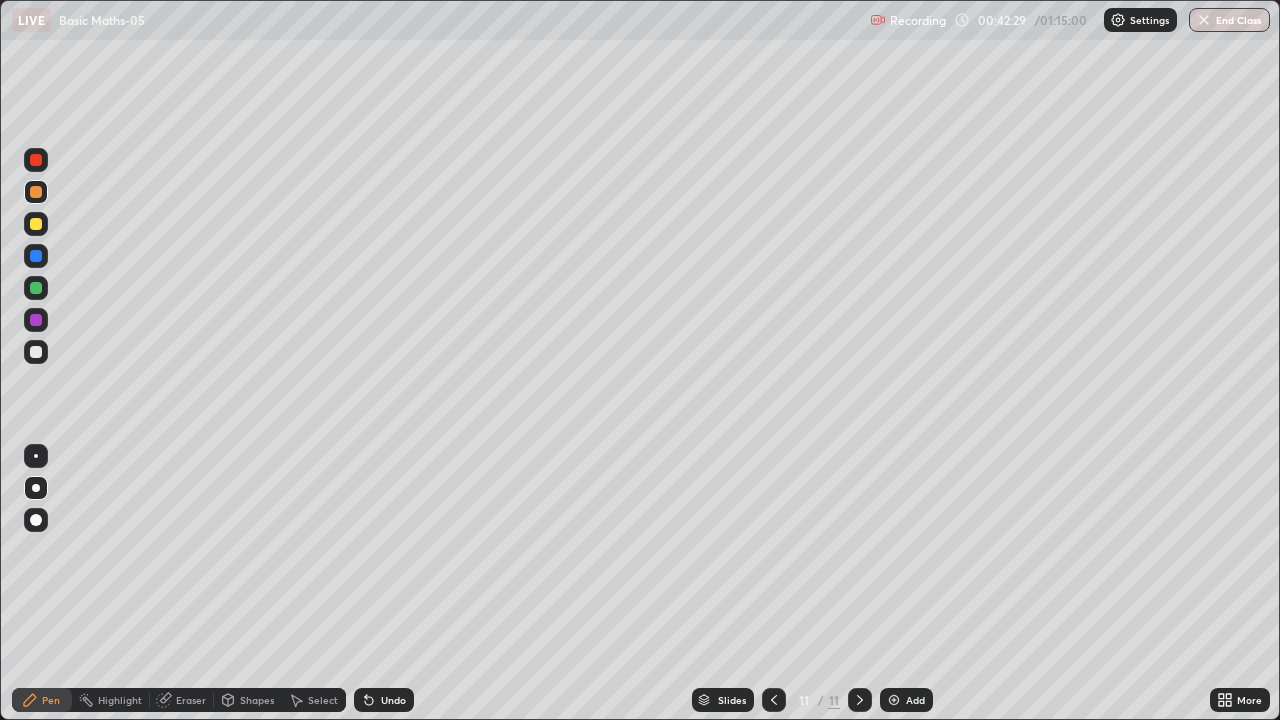 click at bounding box center [894, 700] 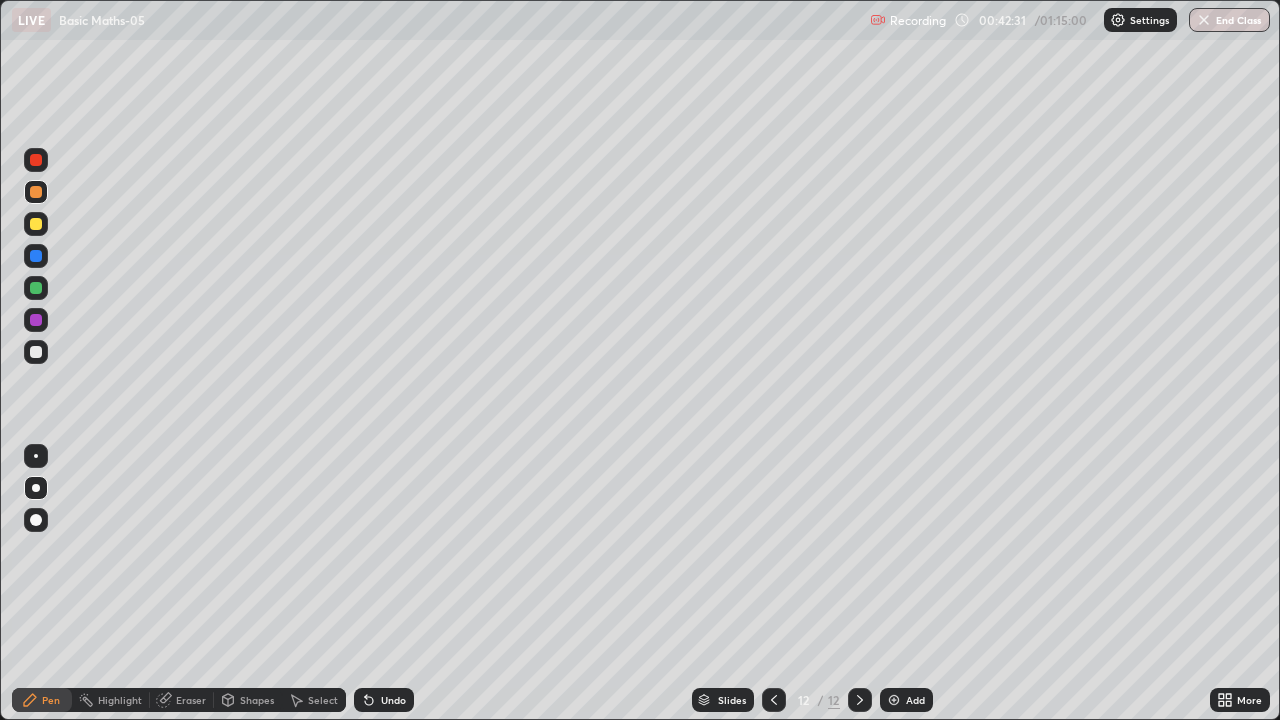 click at bounding box center (36, 288) 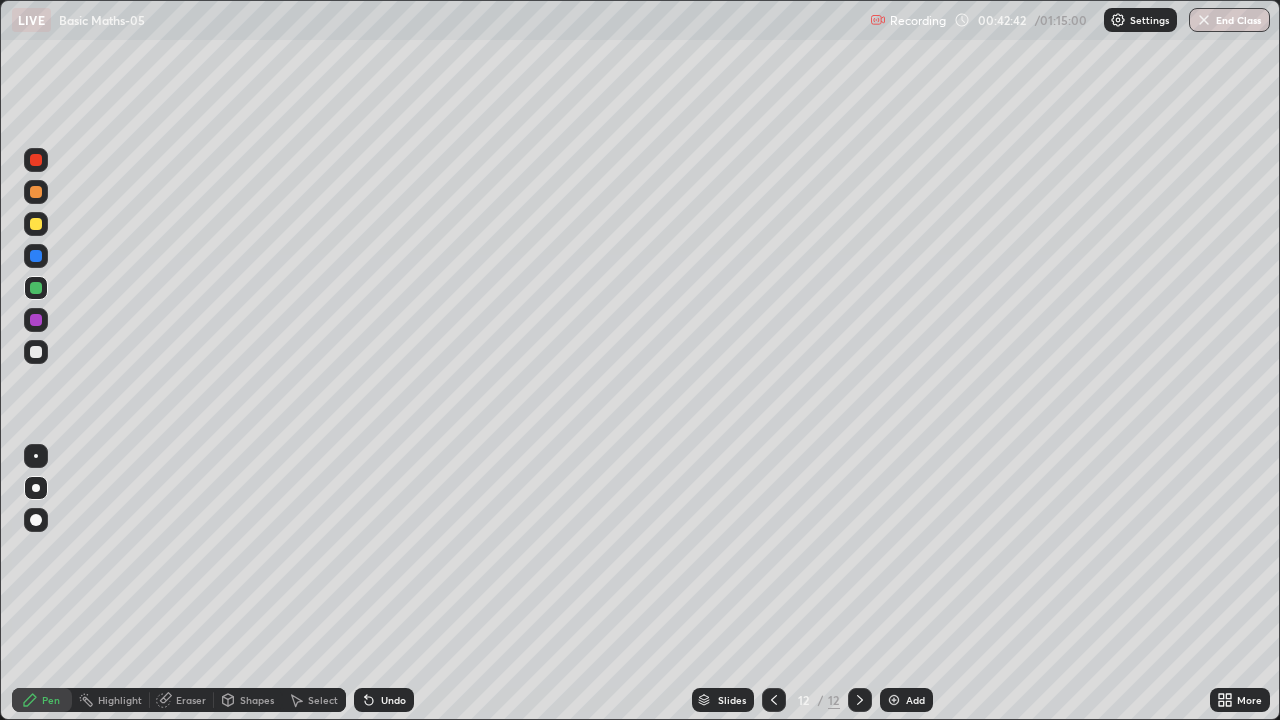 click at bounding box center [36, 320] 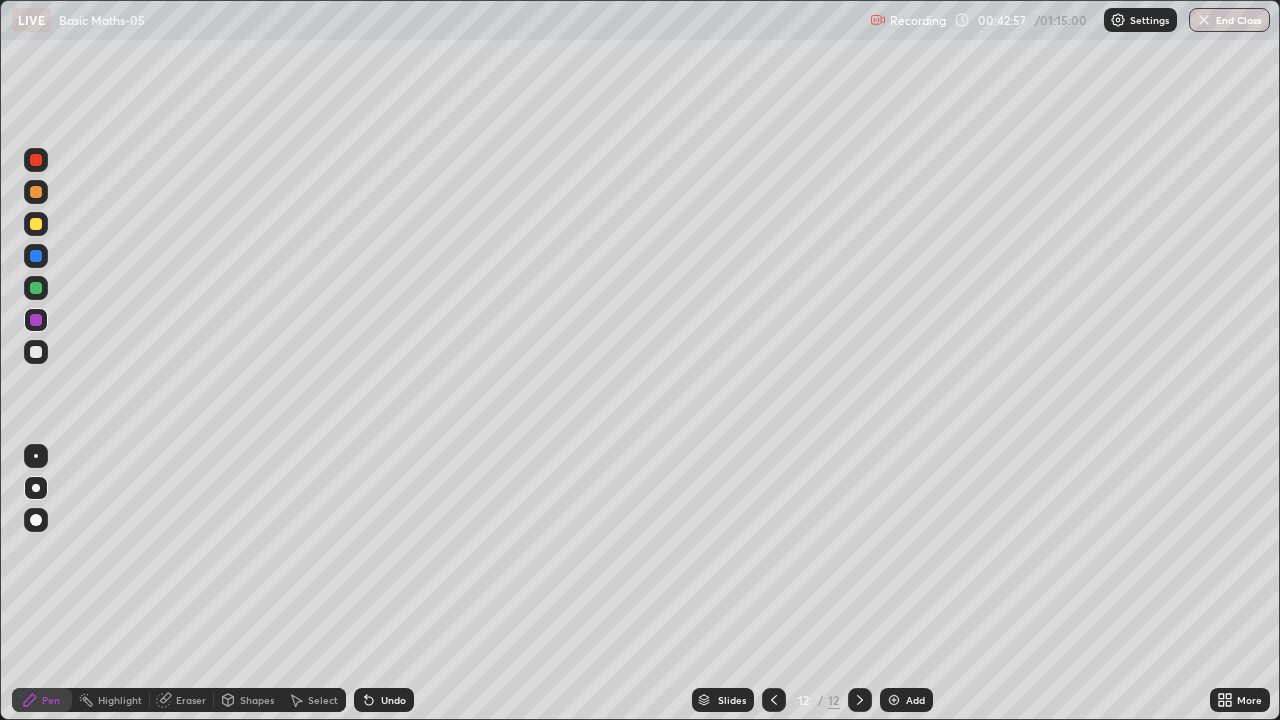 click at bounding box center [36, 288] 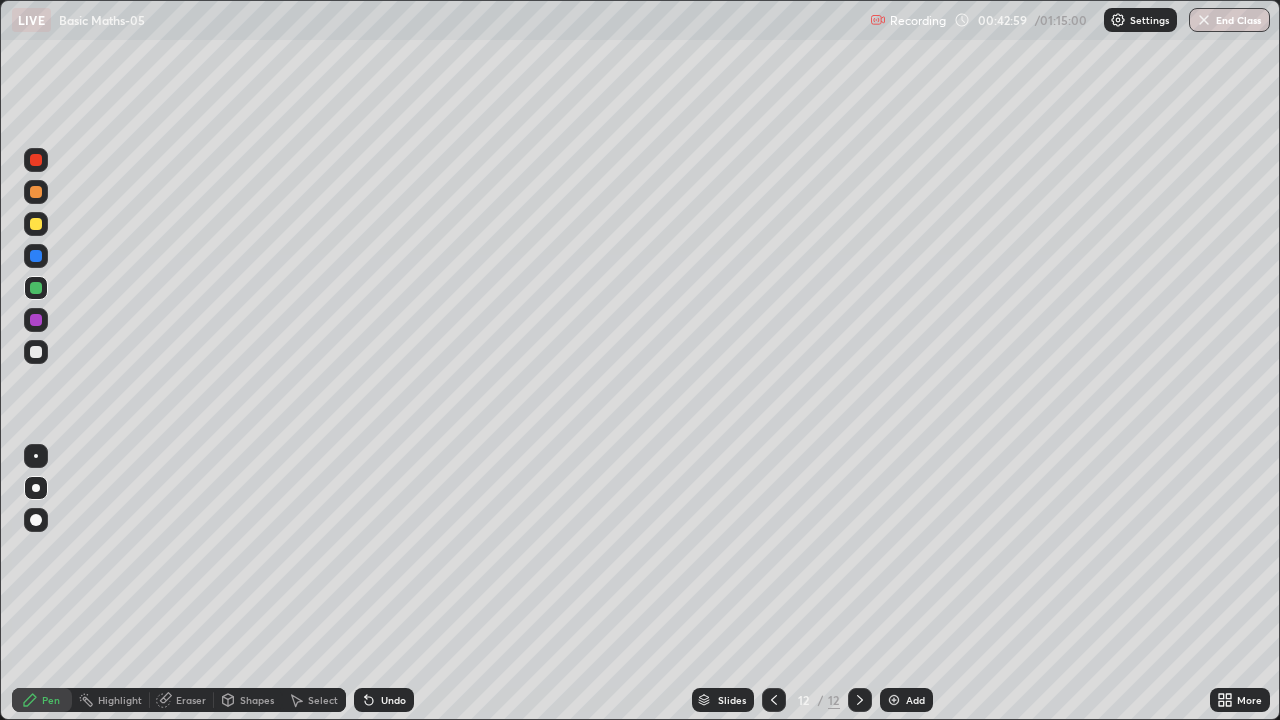 click at bounding box center (36, 256) 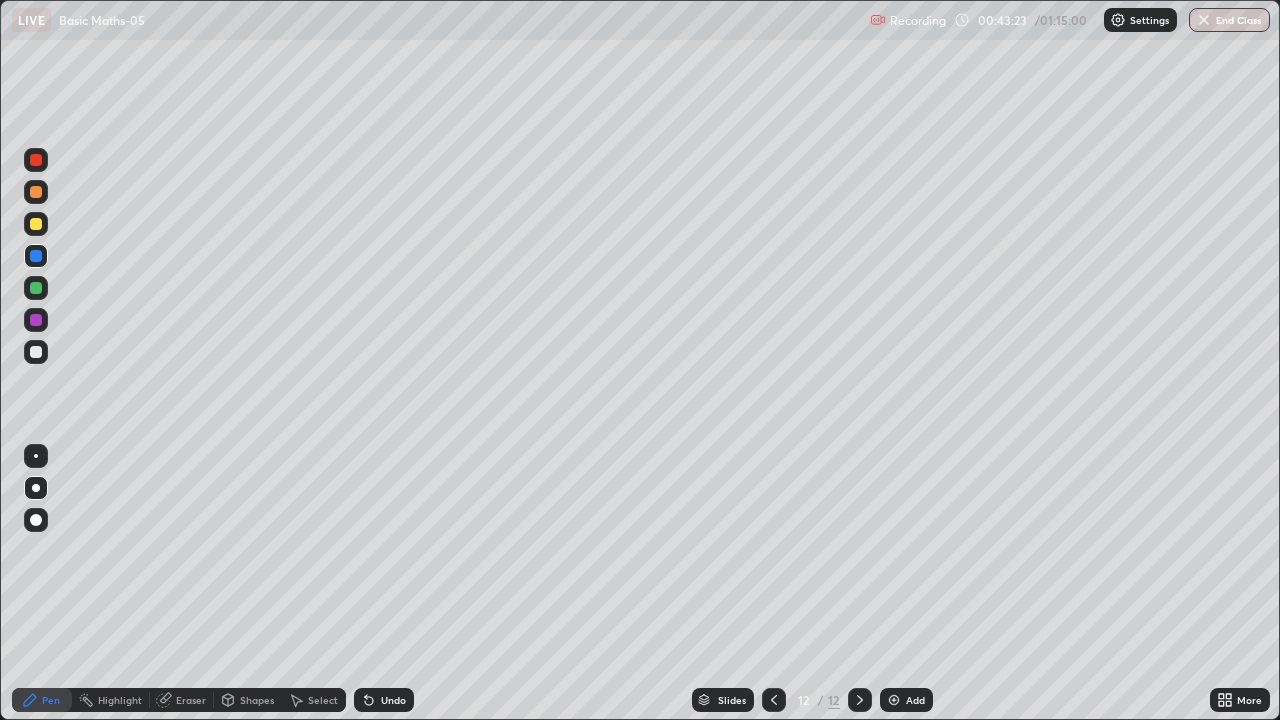 click on "Undo" at bounding box center [384, 700] 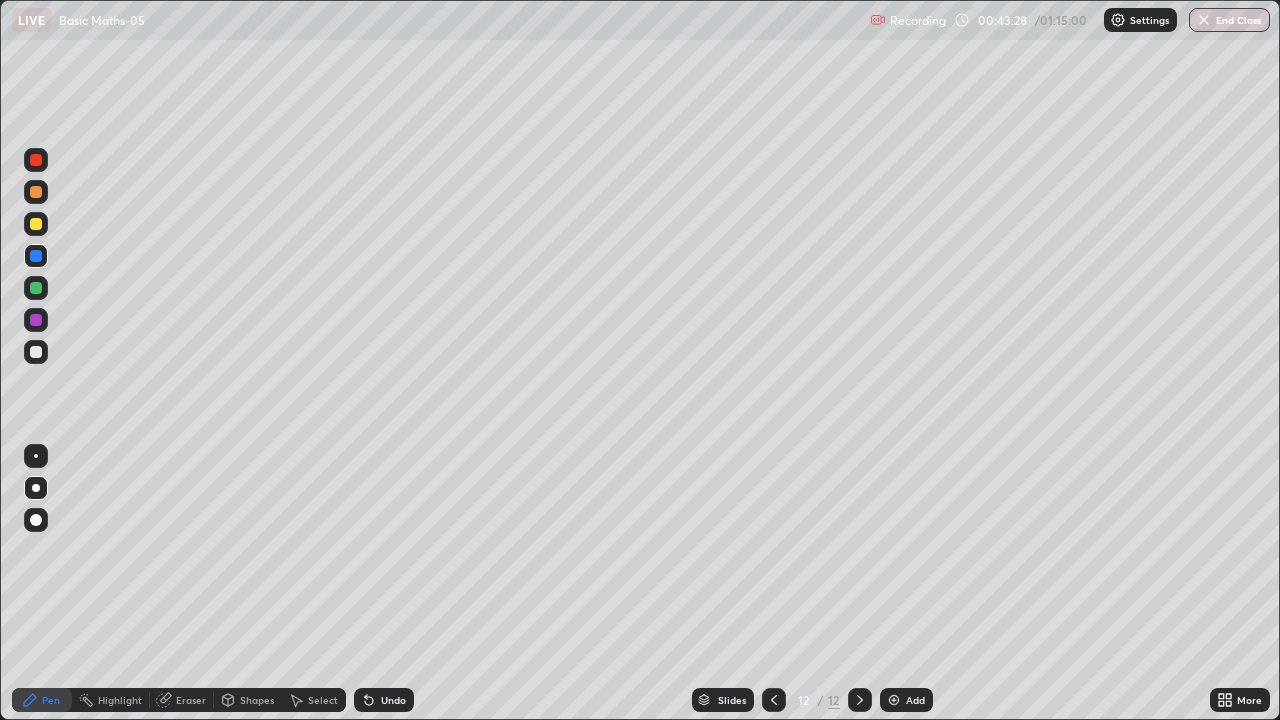 click on "Highlight" at bounding box center [120, 700] 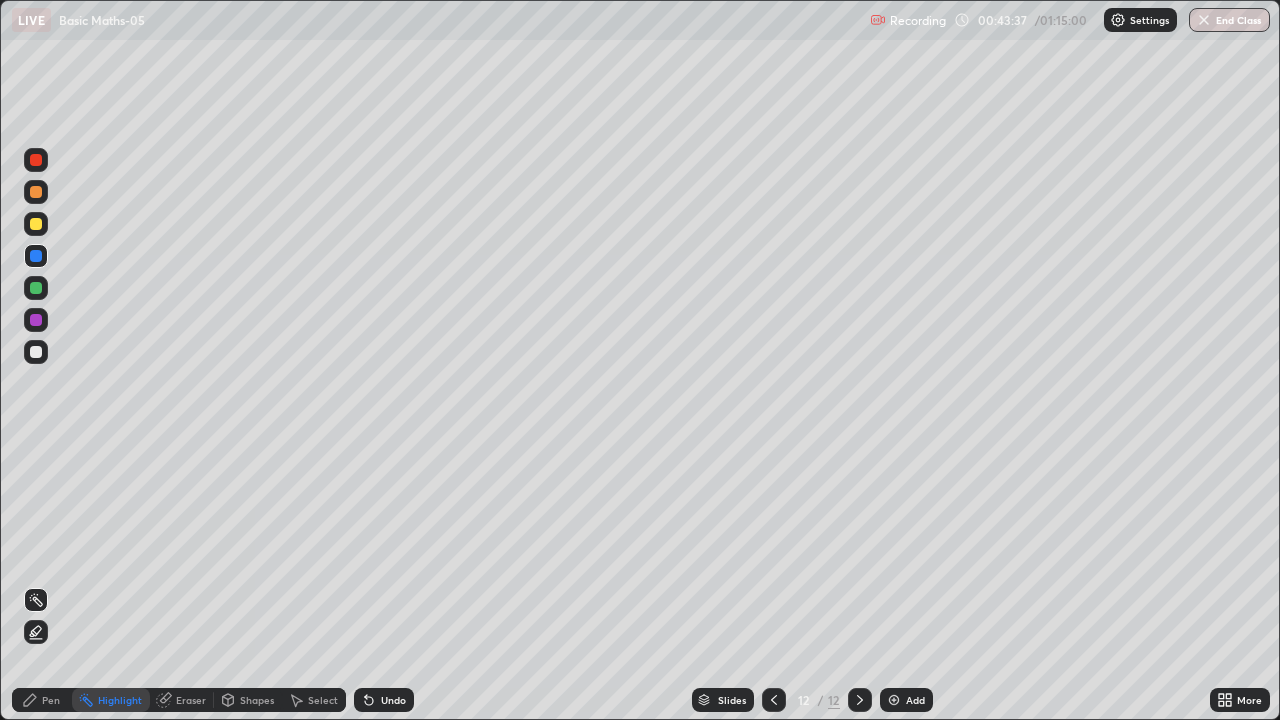 click on "Pen" at bounding box center [51, 700] 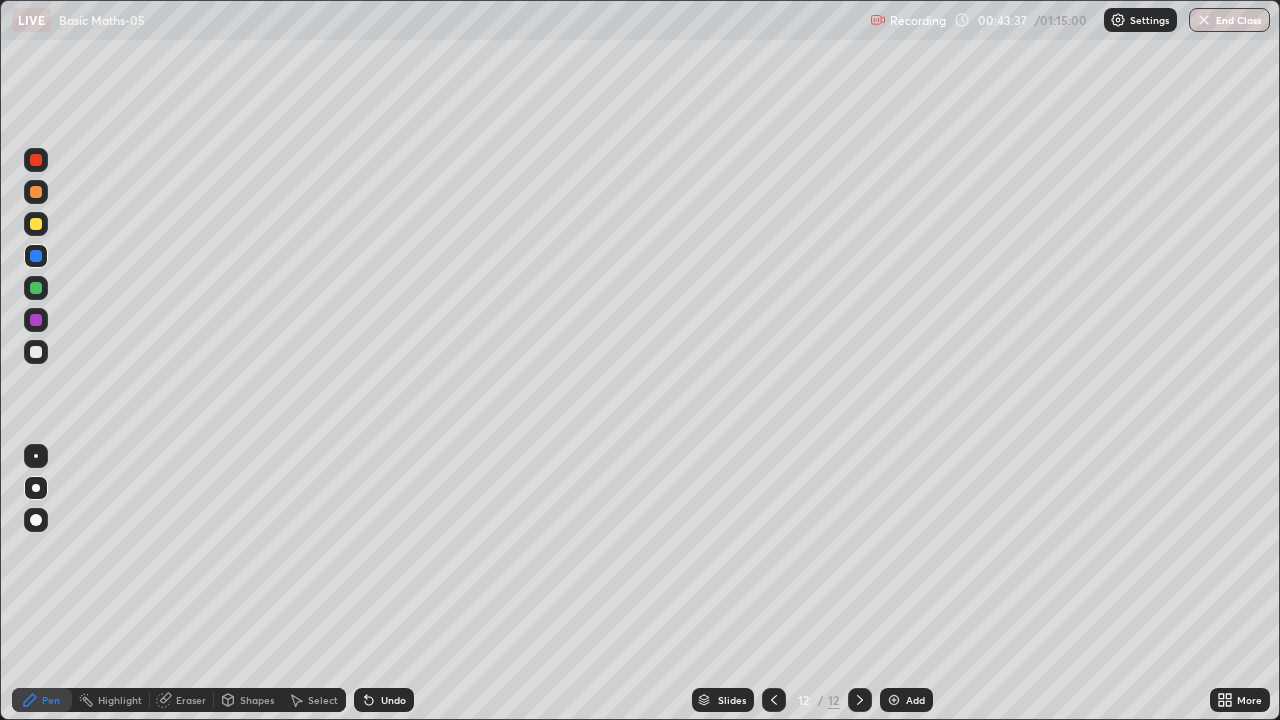 click at bounding box center [36, 352] 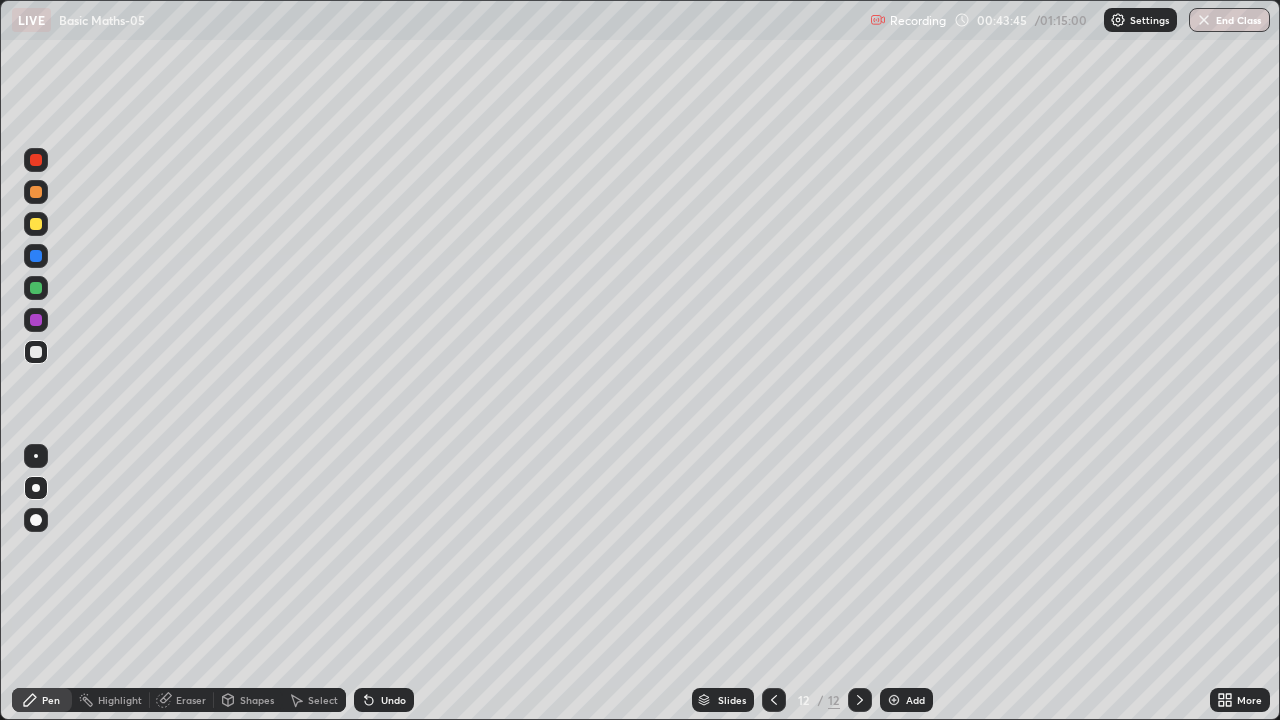 click 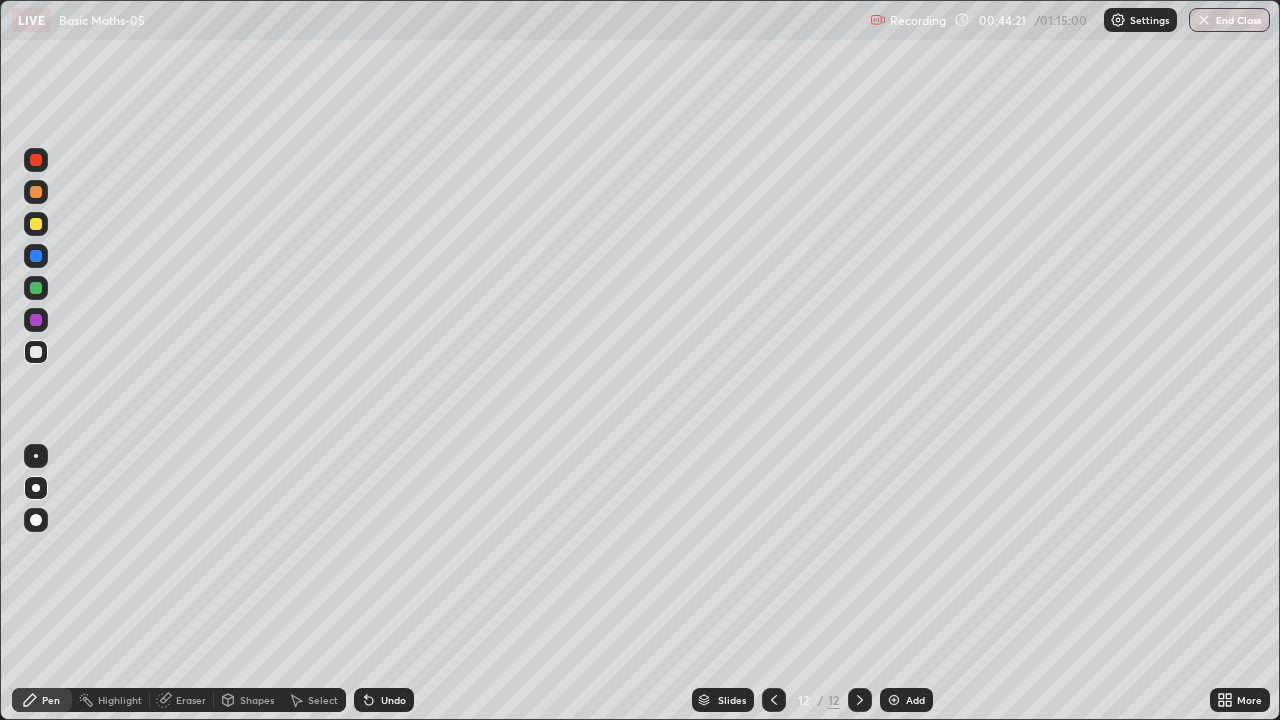 click on "Highlight" at bounding box center [120, 700] 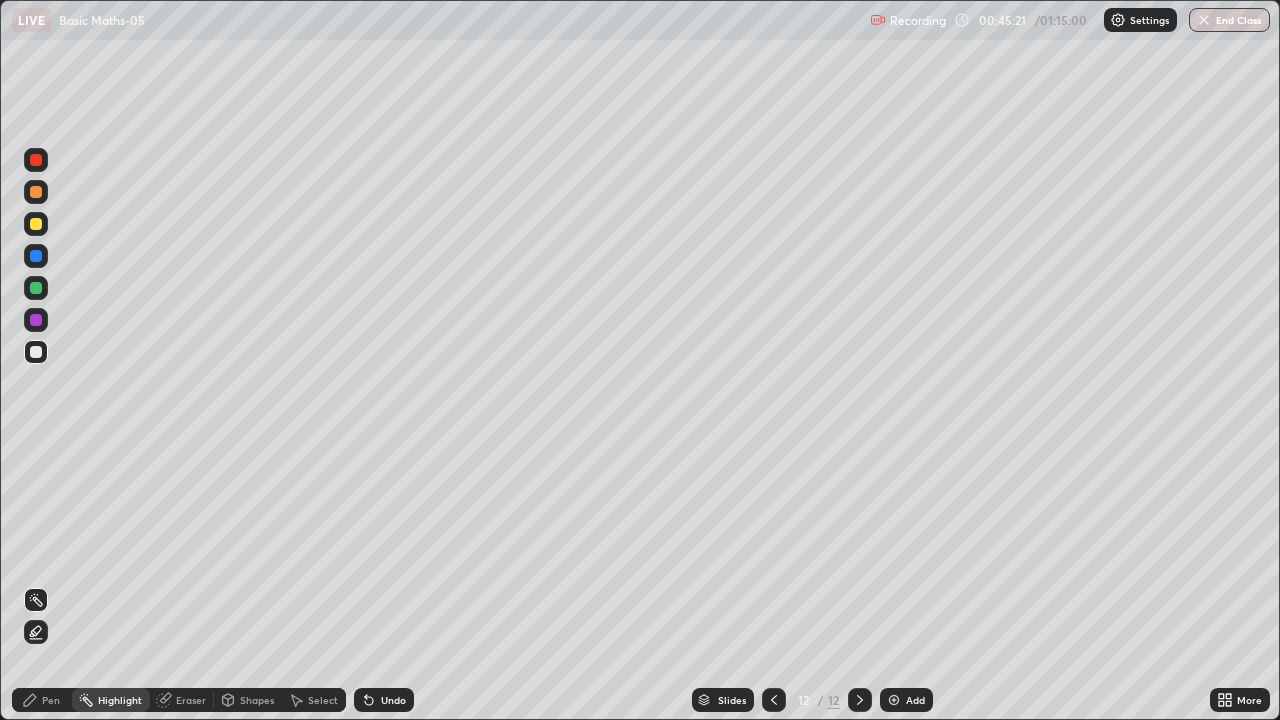 click on "Pen" at bounding box center (42, 700) 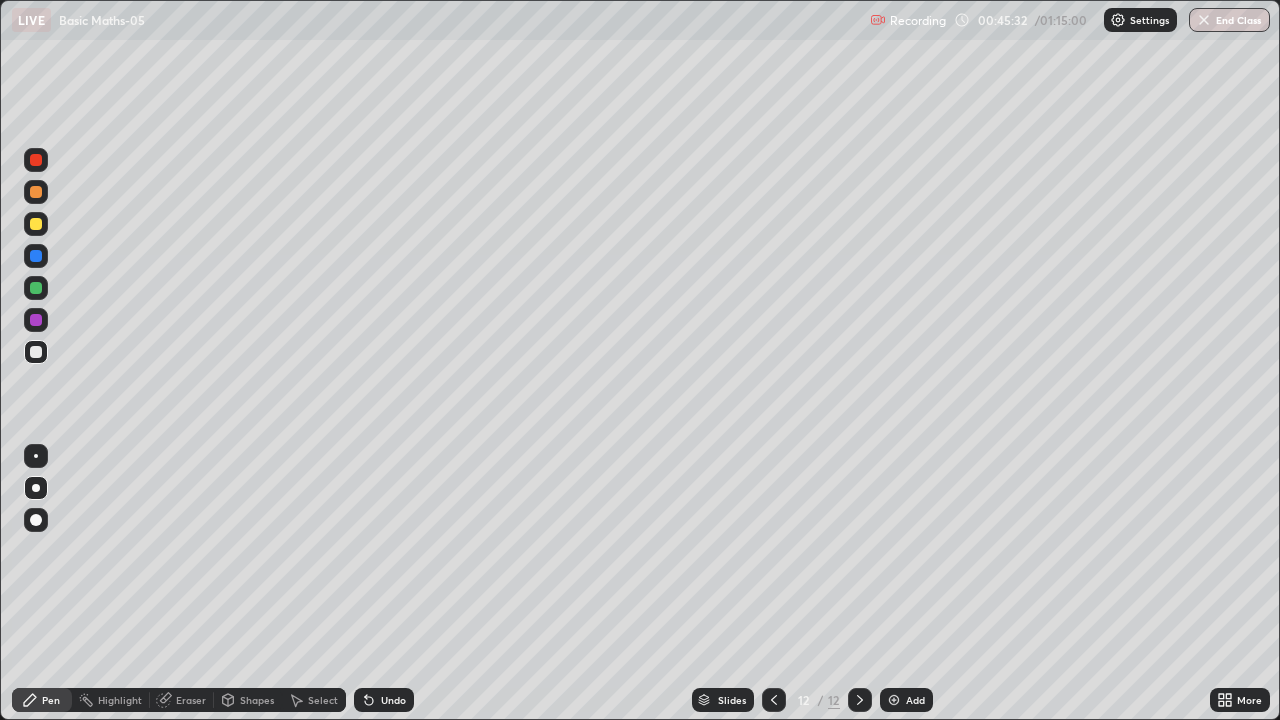click on "Highlight" at bounding box center (120, 700) 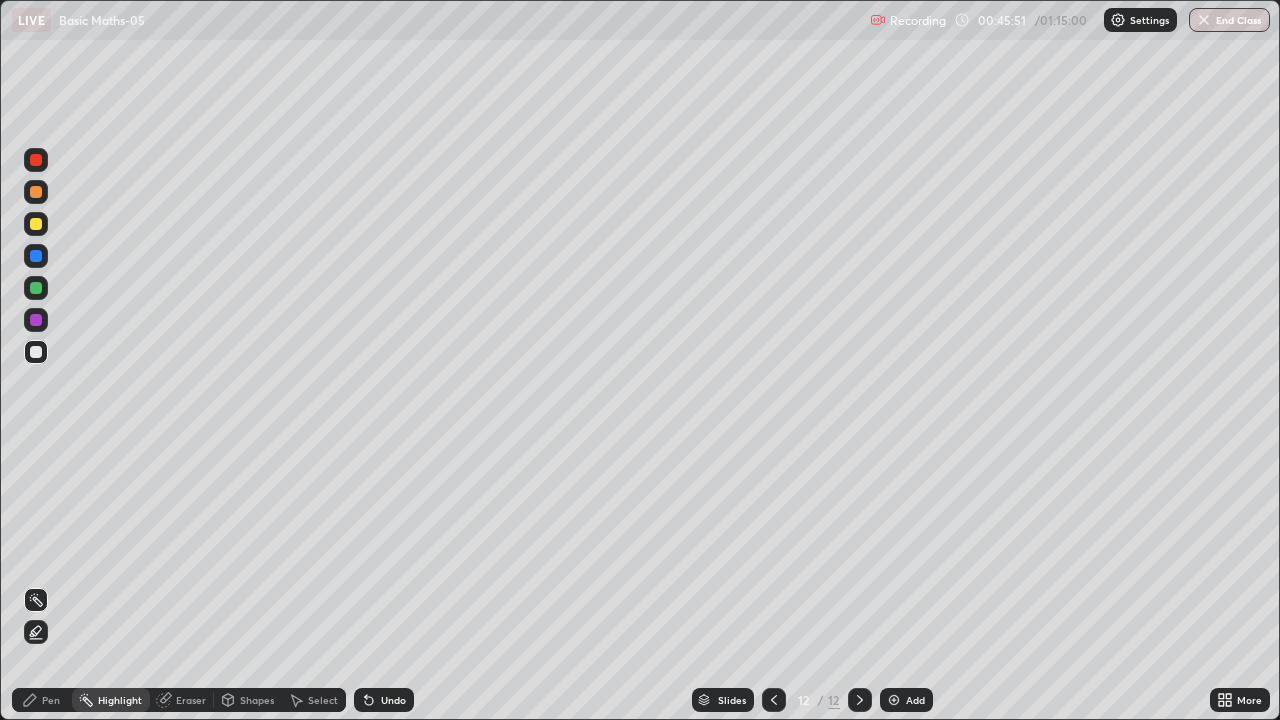 click on "Pen" at bounding box center (42, 700) 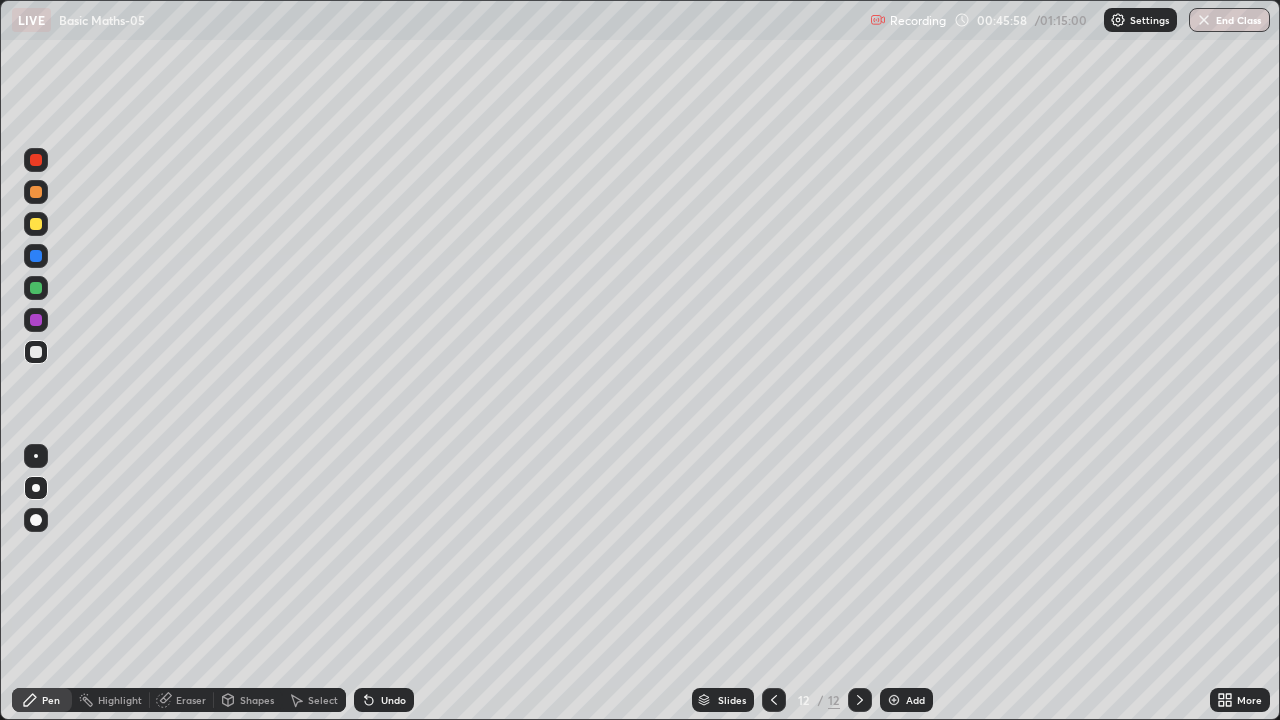 click on "Highlight" at bounding box center [120, 700] 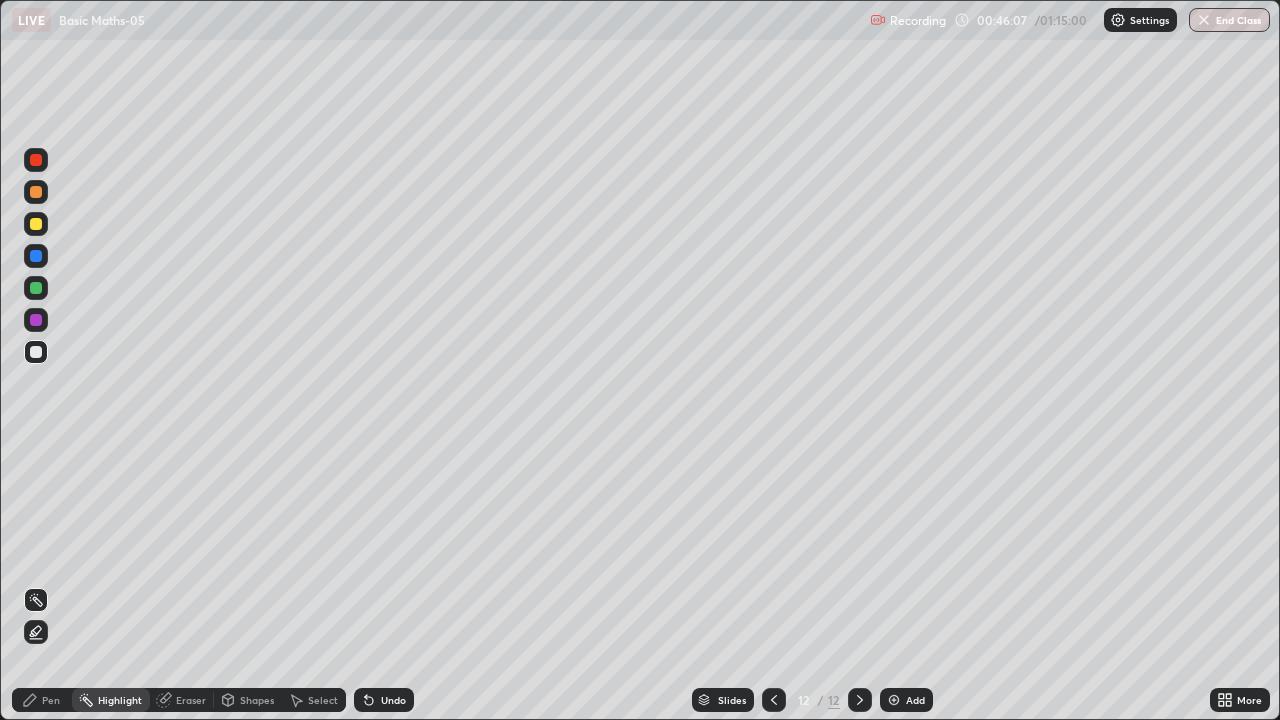click at bounding box center [36, 288] 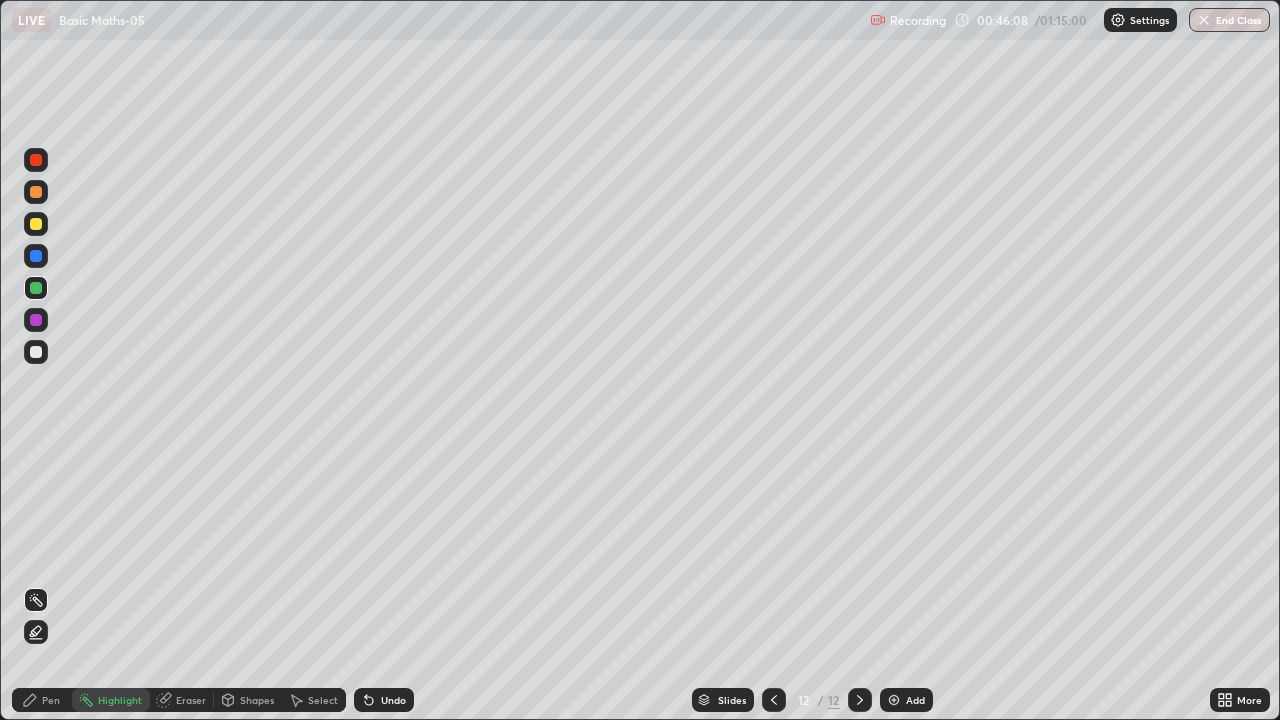 click on "Pen" at bounding box center [42, 700] 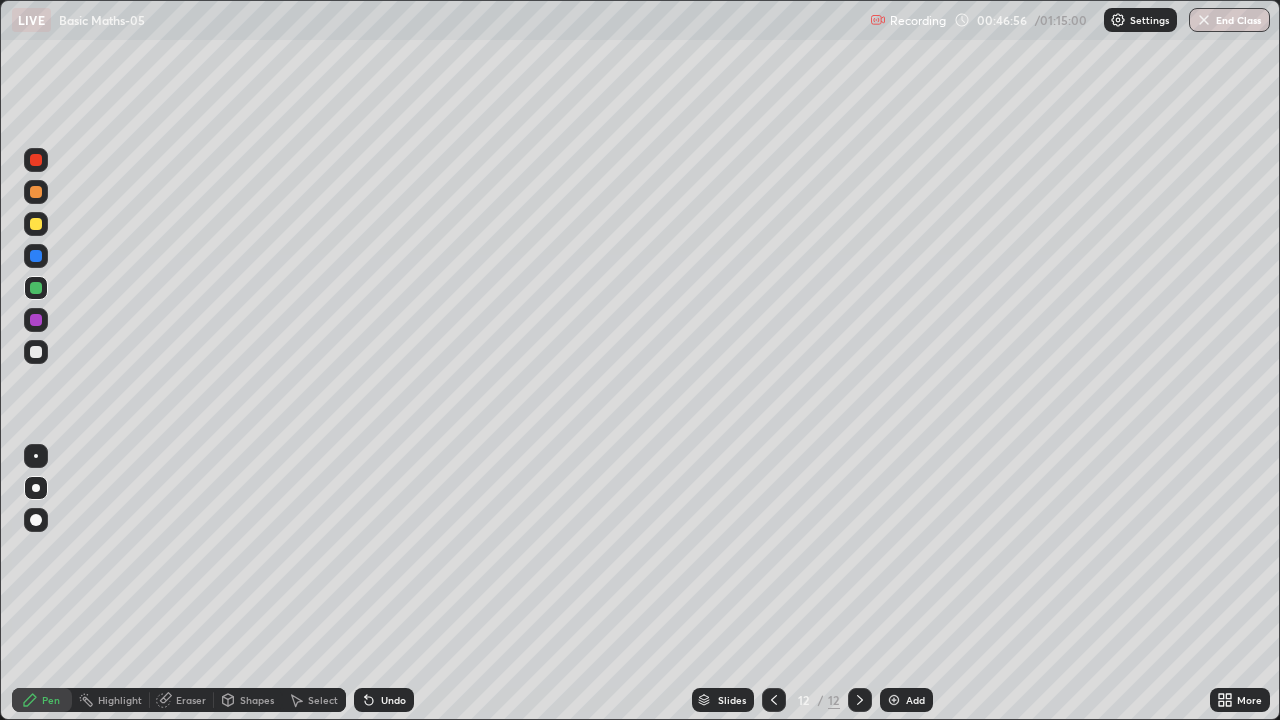 click at bounding box center (894, 700) 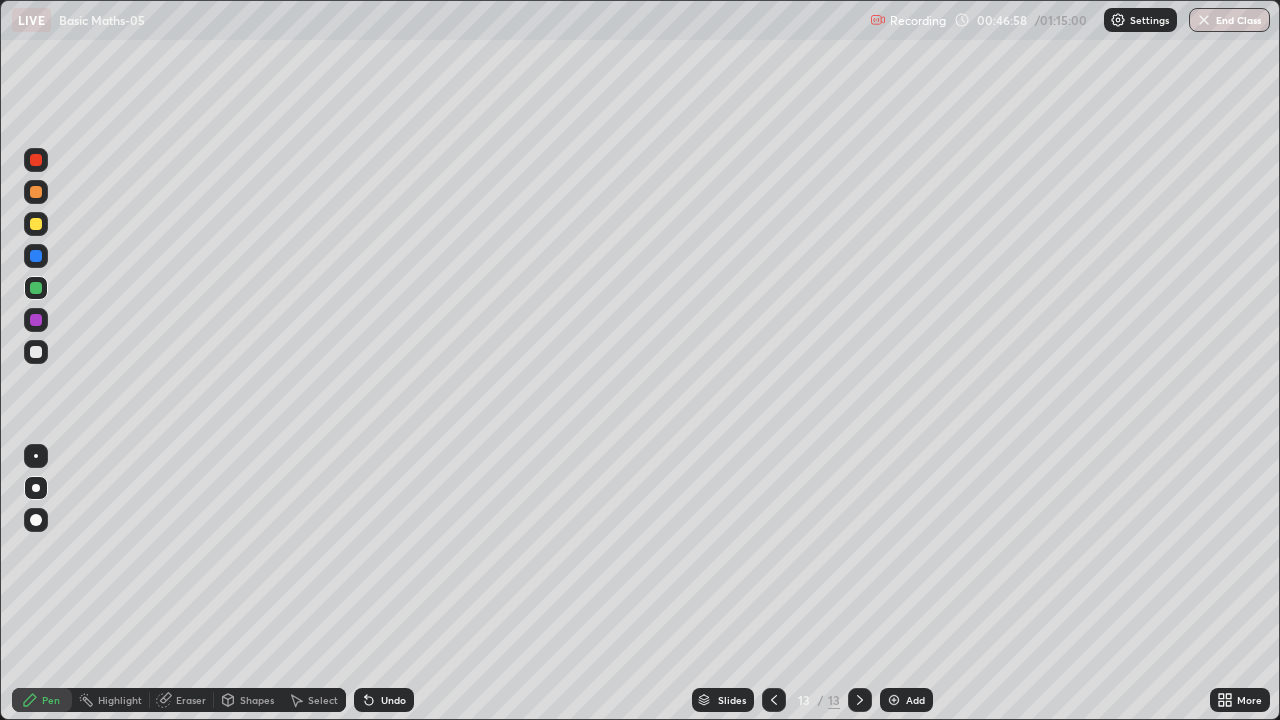 click at bounding box center [36, 224] 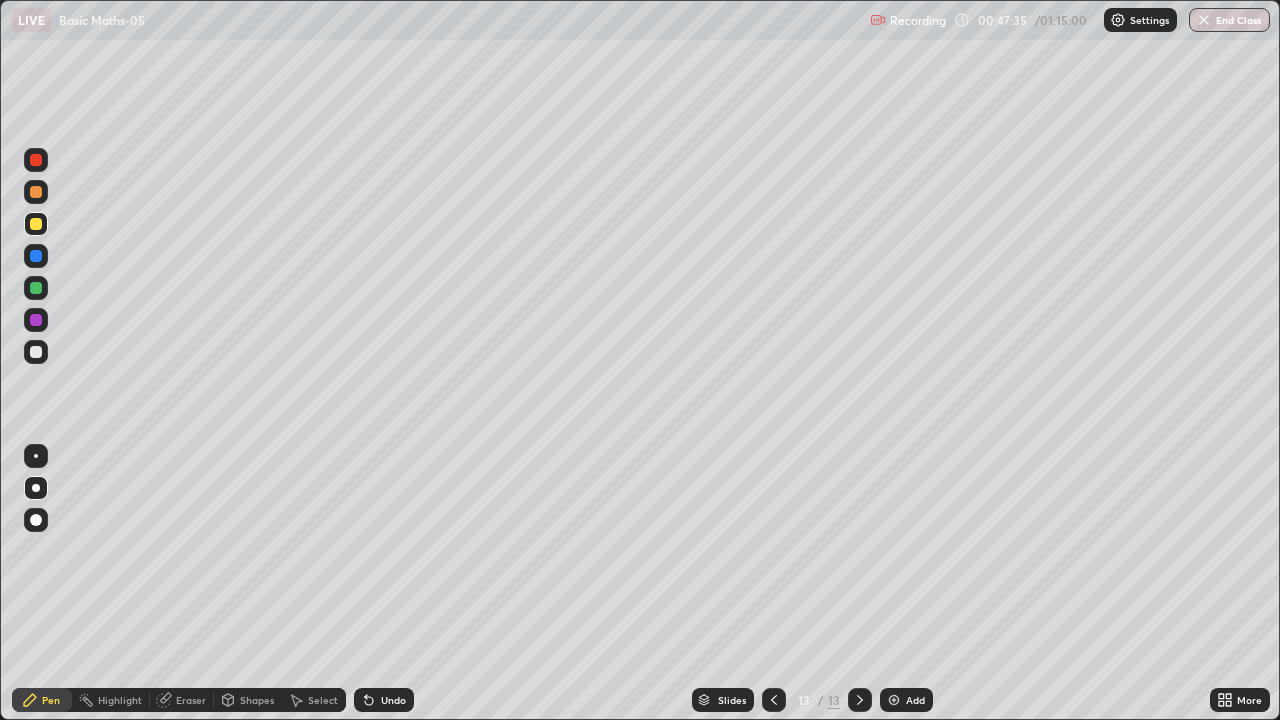 click at bounding box center [36, 288] 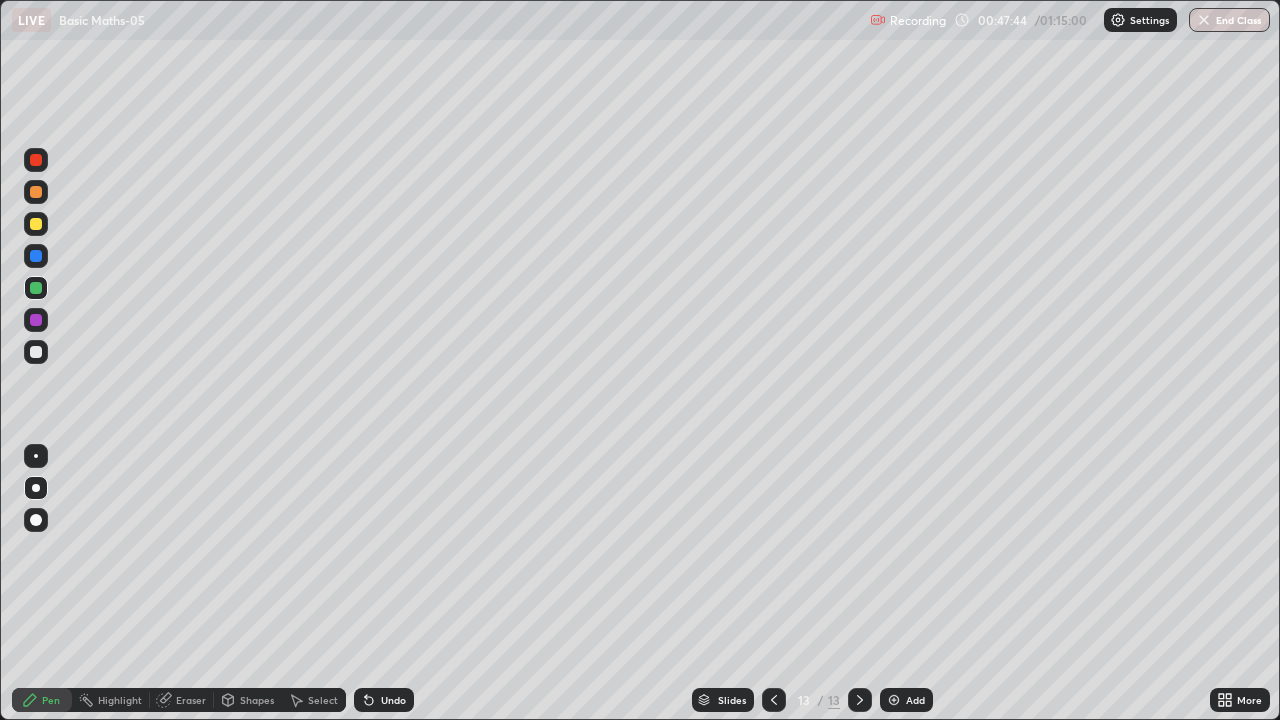 click at bounding box center [36, 320] 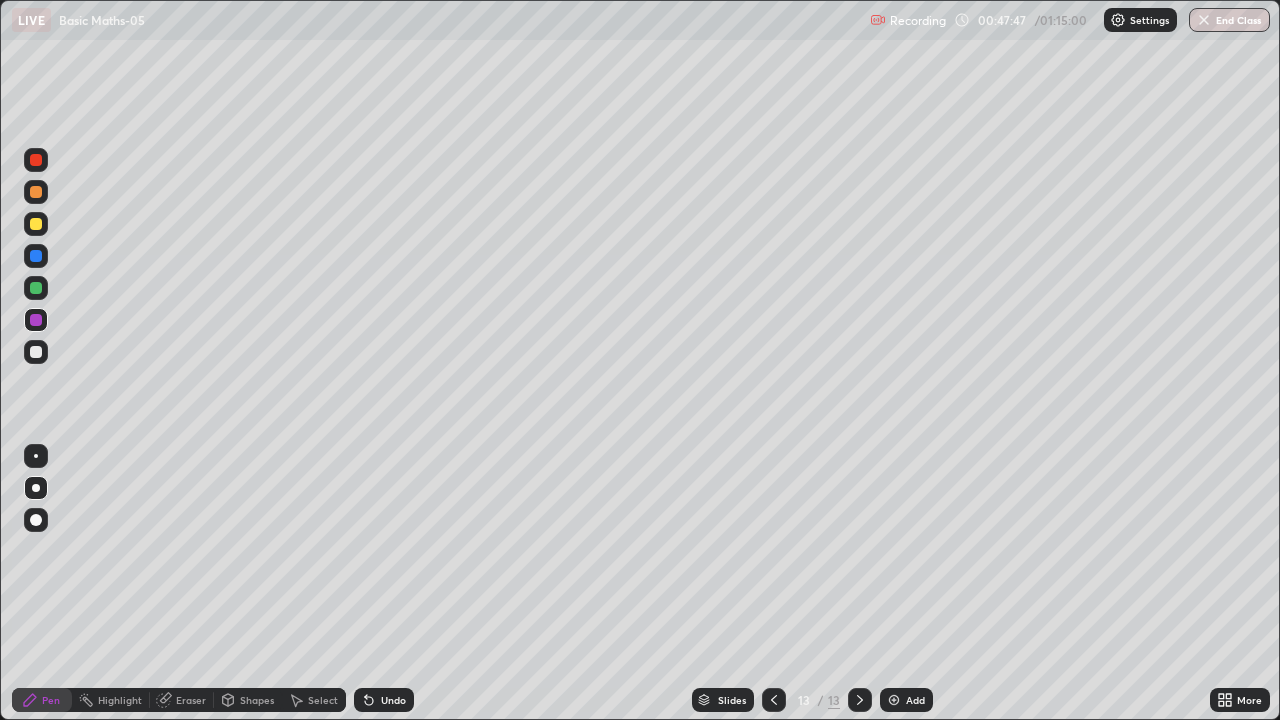 click at bounding box center (36, 256) 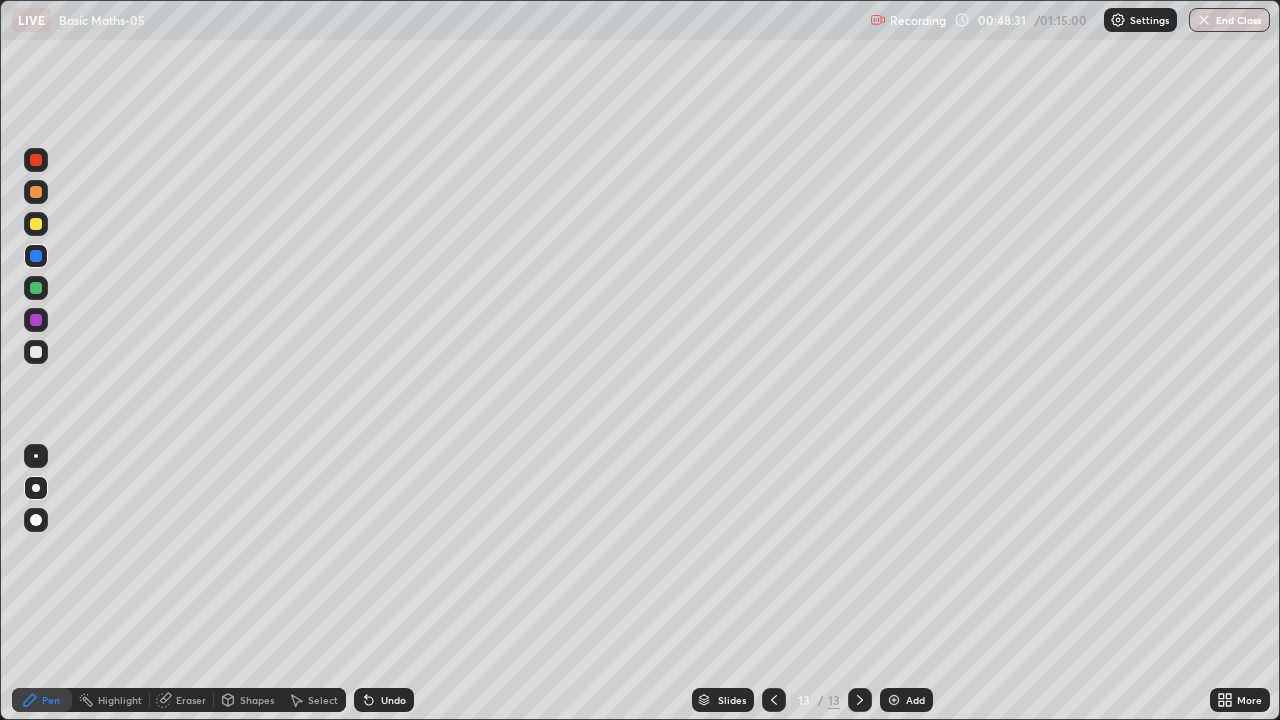click 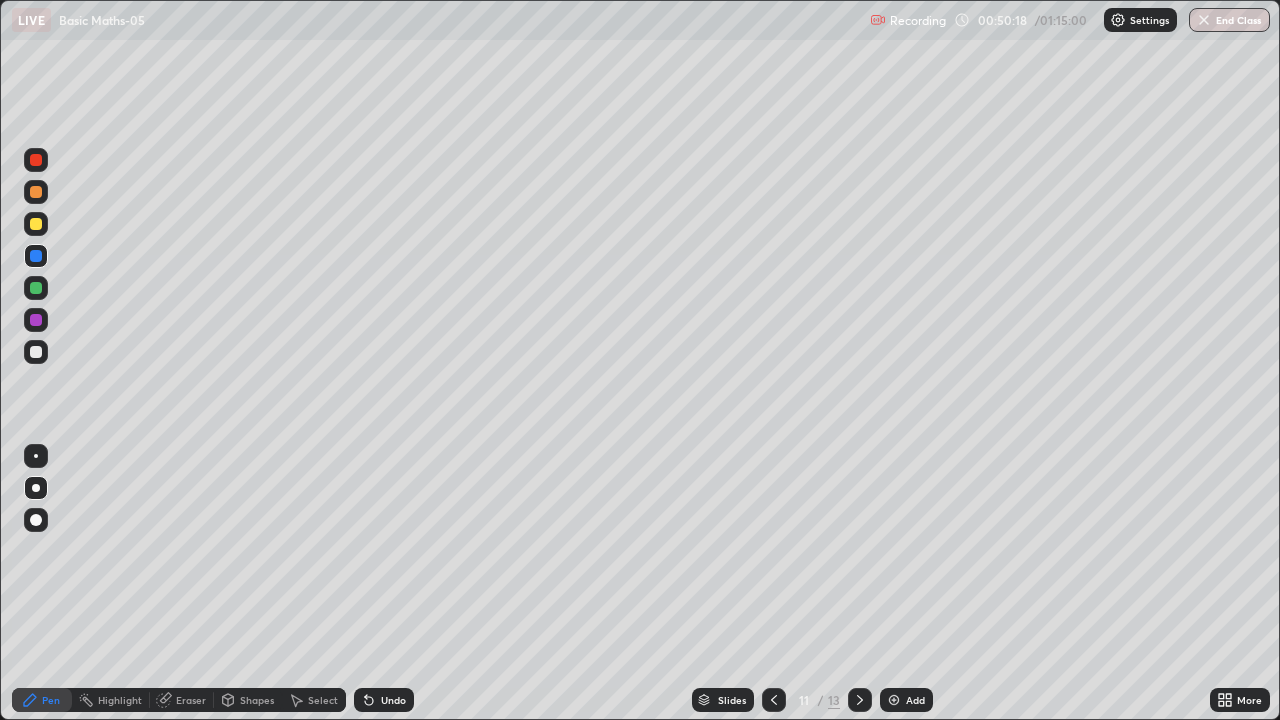 click 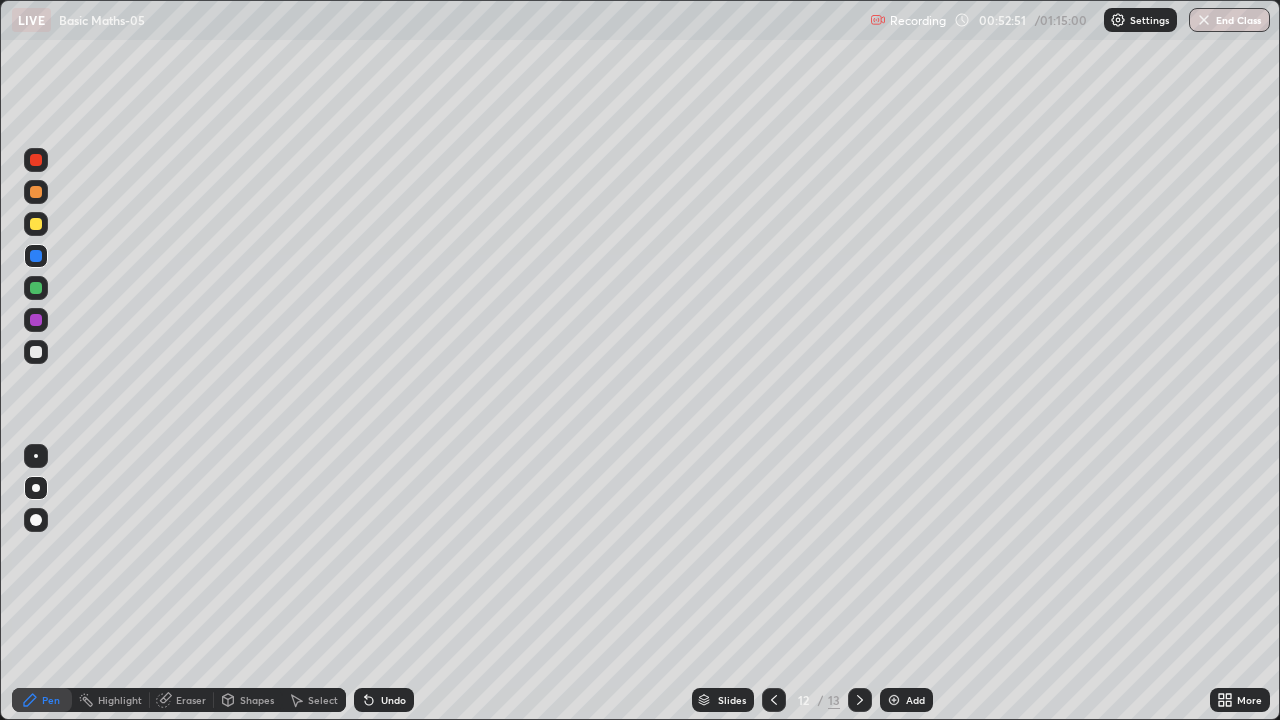 click 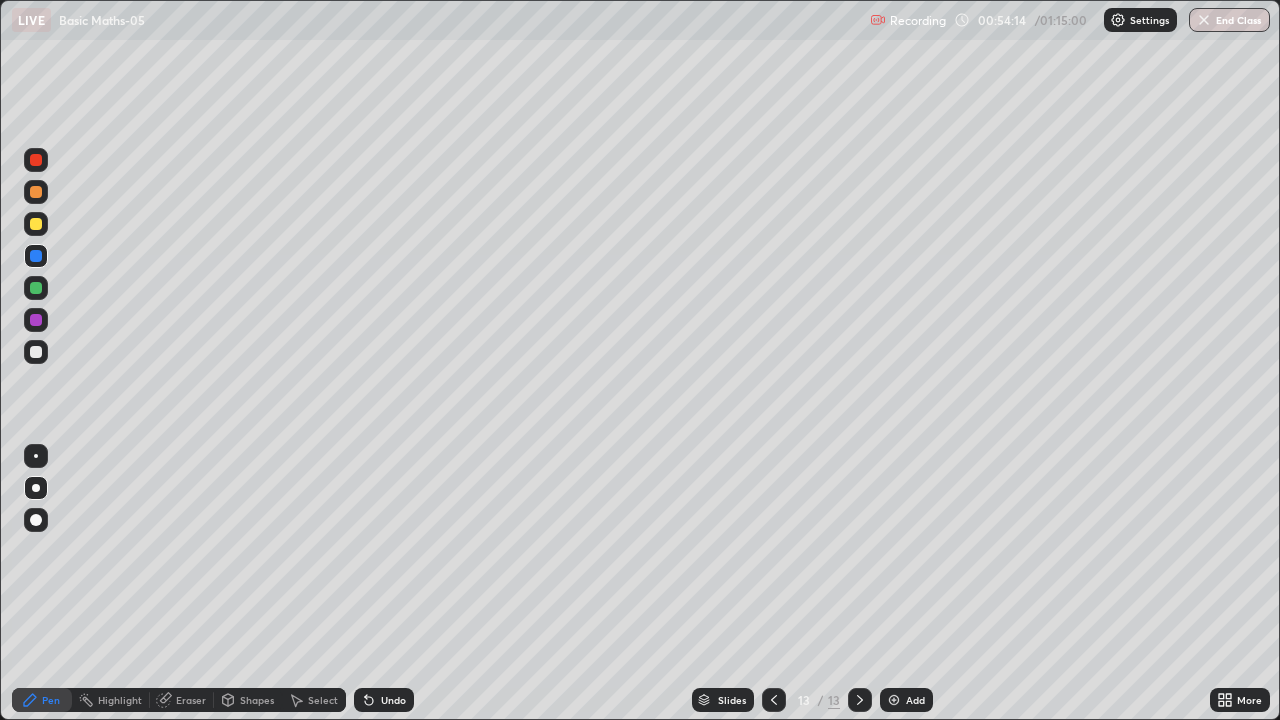 click on "Add" at bounding box center (915, 700) 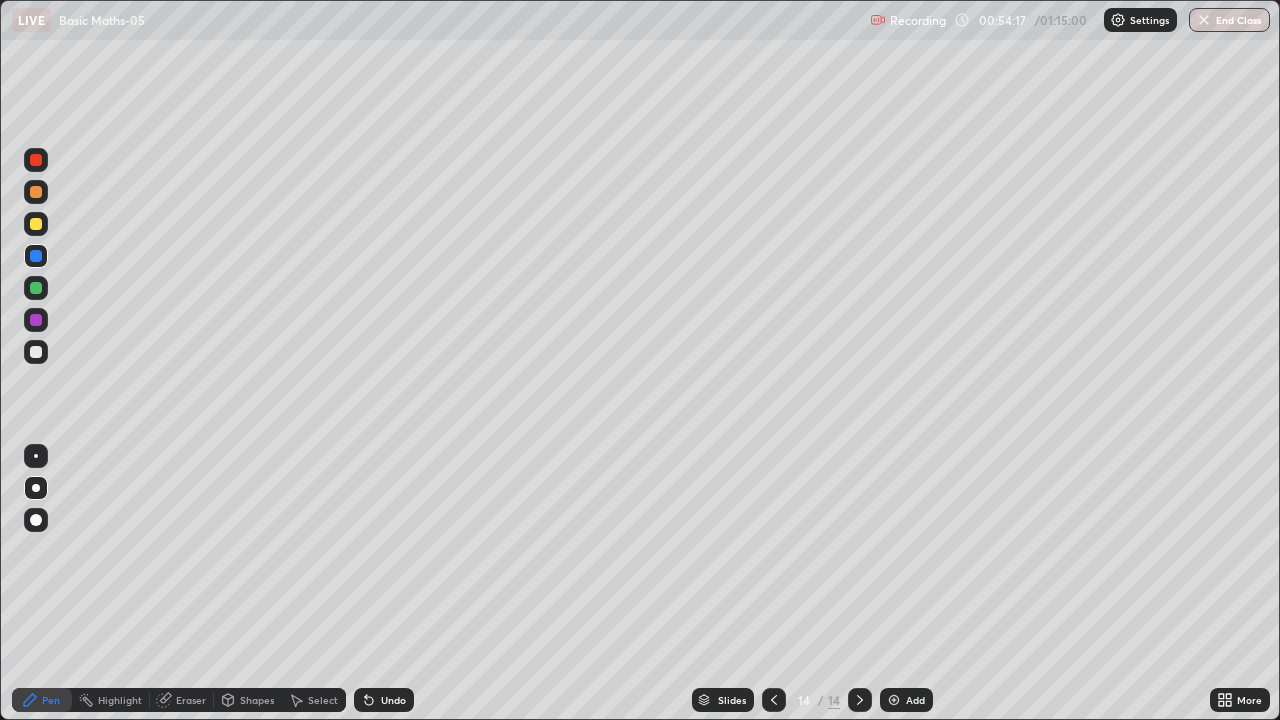 click at bounding box center (36, 352) 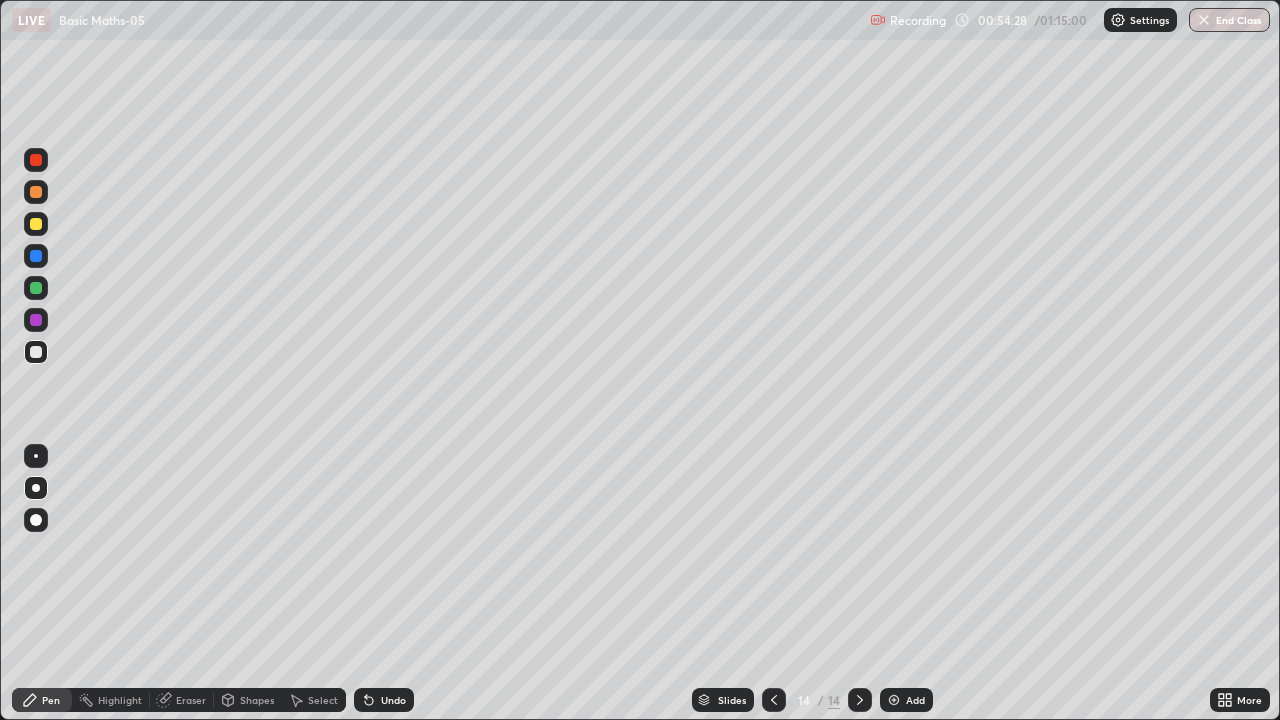 click at bounding box center (36, 320) 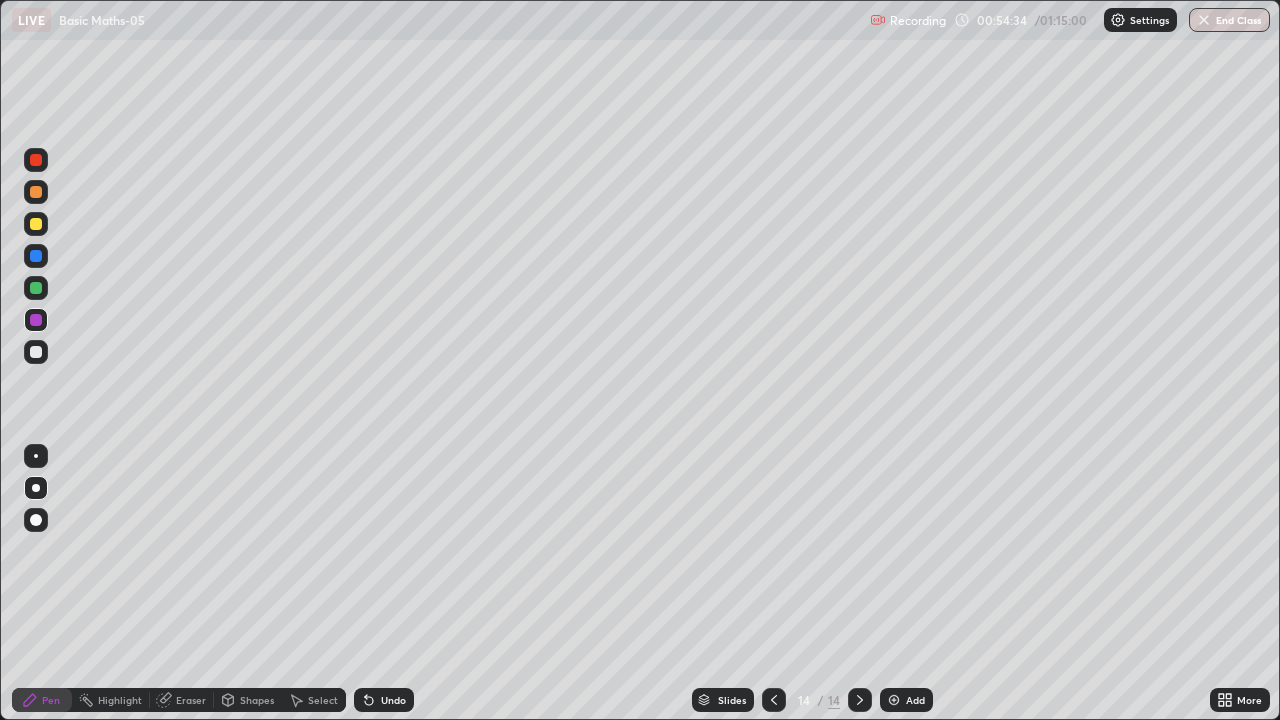 click on "Undo" at bounding box center [393, 700] 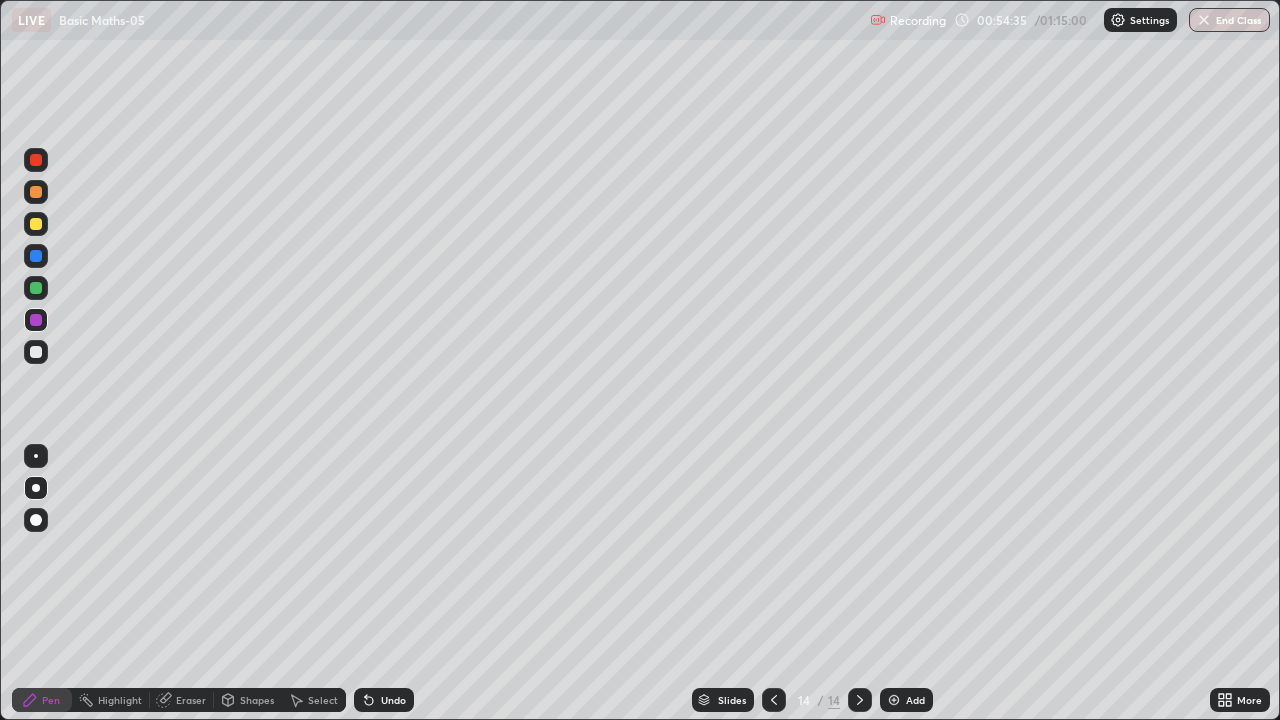 click at bounding box center [36, 288] 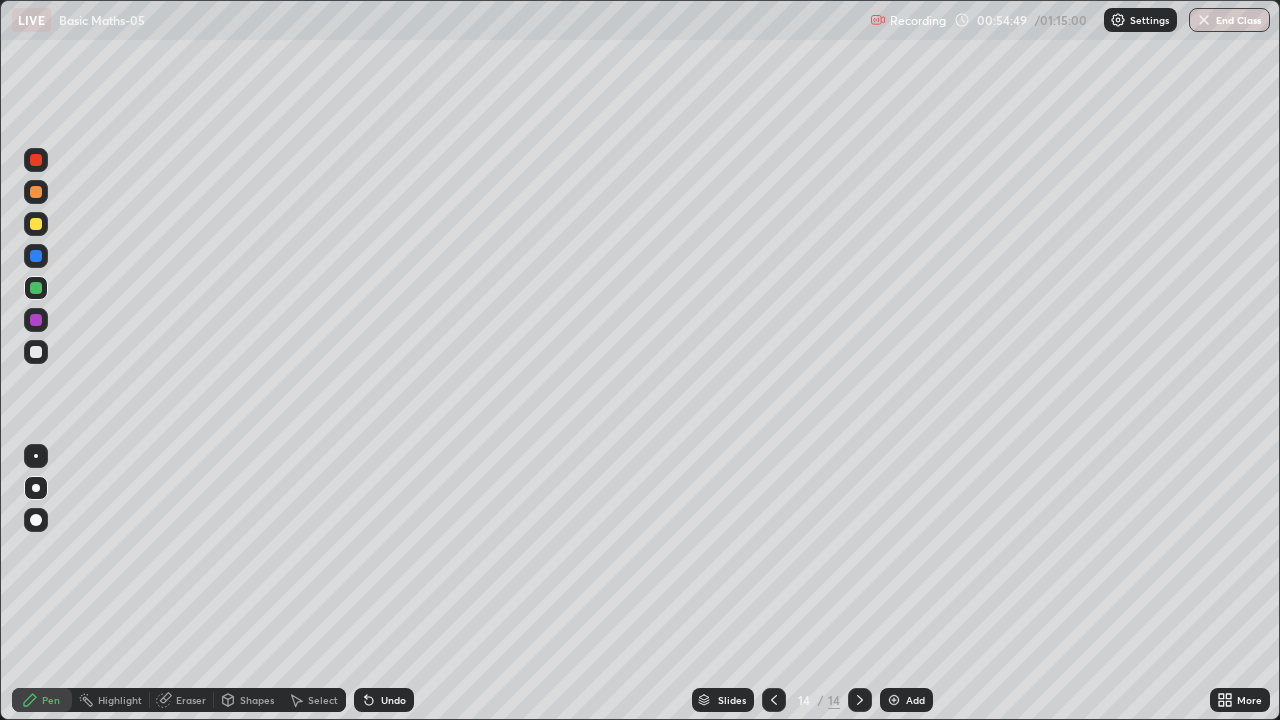 click at bounding box center [36, 352] 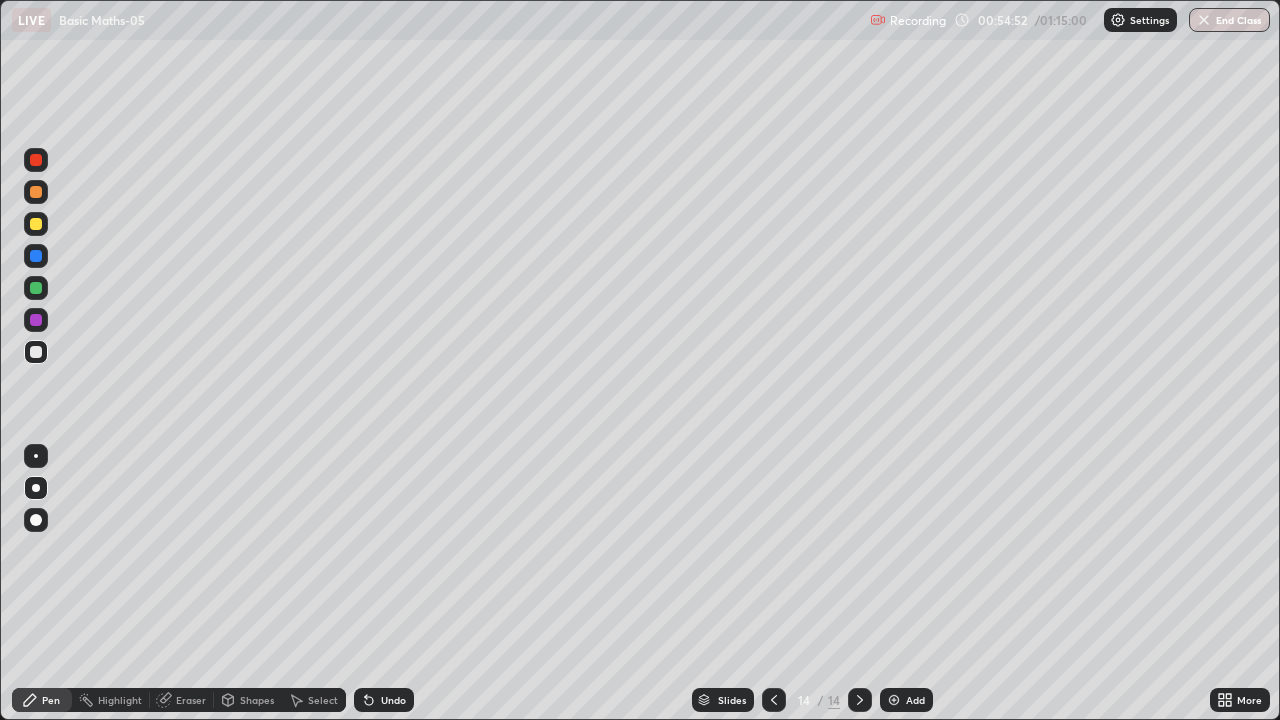 click at bounding box center (36, 224) 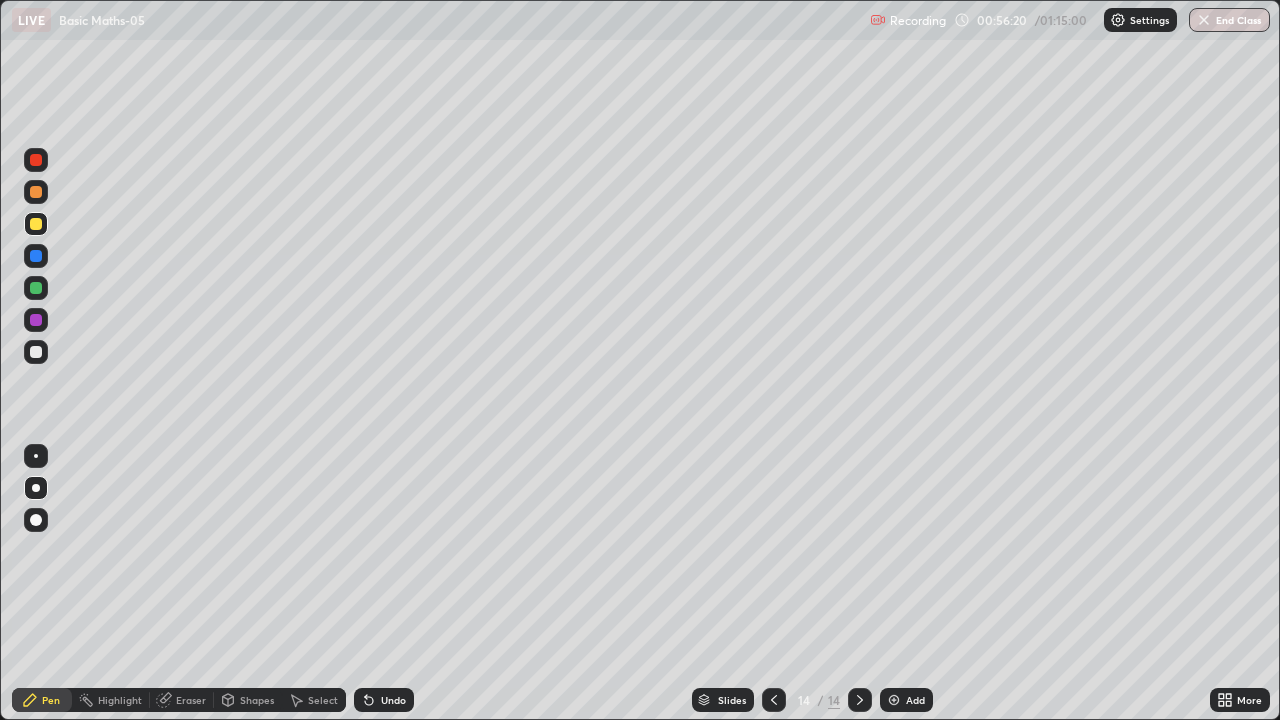 click on "Eraser" at bounding box center (191, 700) 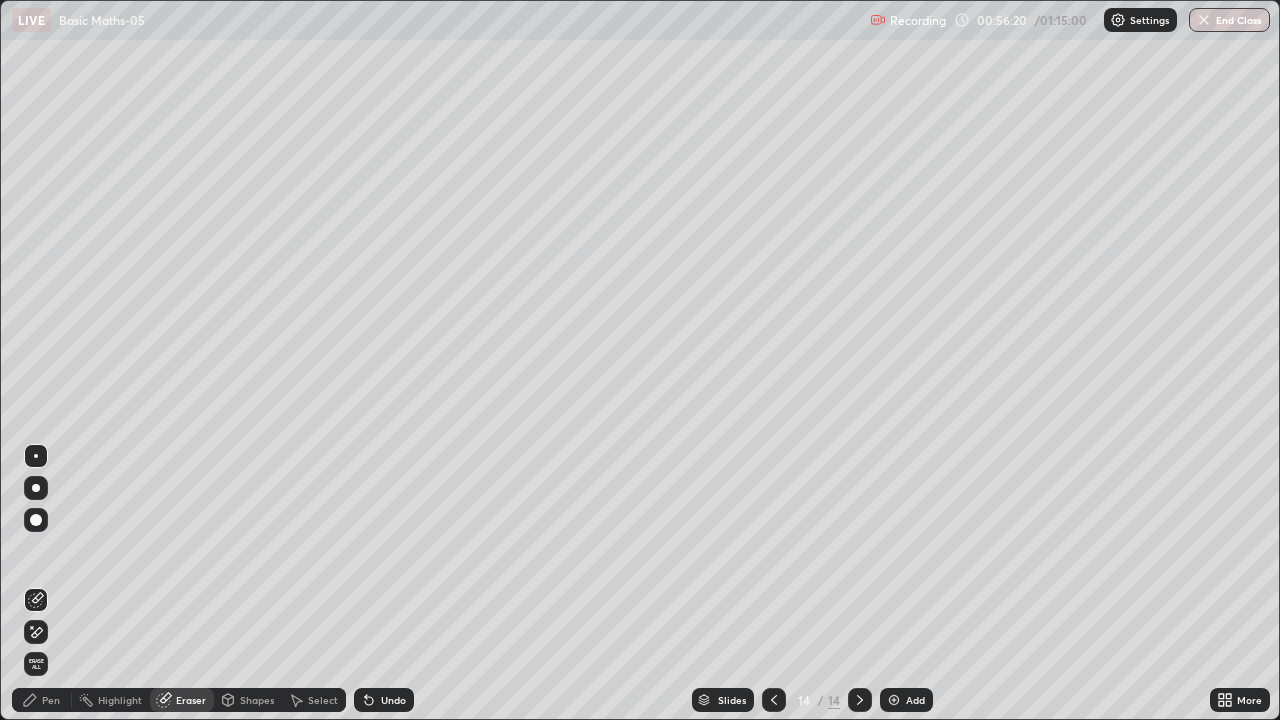 click 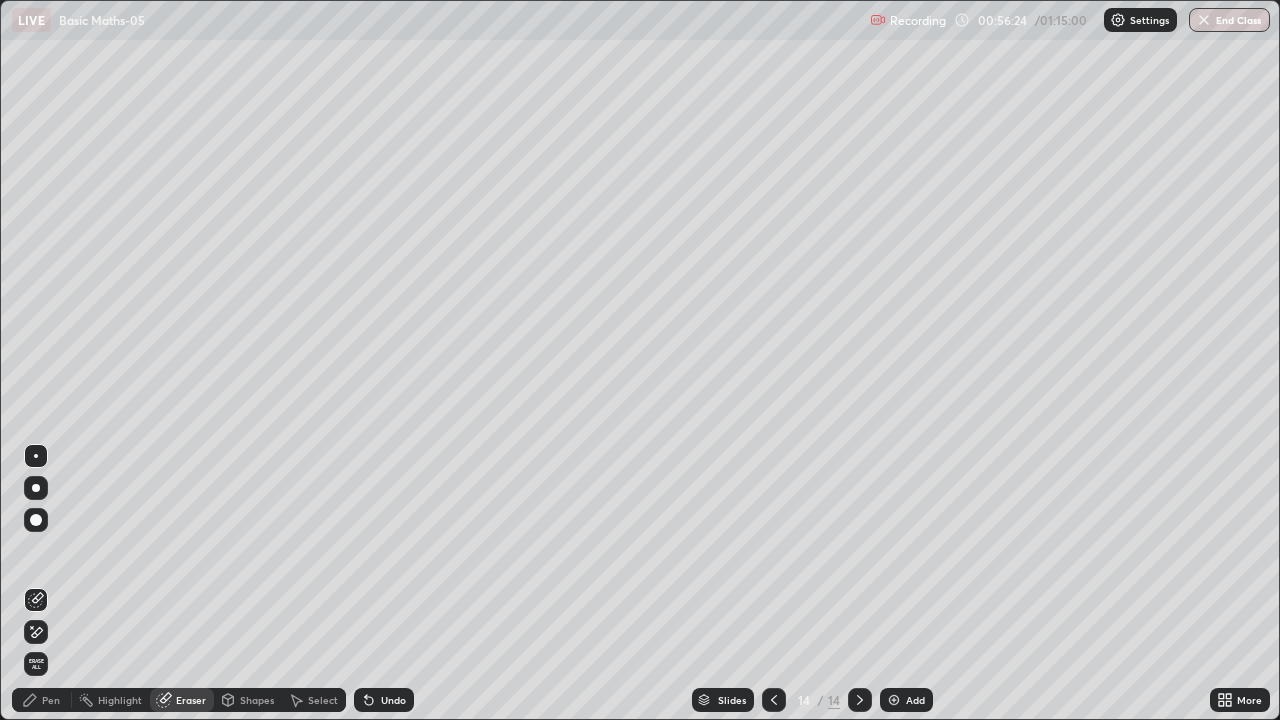 click on "Pen" at bounding box center [51, 700] 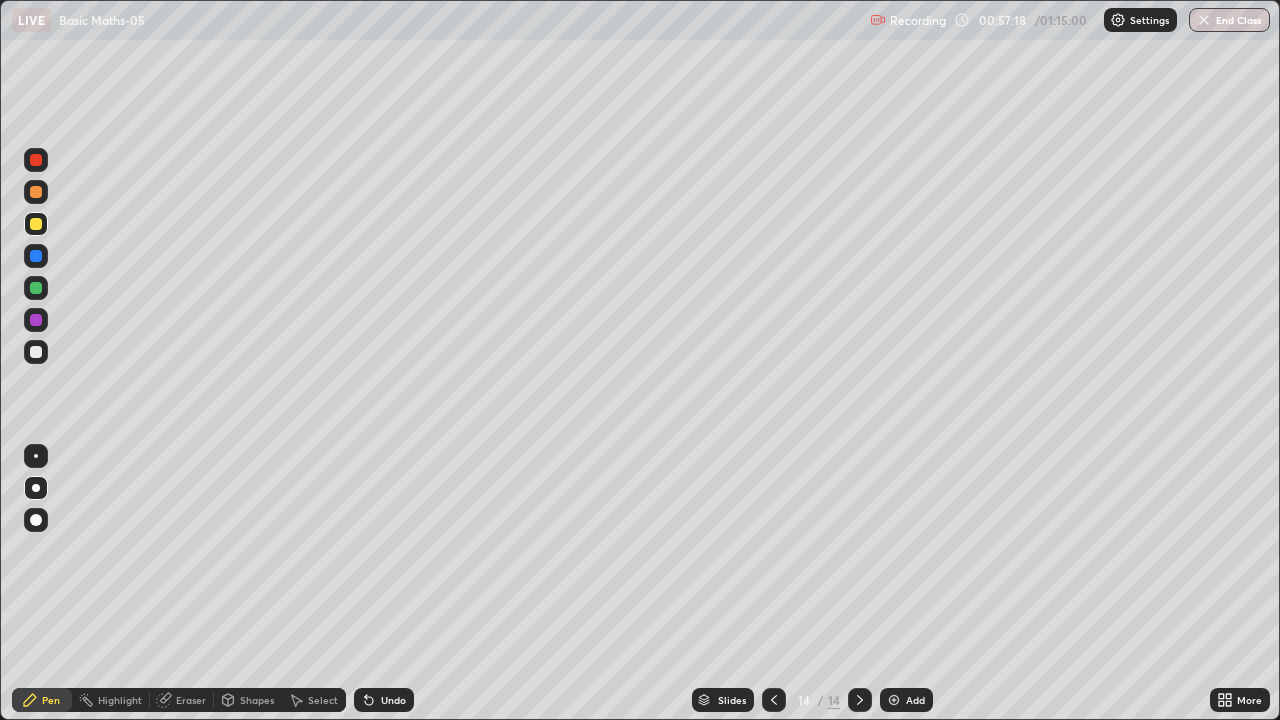 click on "Add" at bounding box center [906, 700] 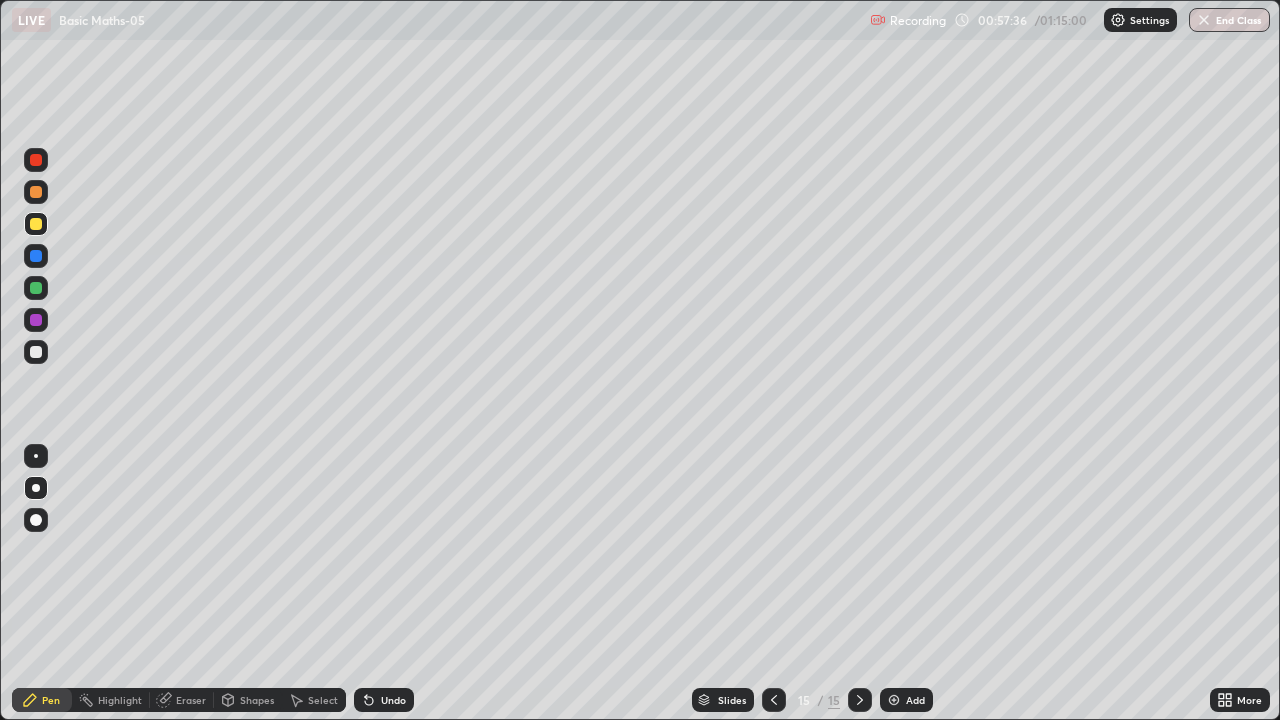 click at bounding box center [36, 288] 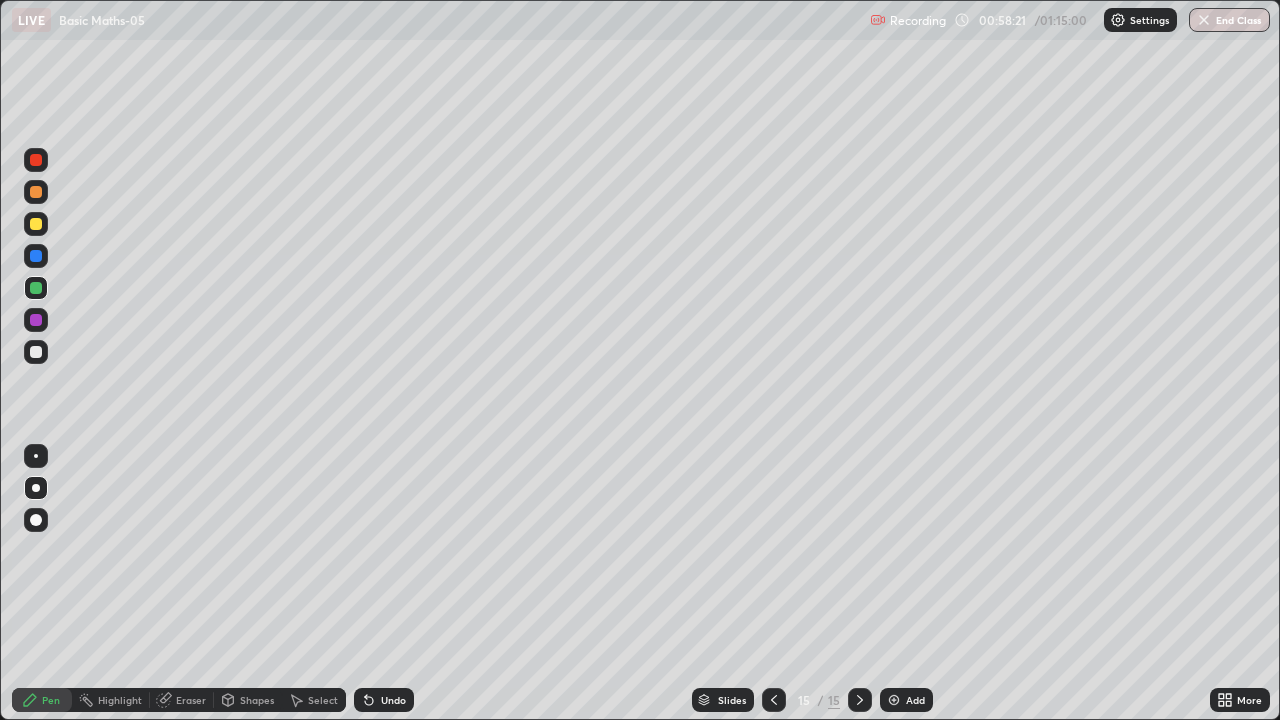click at bounding box center (36, 320) 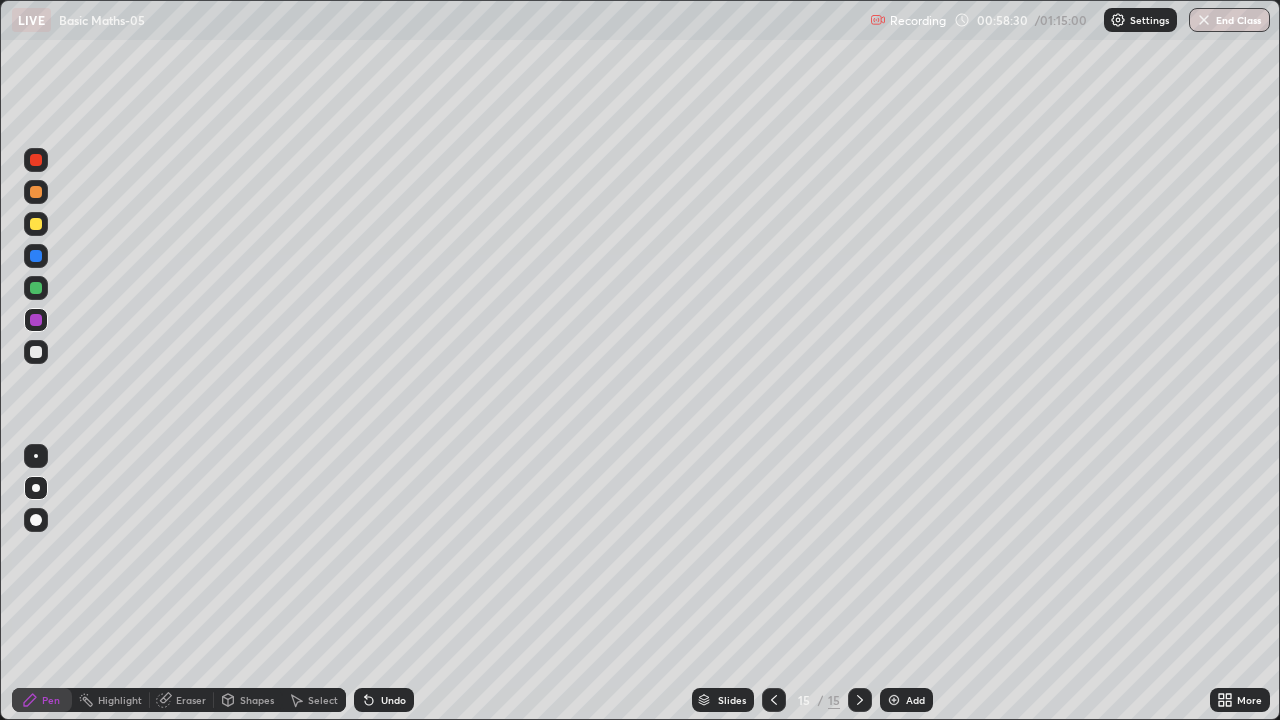 click on "Highlight" at bounding box center [120, 700] 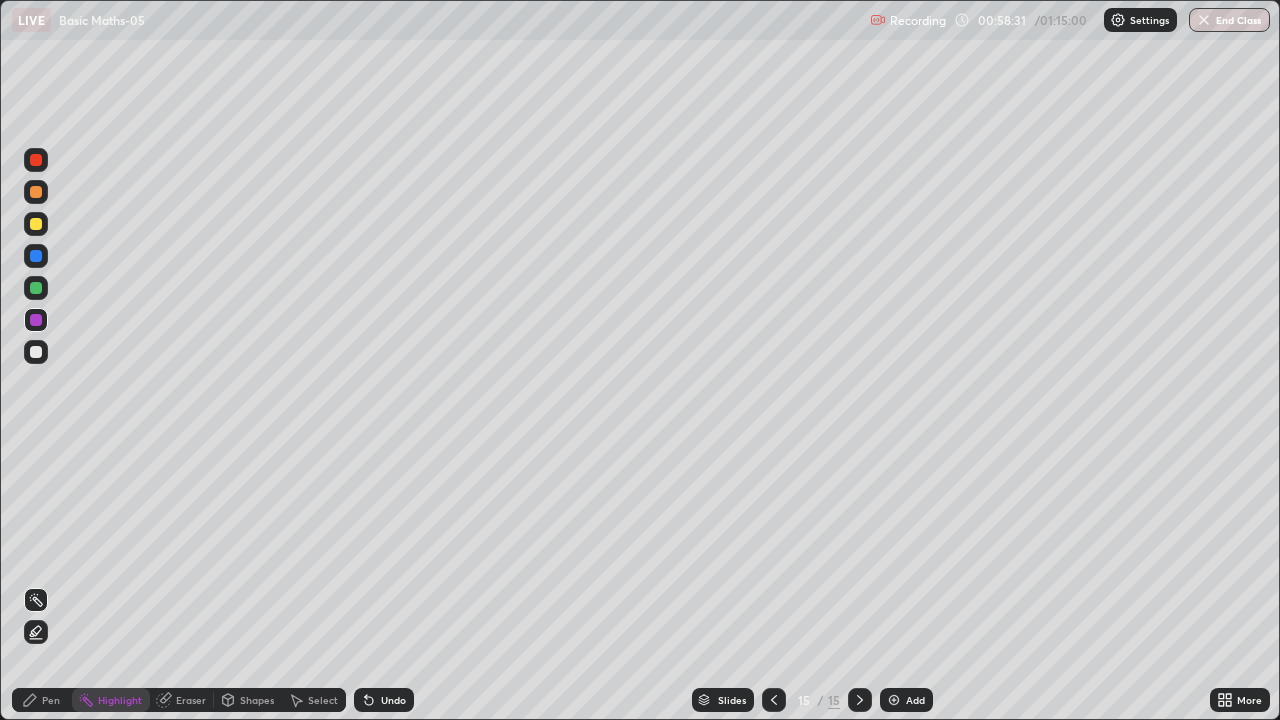 click 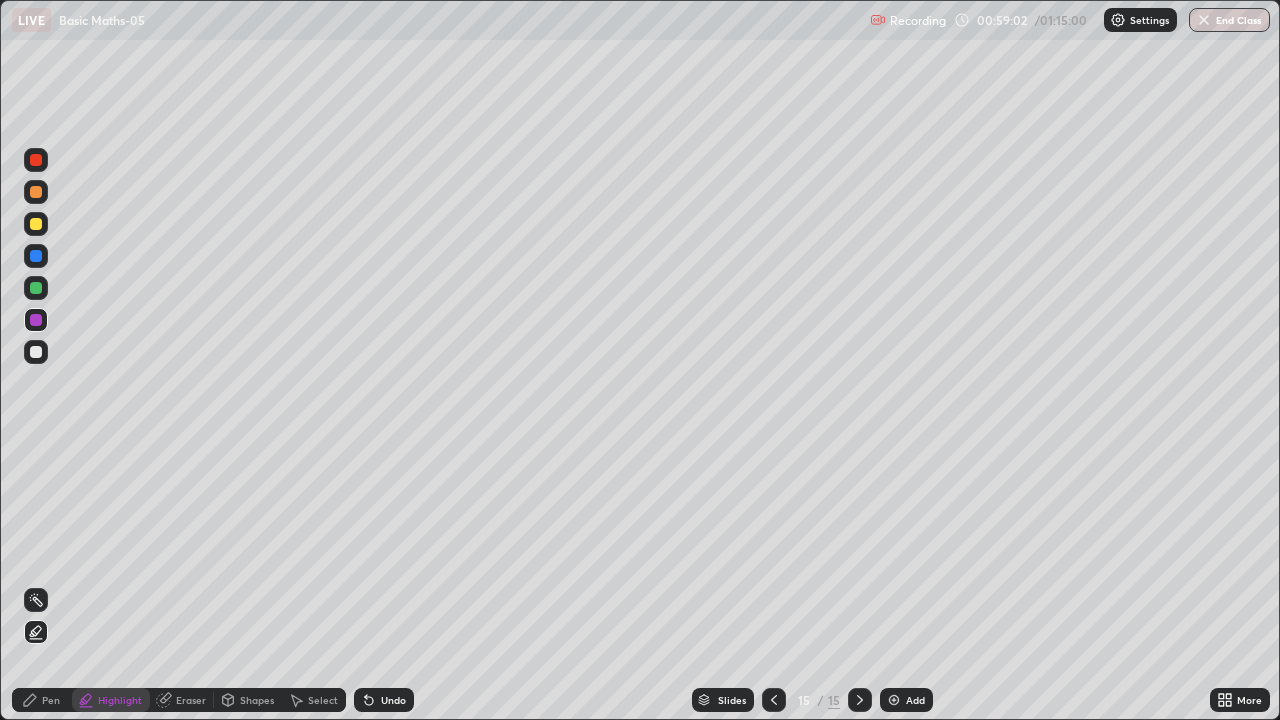 click on "Undo" at bounding box center [384, 700] 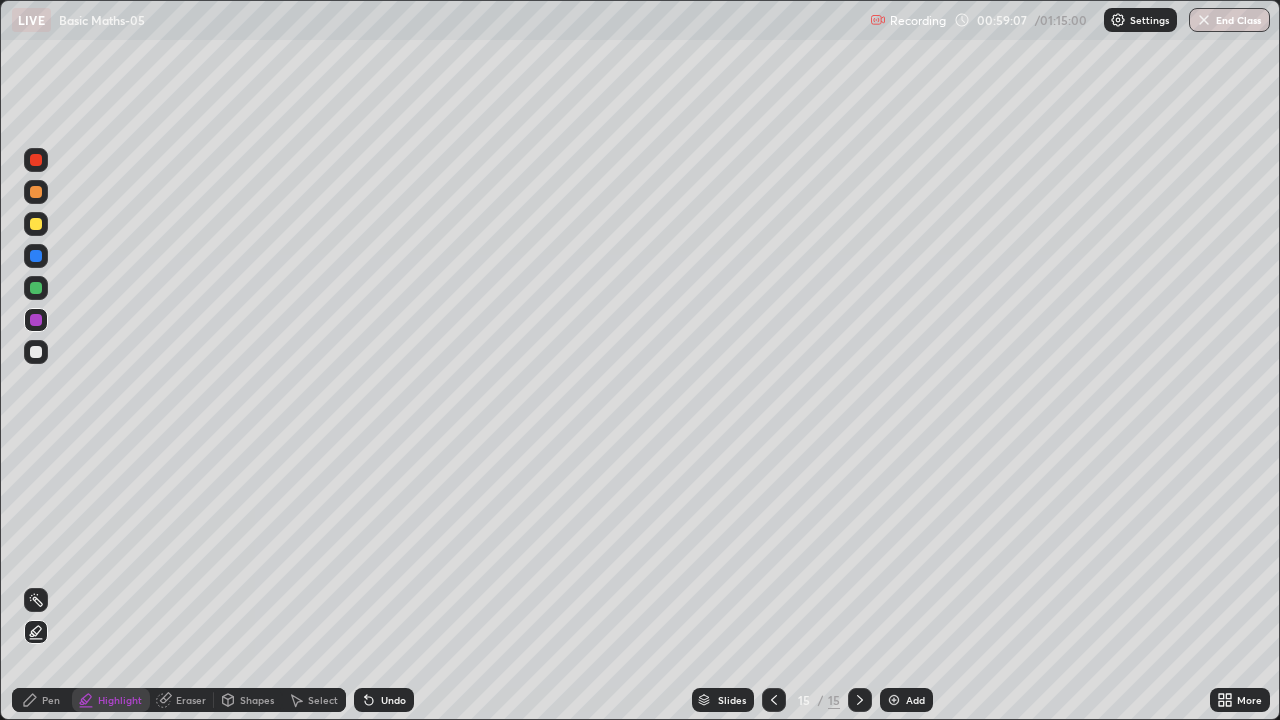 click on "Pen" at bounding box center [51, 700] 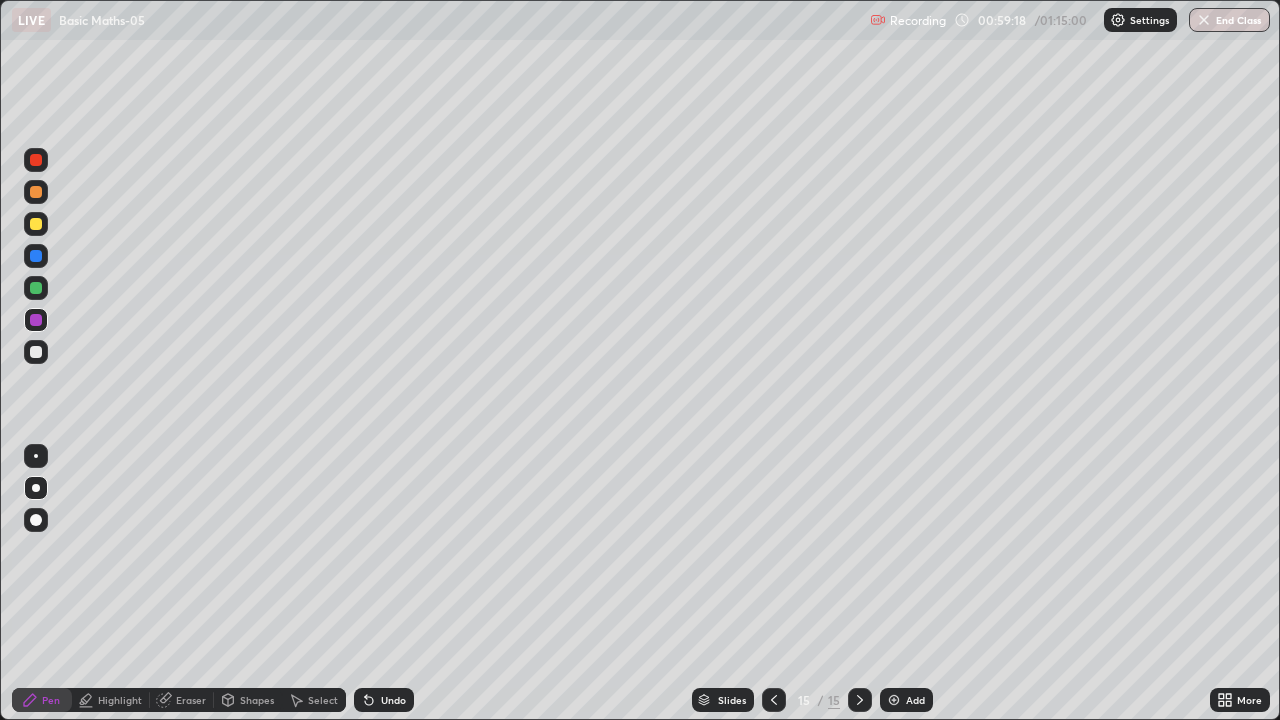click on "Highlight" at bounding box center (111, 700) 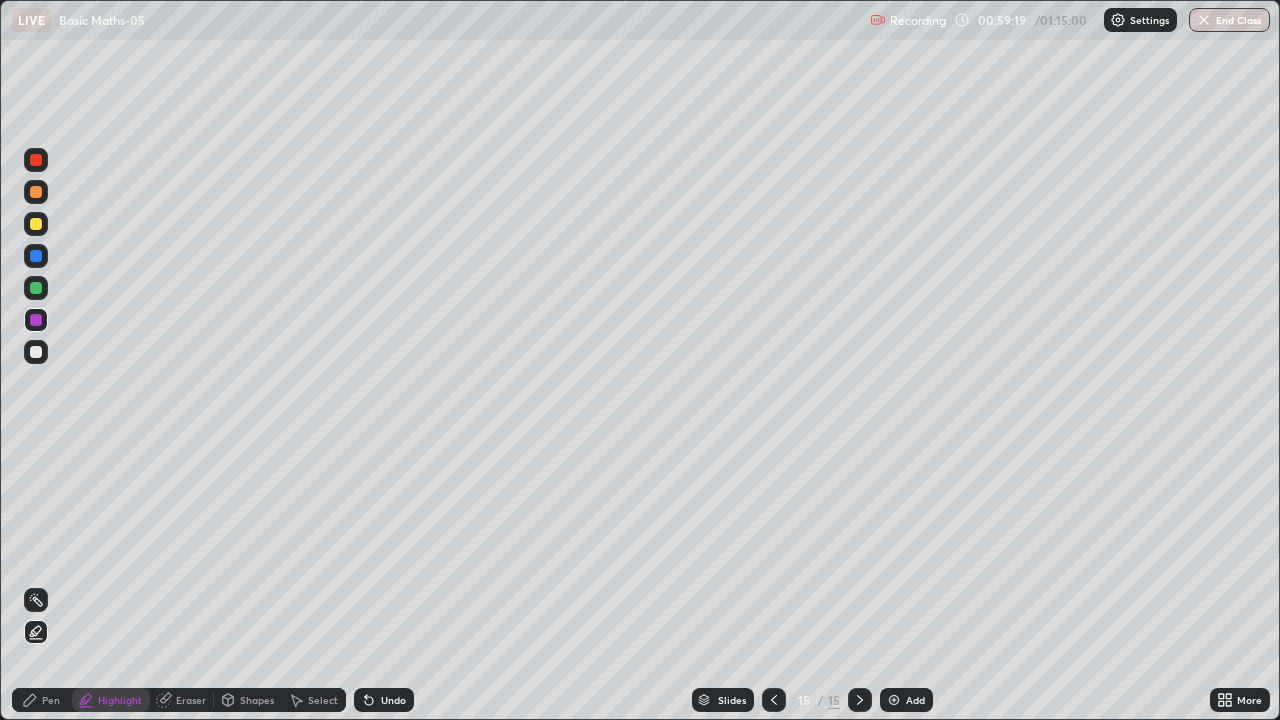 click 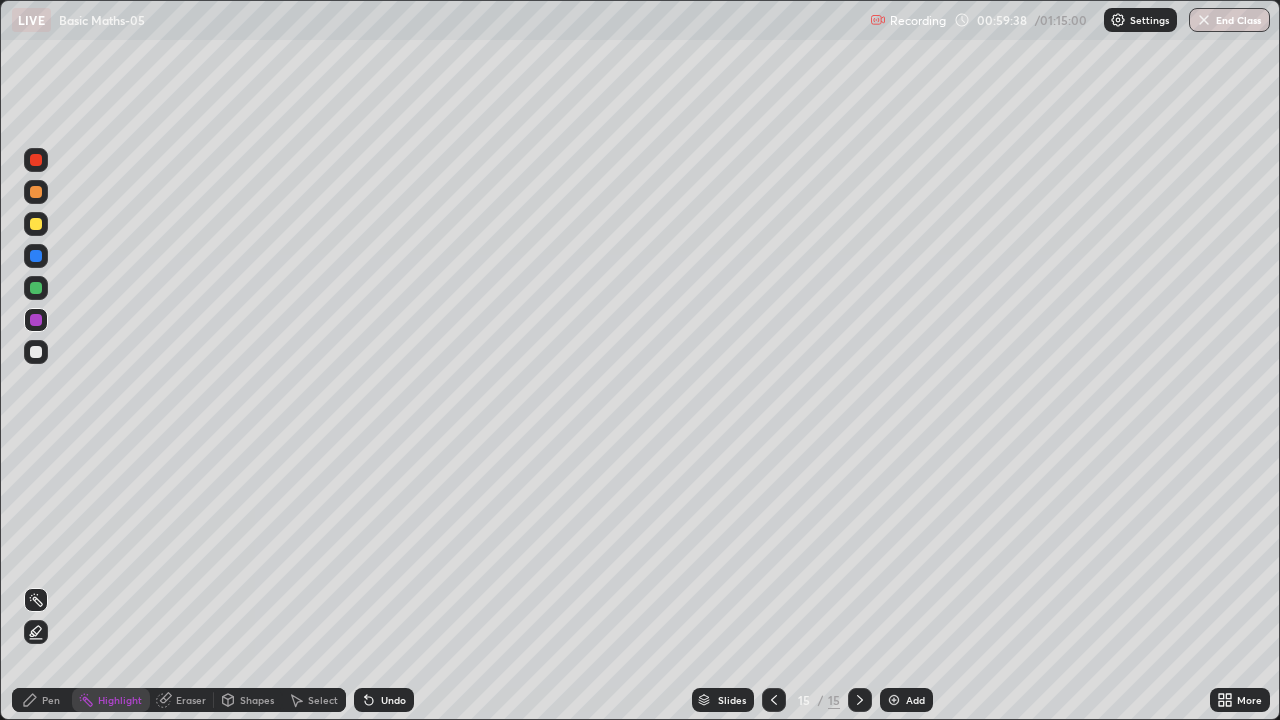 click on "Undo" at bounding box center [393, 700] 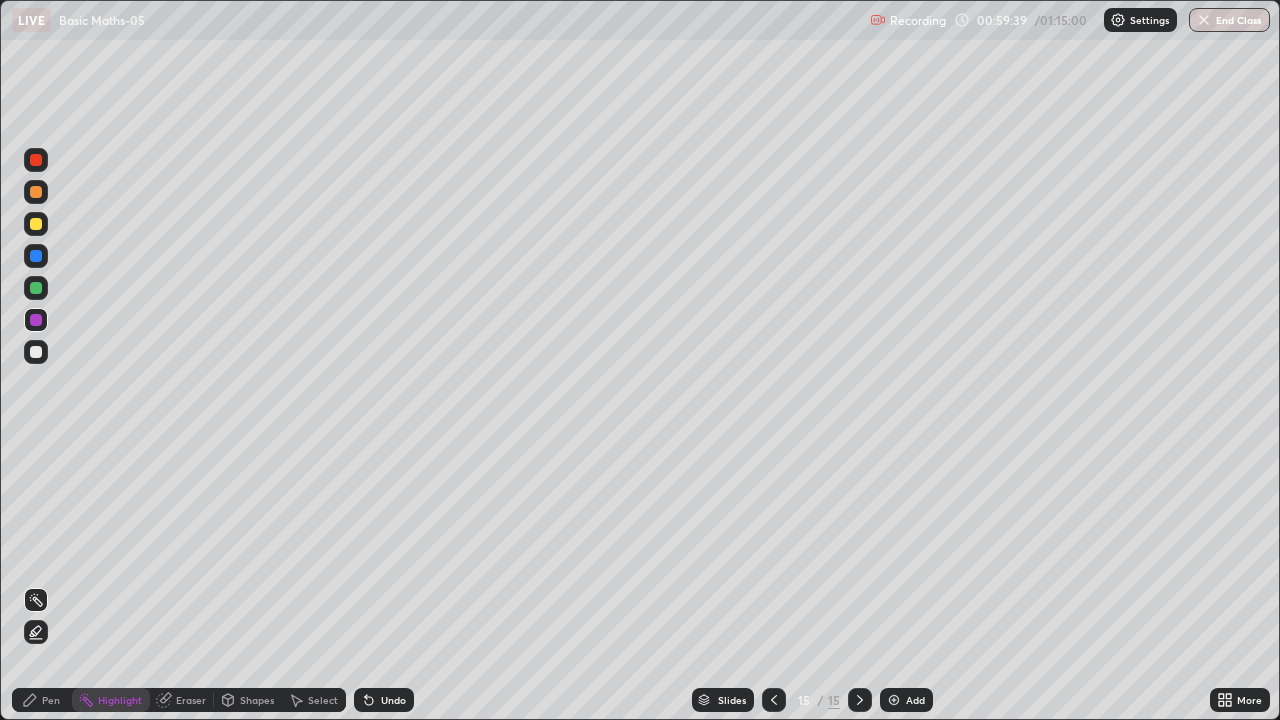 click on "Pen" at bounding box center (51, 700) 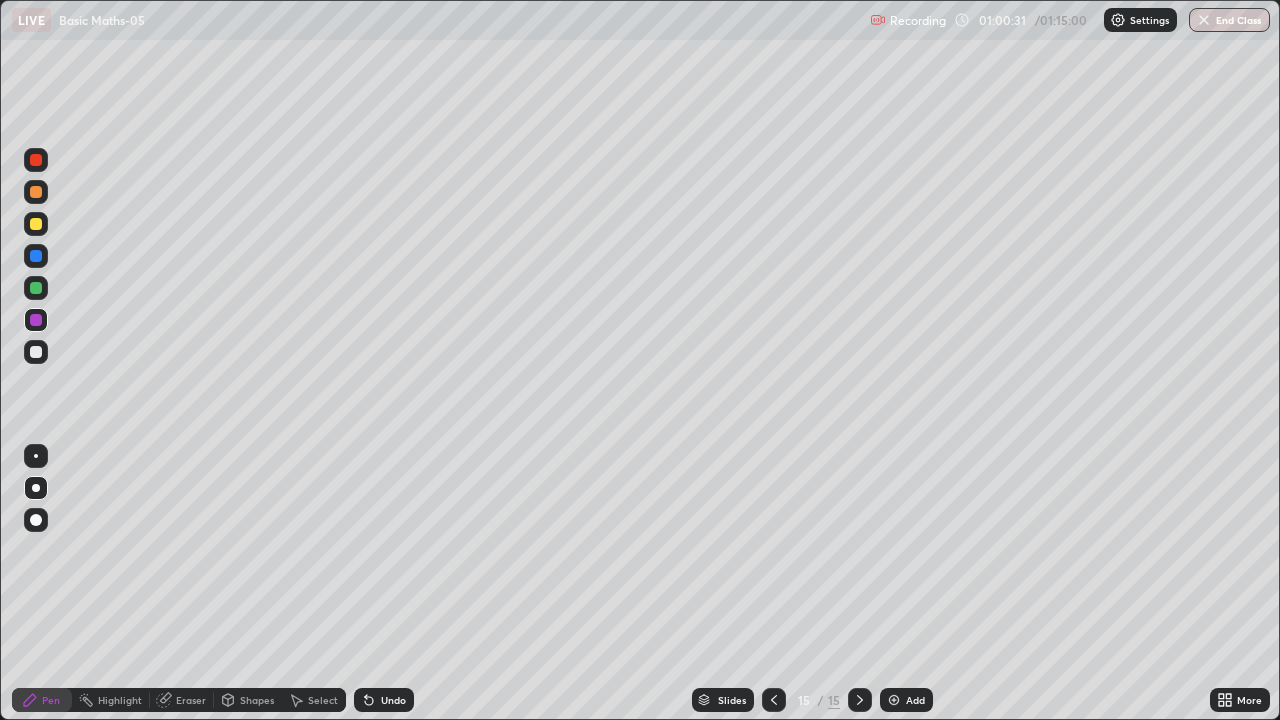 click on "Undo" at bounding box center [393, 700] 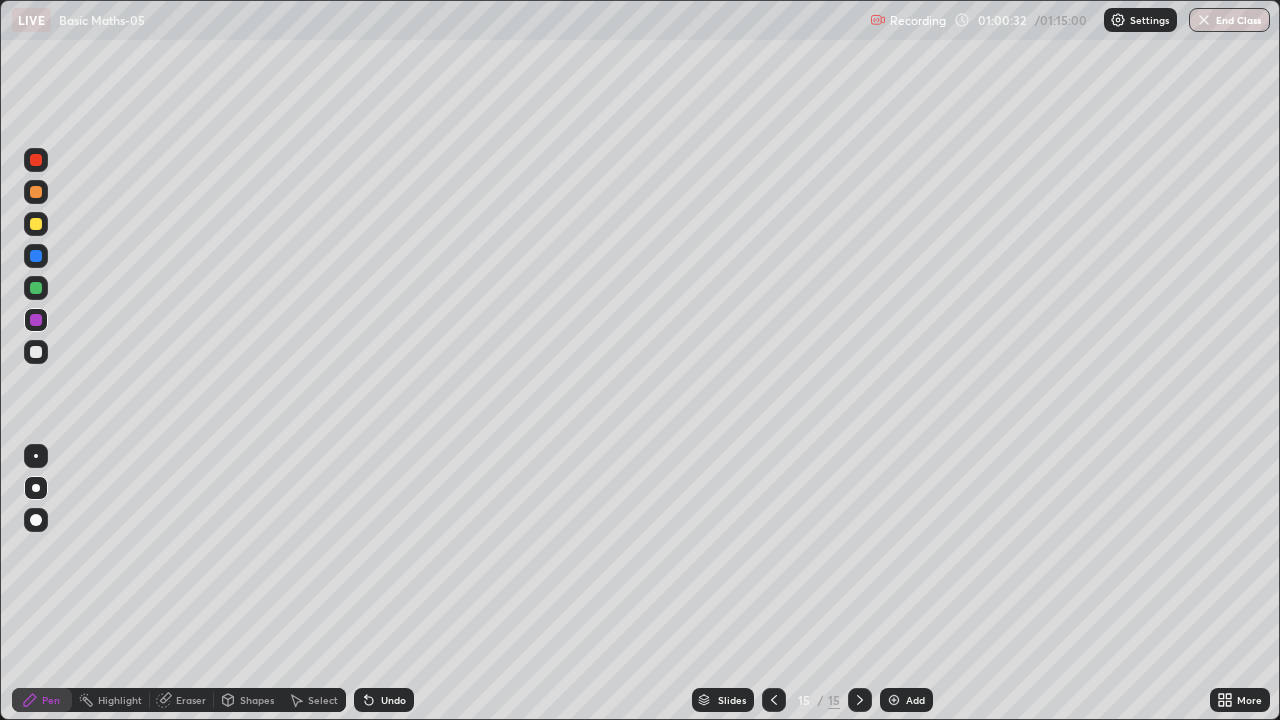 click on "Undo" at bounding box center [393, 700] 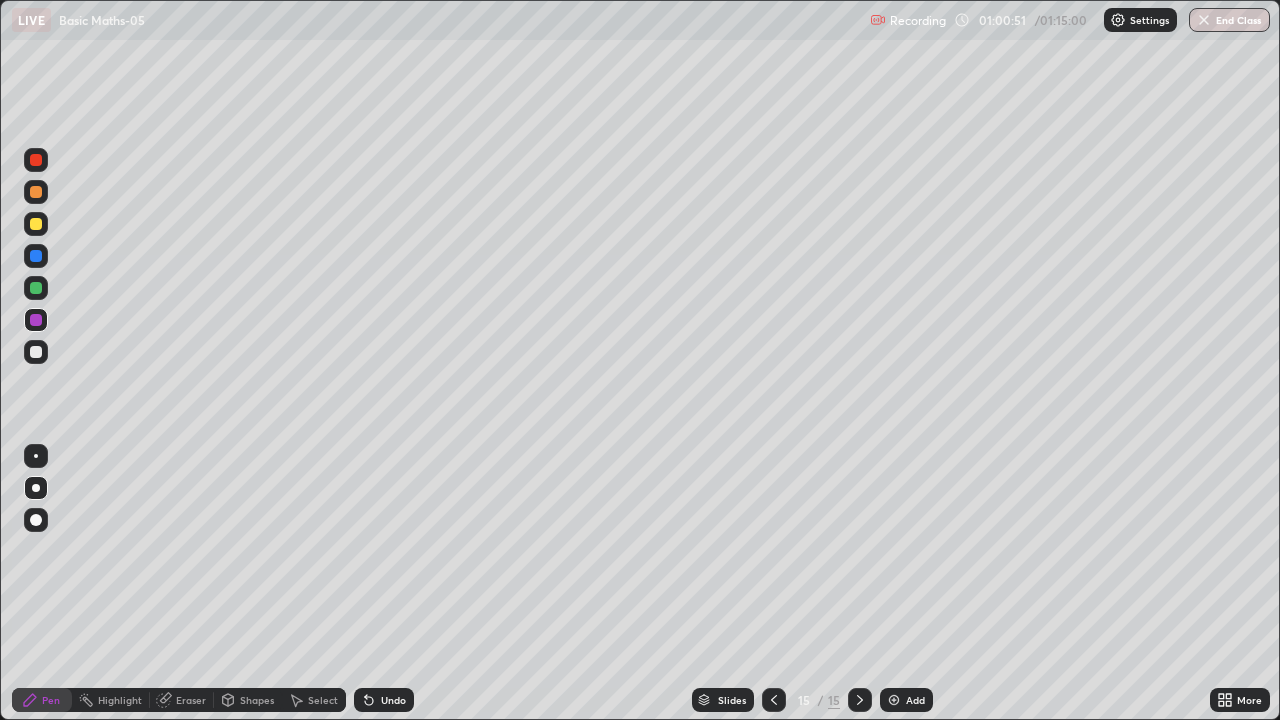 click at bounding box center [36, 352] 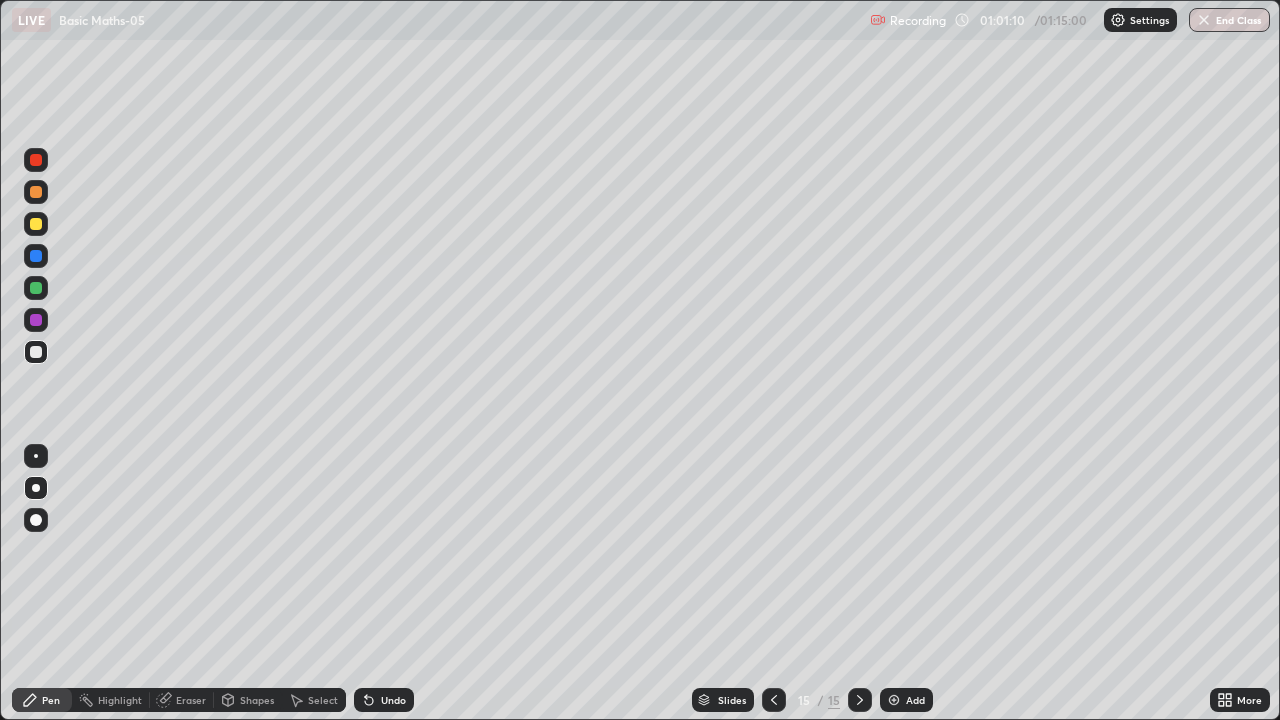 click on "Undo" at bounding box center [393, 700] 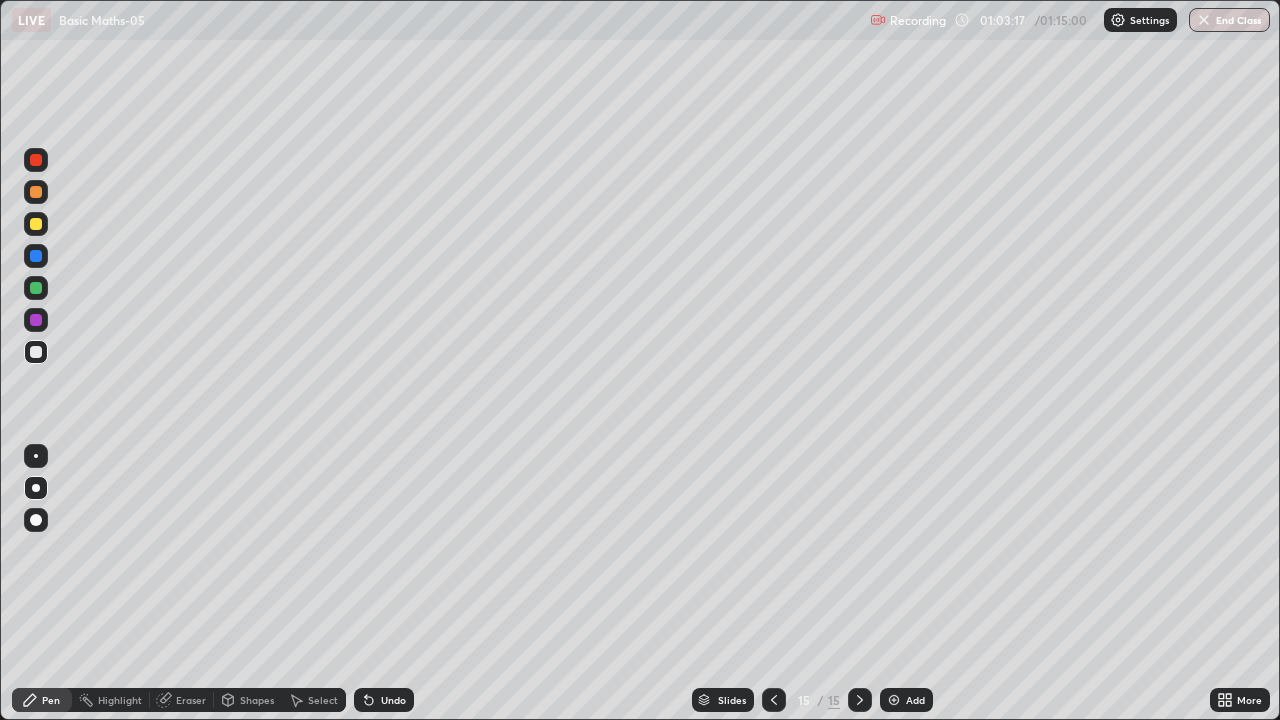 click at bounding box center (894, 700) 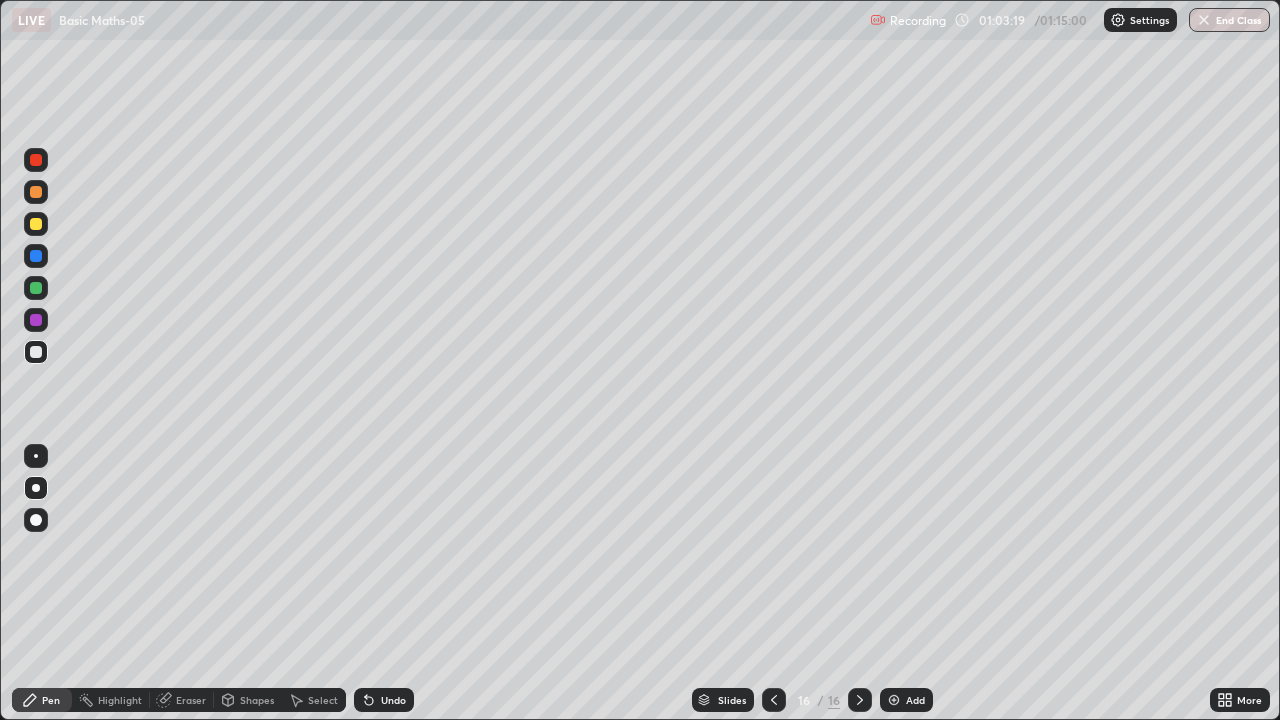 click at bounding box center [36, 288] 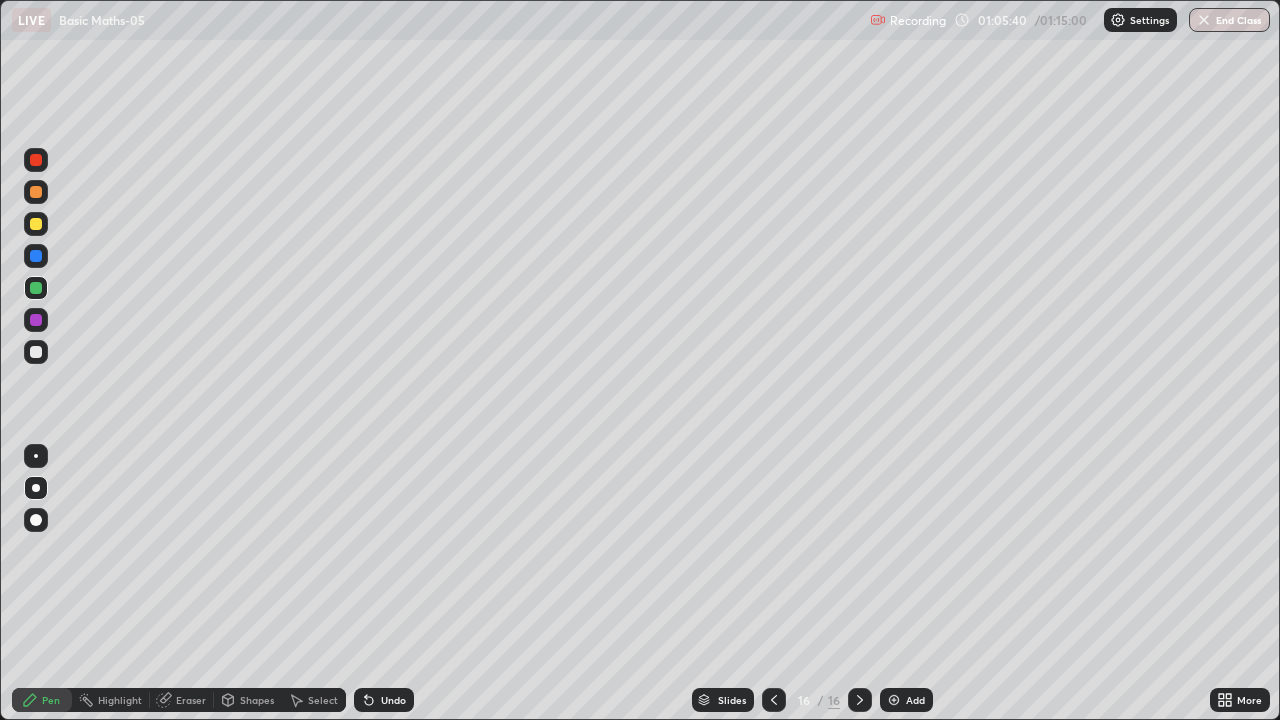 click at bounding box center [36, 320] 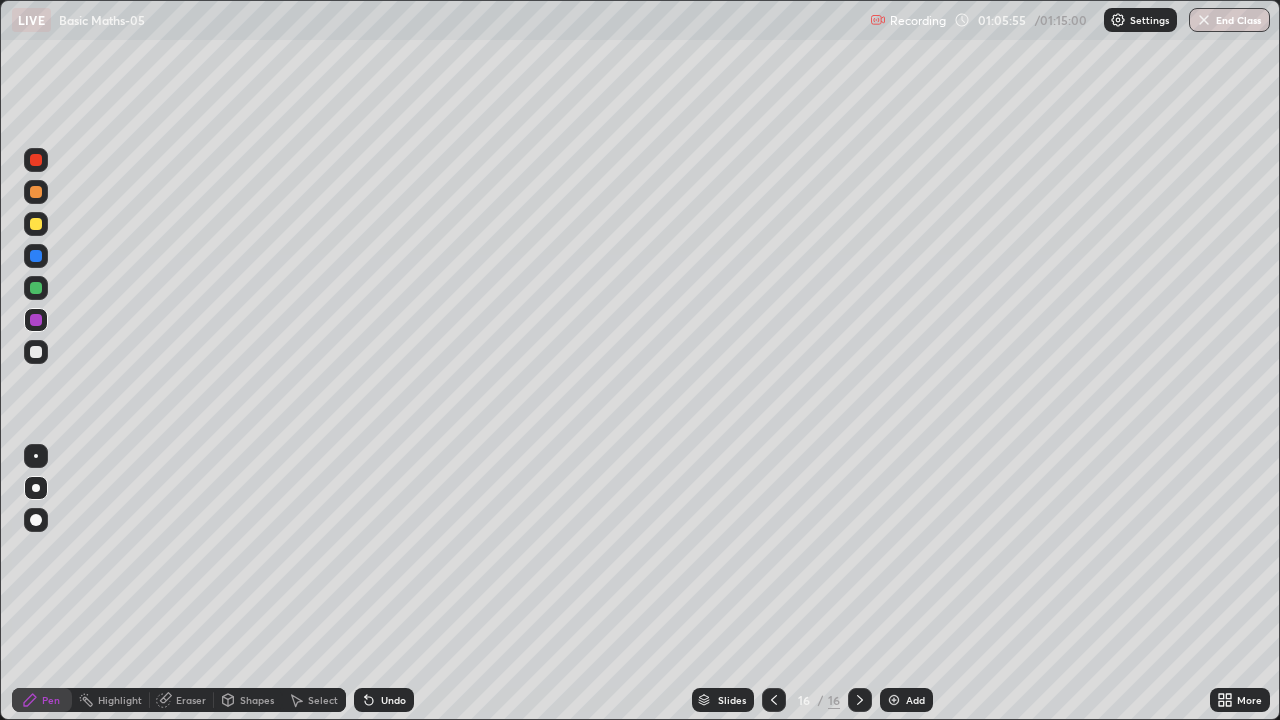 click on "Undo" at bounding box center [393, 700] 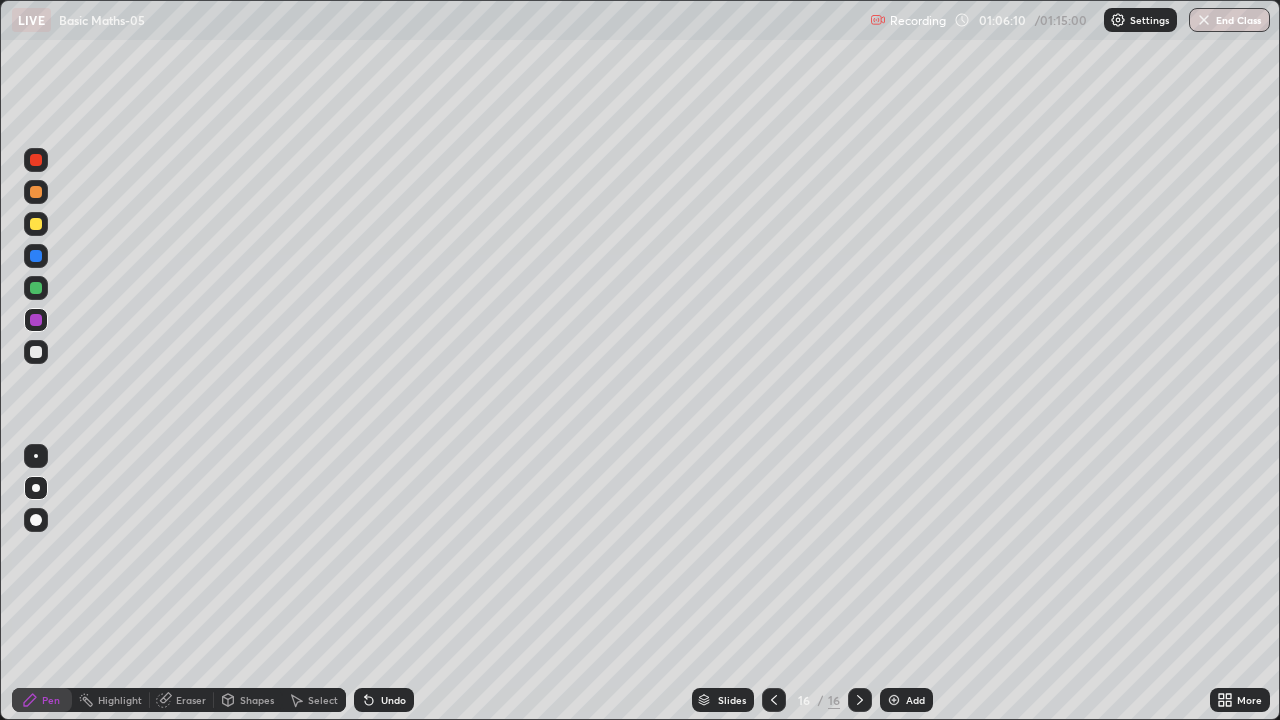 click at bounding box center [36, 352] 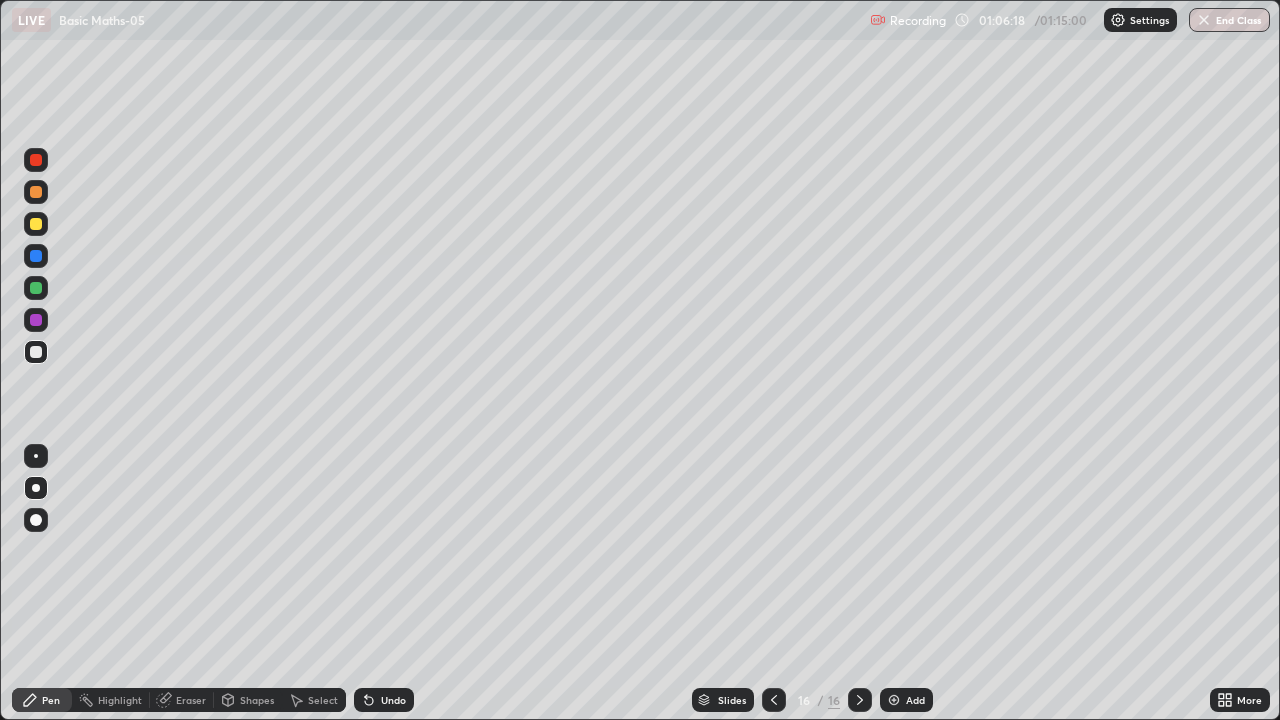click on "Undo" at bounding box center (384, 700) 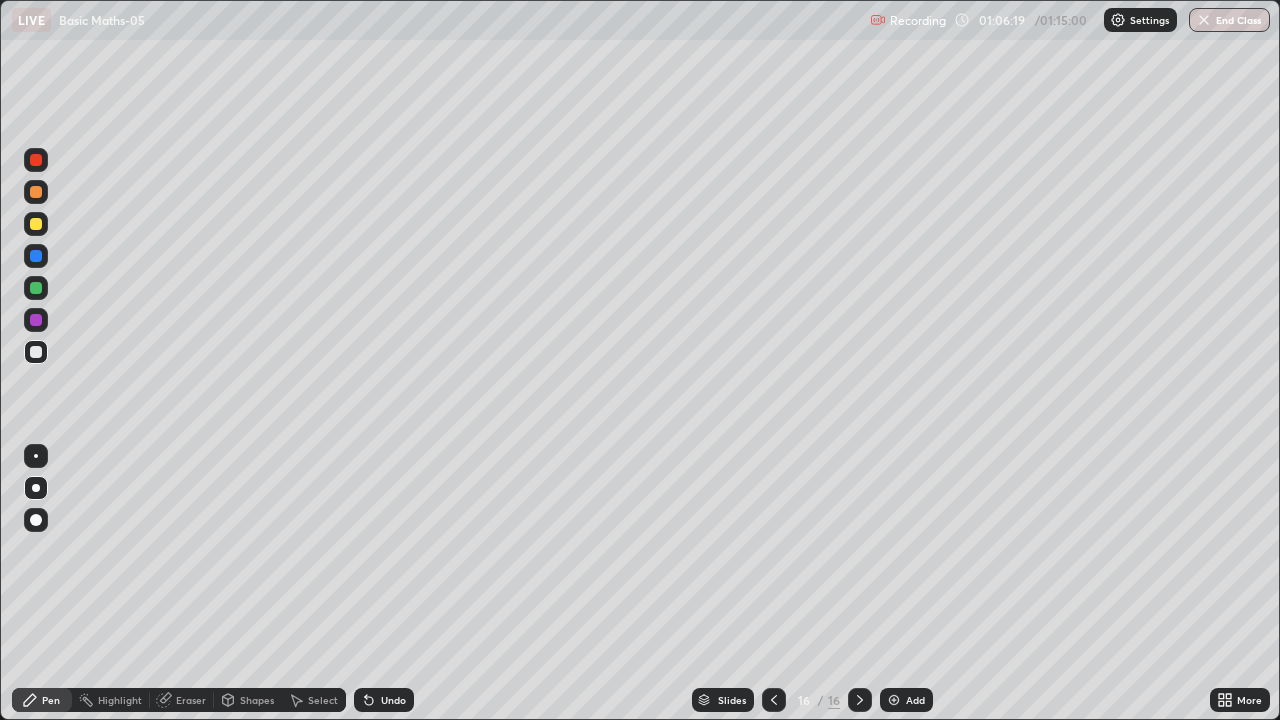 click on "Undo" at bounding box center (393, 700) 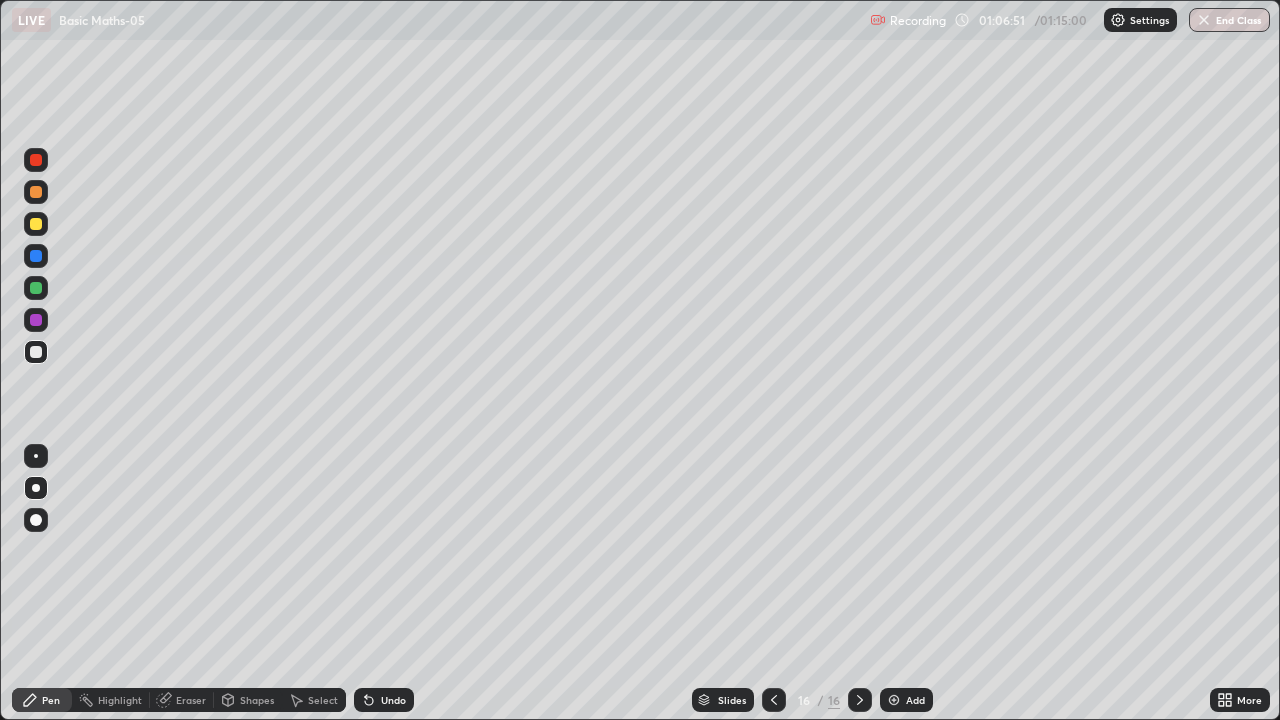 click 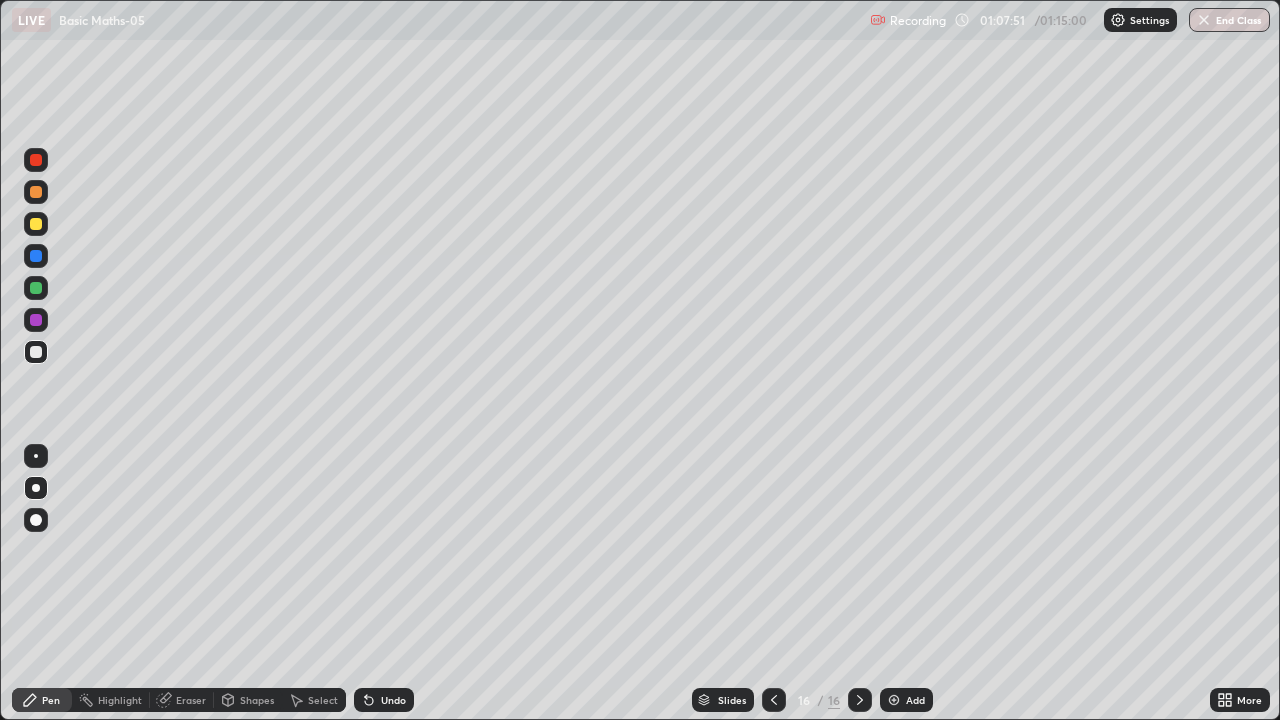 click at bounding box center [36, 320] 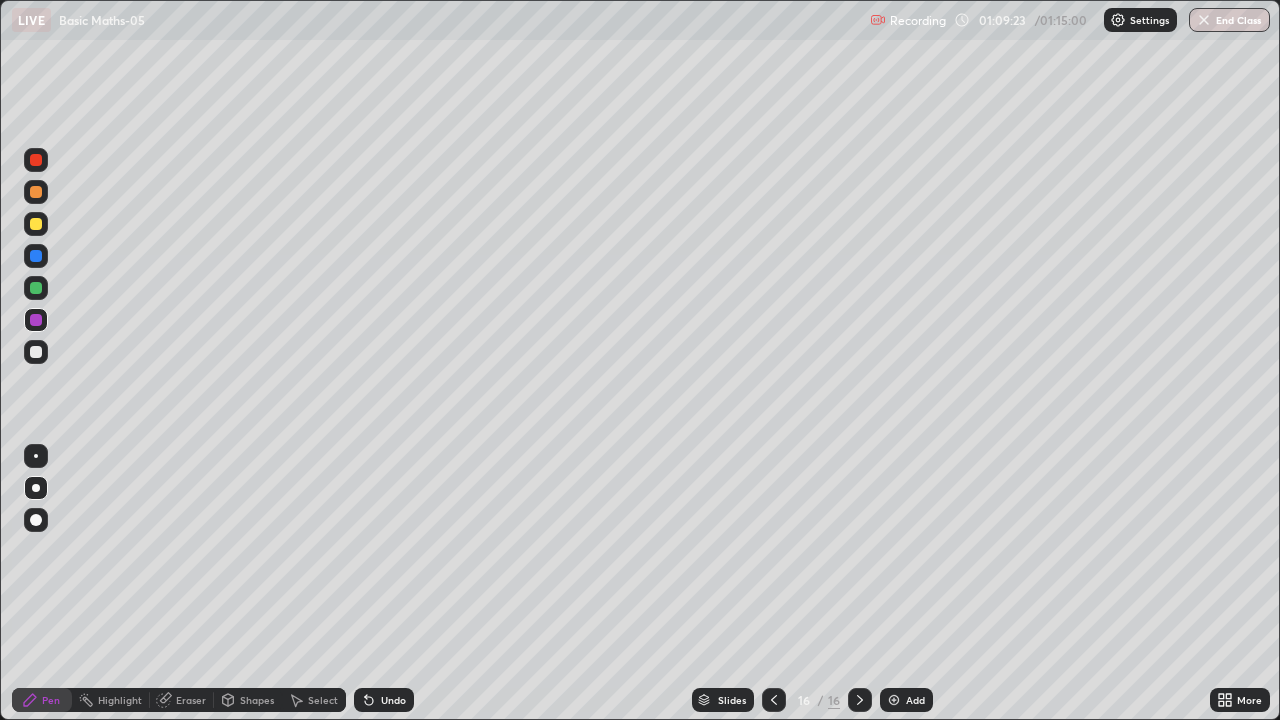 click on "End Class" at bounding box center [1229, 20] 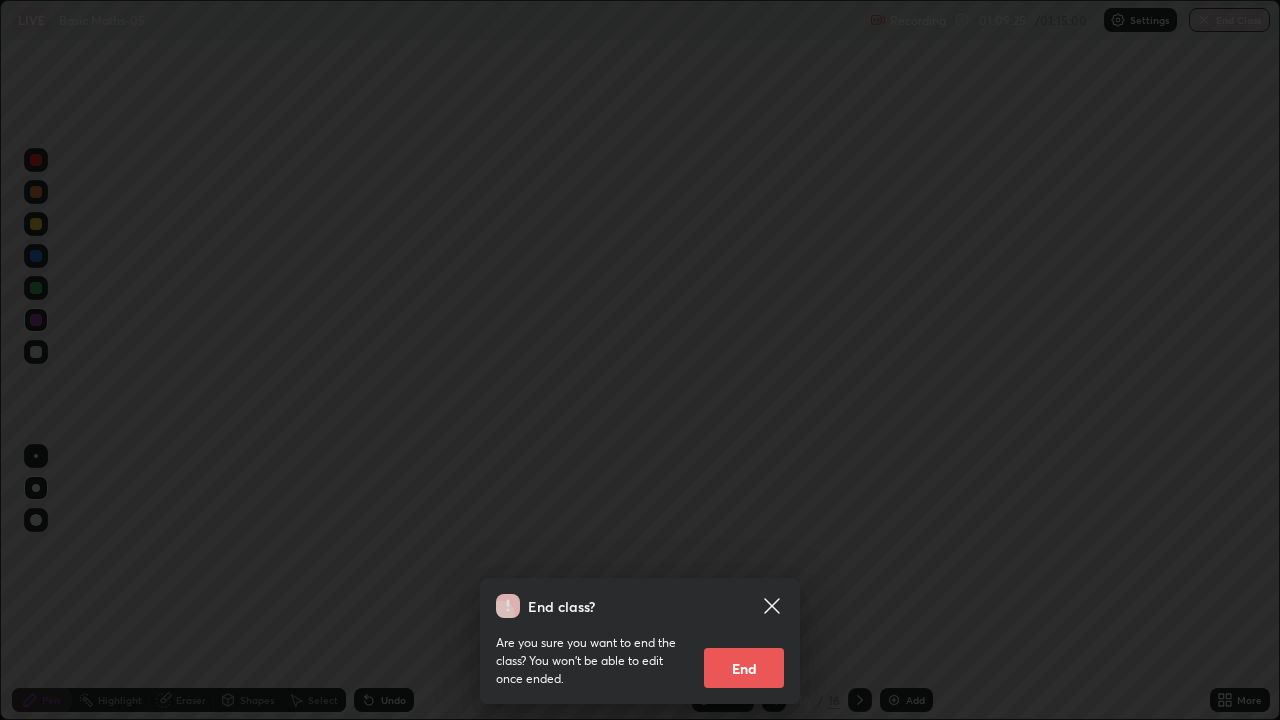 click on "End" at bounding box center [744, 668] 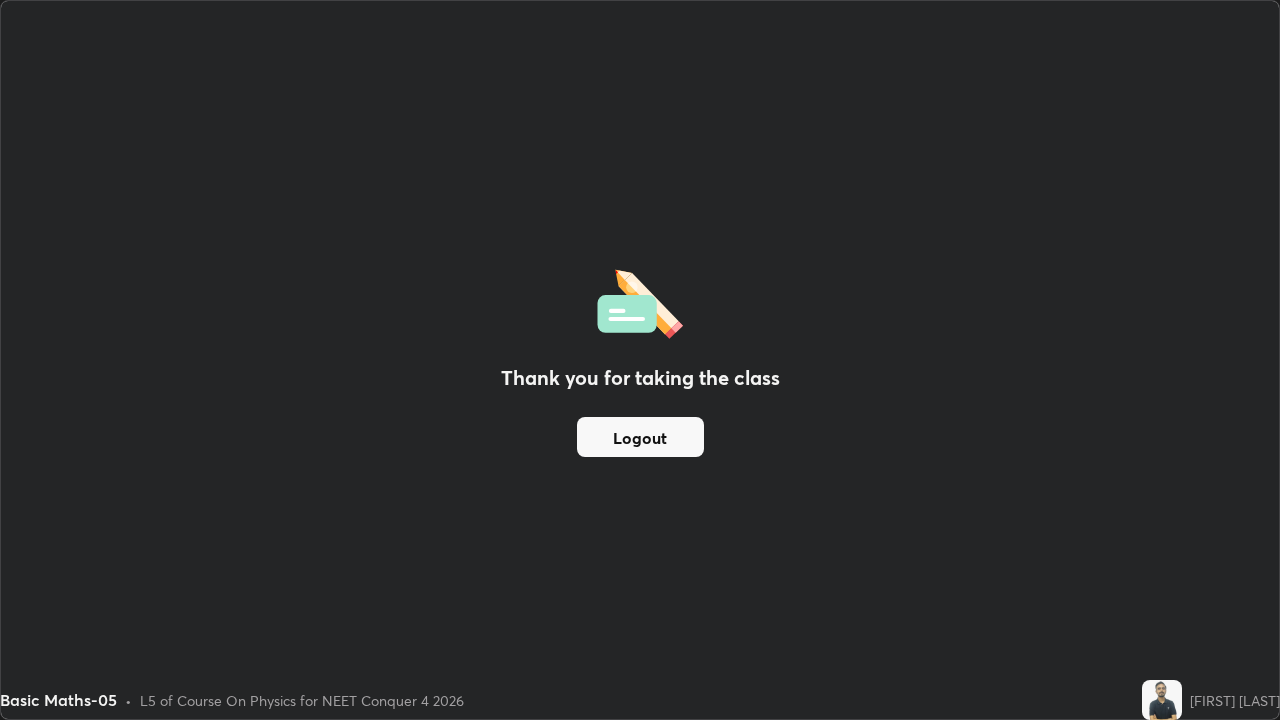 click on "Logout" at bounding box center (640, 437) 